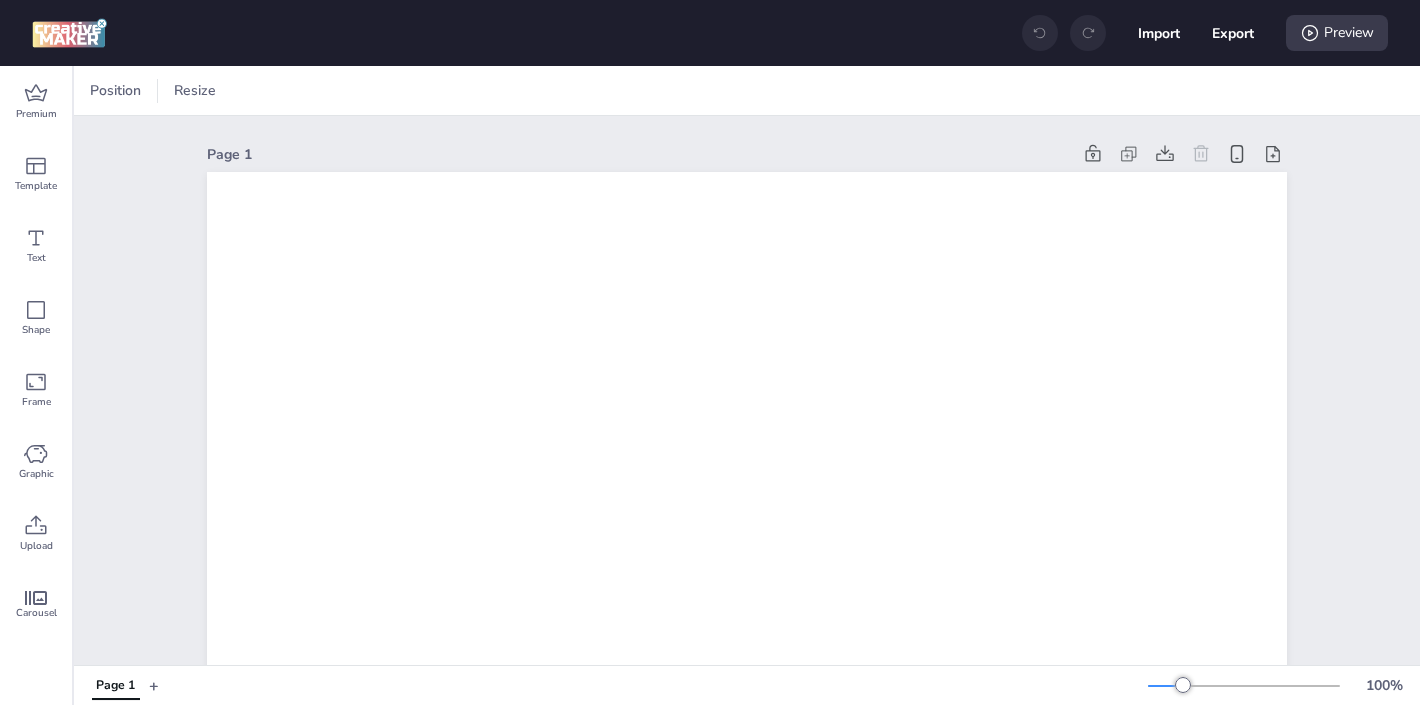 scroll, scrollTop: 0, scrollLeft: 0, axis: both 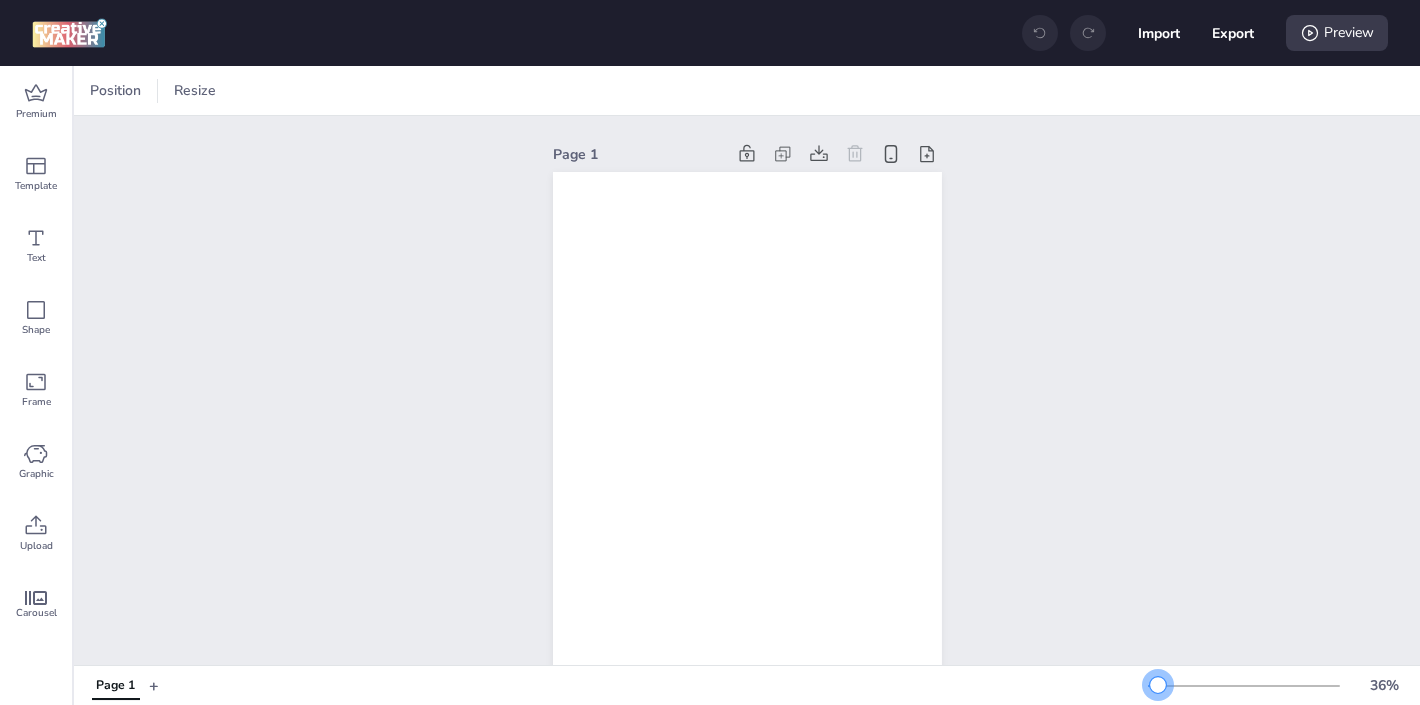 drag, startPoint x: 1187, startPoint y: 687, endPoint x: 1156, endPoint y: 686, distance: 31.016125 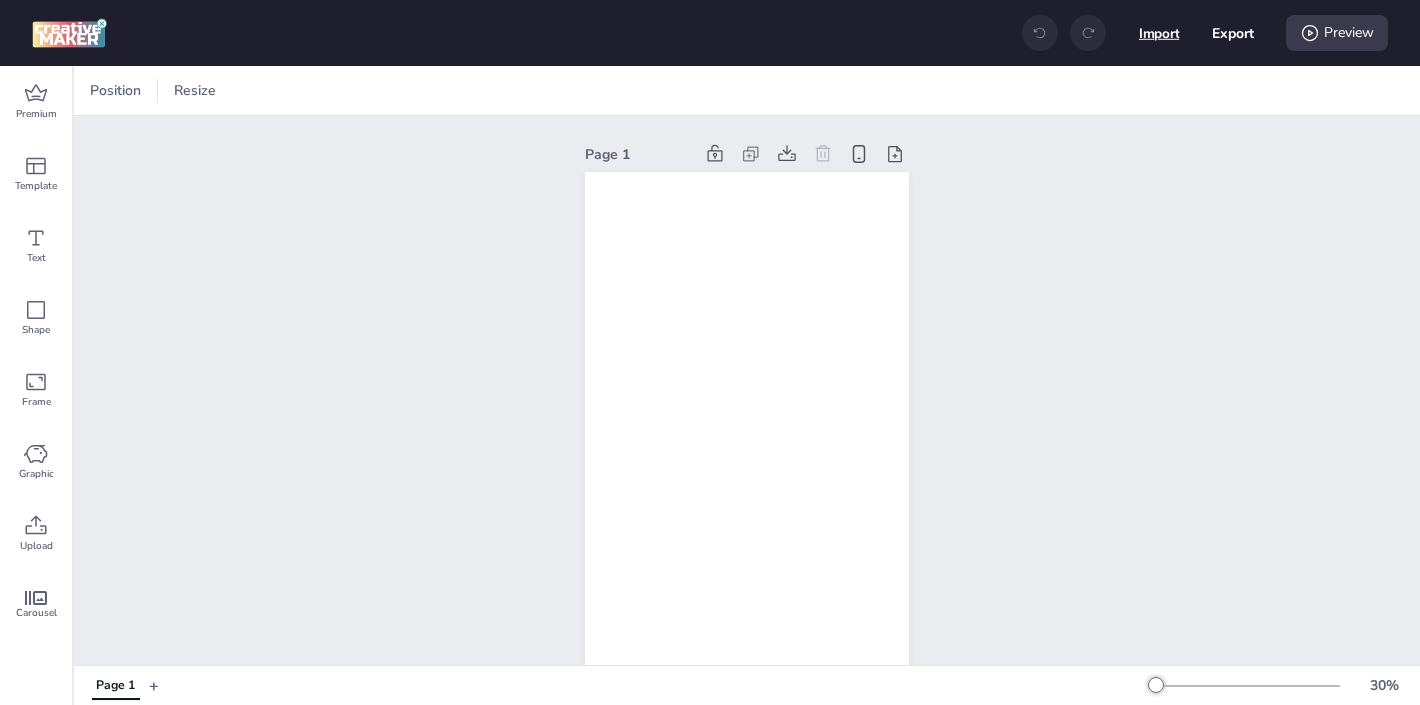 click on "Import" at bounding box center [1159, 33] 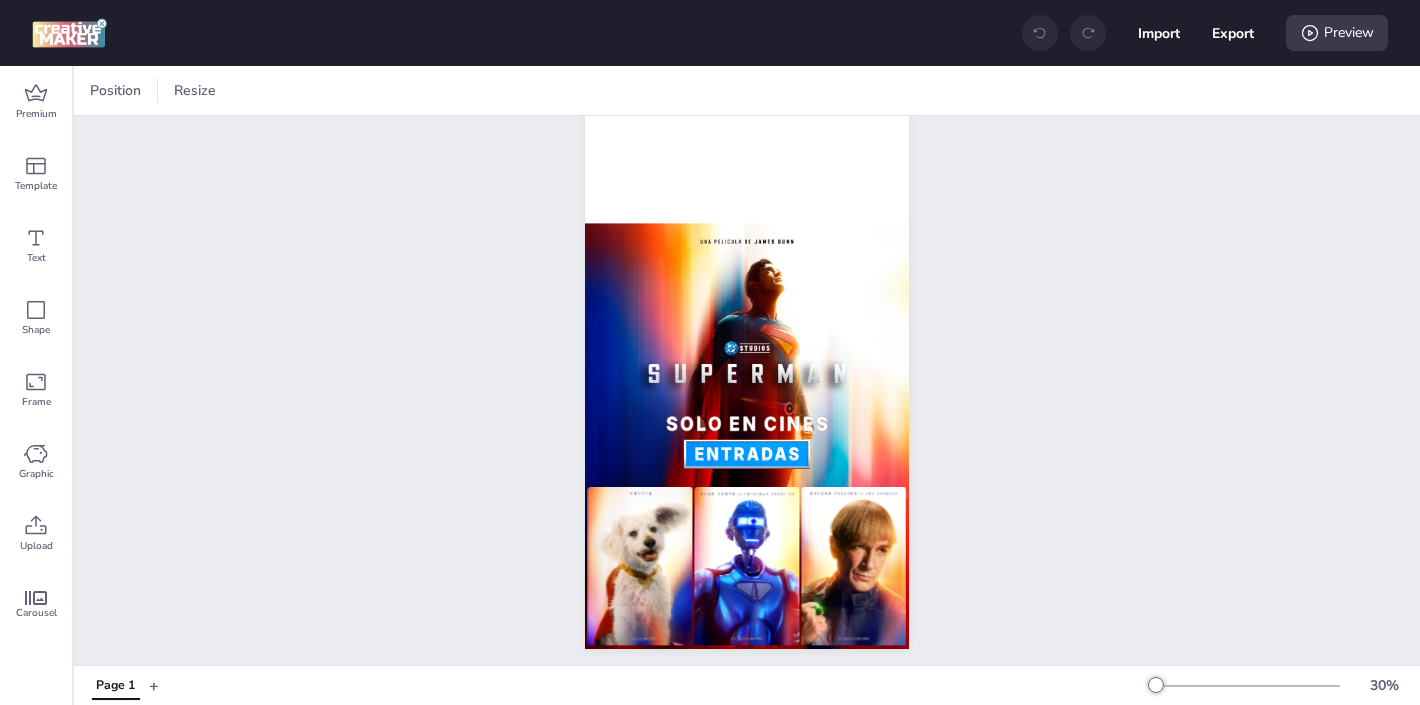 scroll, scrollTop: 0, scrollLeft: 0, axis: both 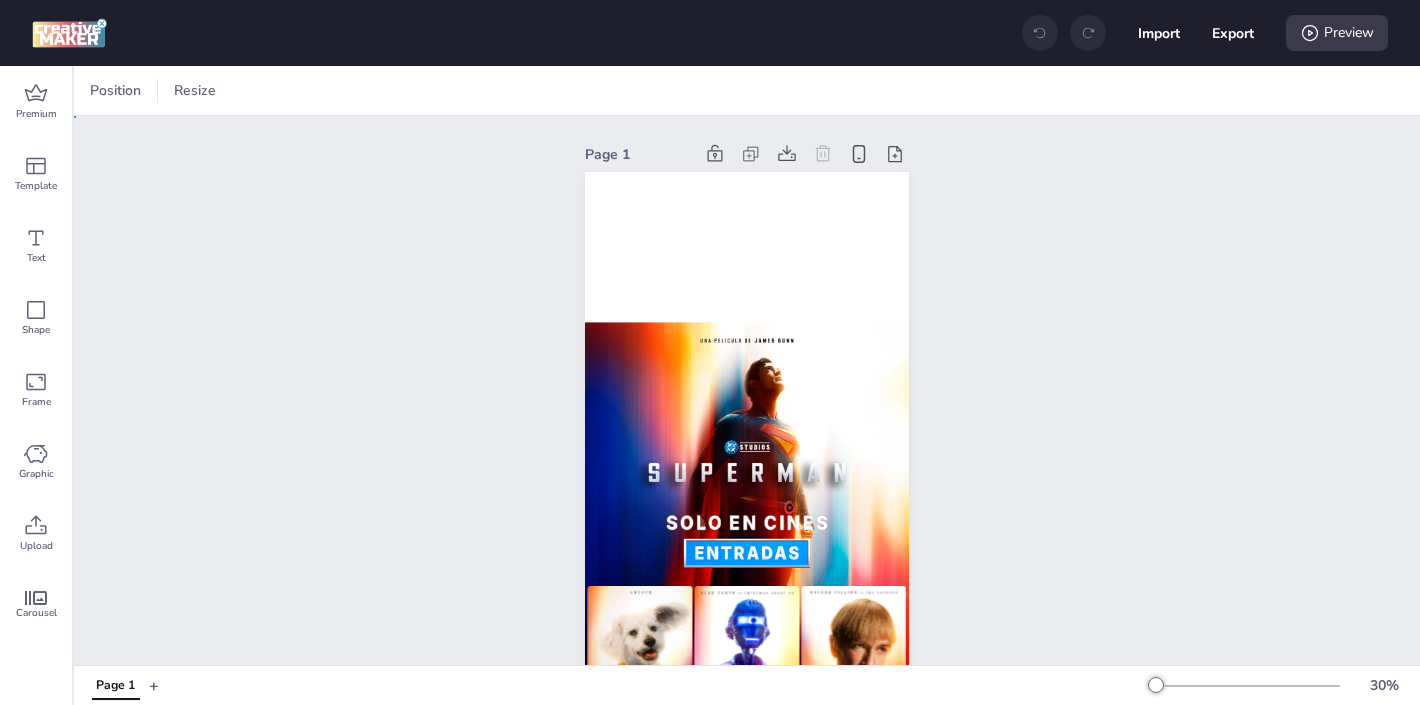 click on "Page 1" at bounding box center [747, 444] 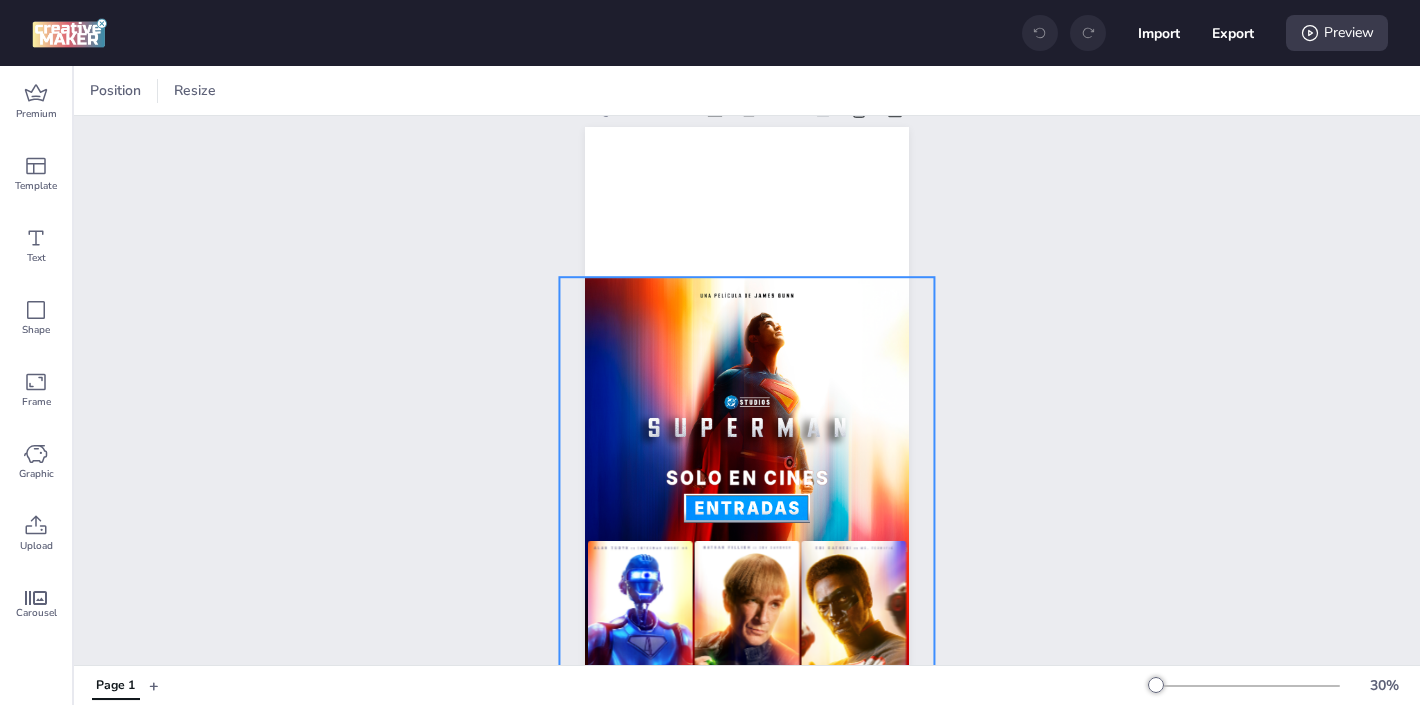 scroll, scrollTop: 0, scrollLeft: 0, axis: both 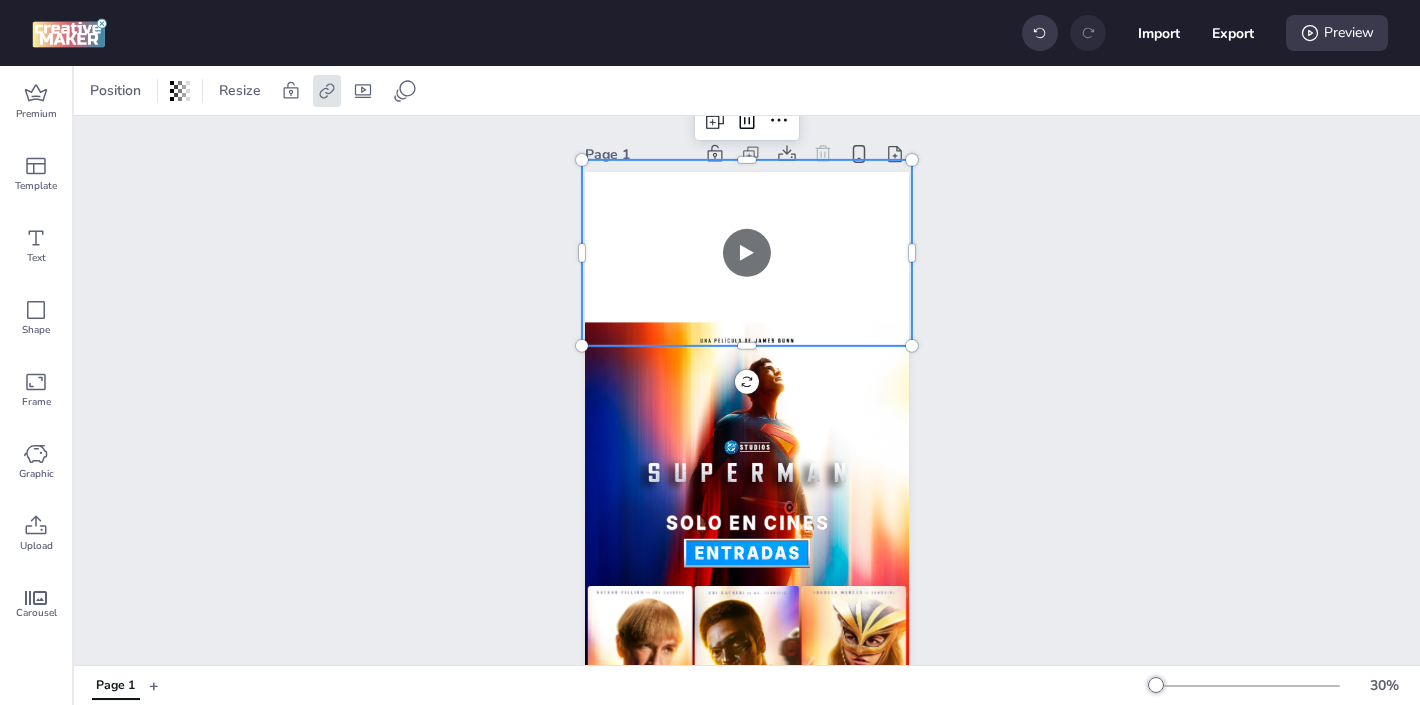 click at bounding box center (747, 253) 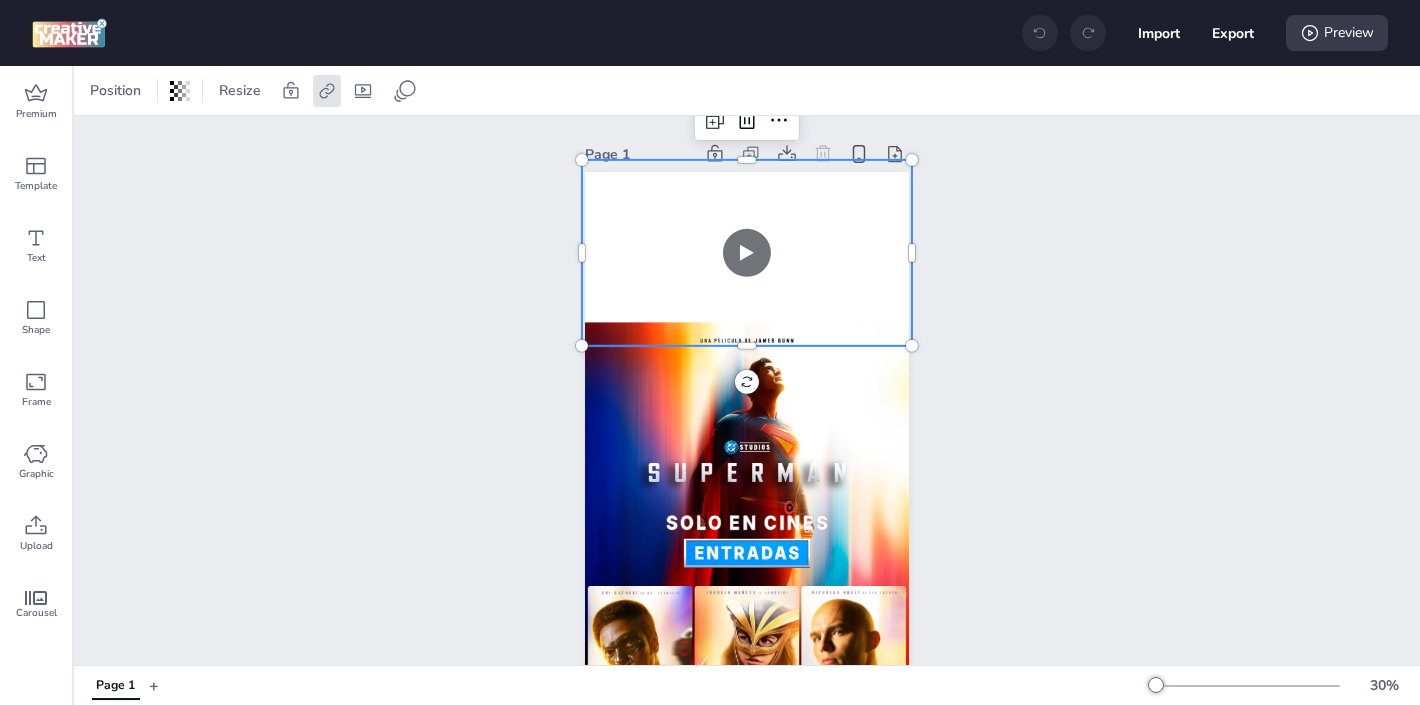 click at bounding box center [747, 253] 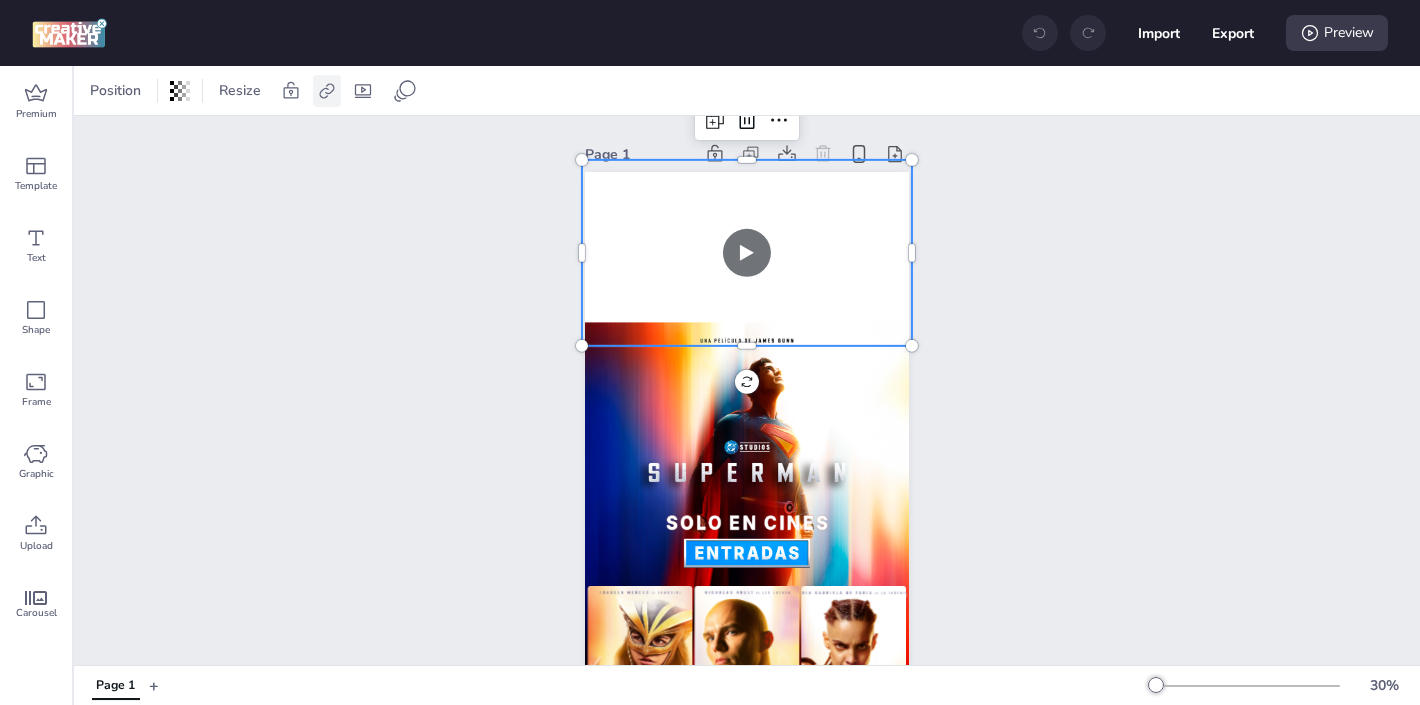 click 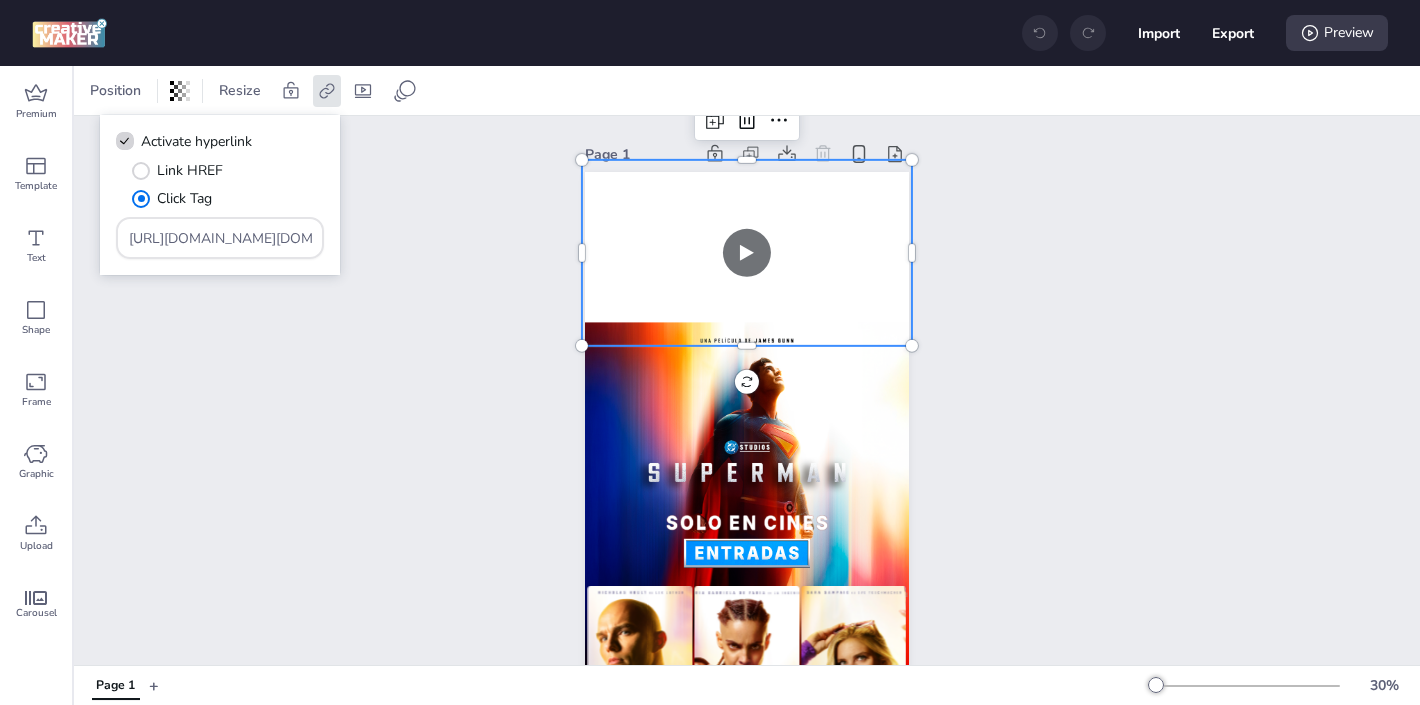 drag, startPoint x: 127, startPoint y: 236, endPoint x: 411, endPoint y: 287, distance: 288.54288 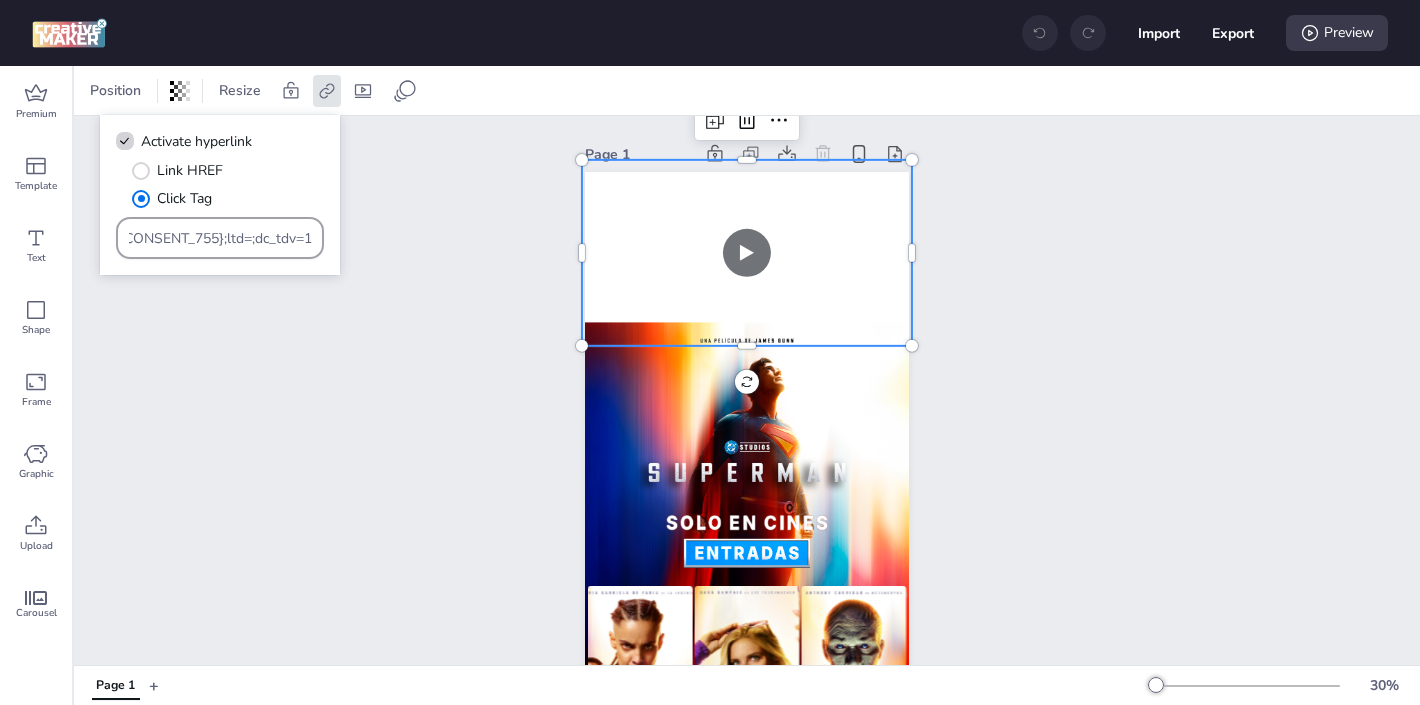 scroll, scrollTop: 0, scrollLeft: 1545, axis: horizontal 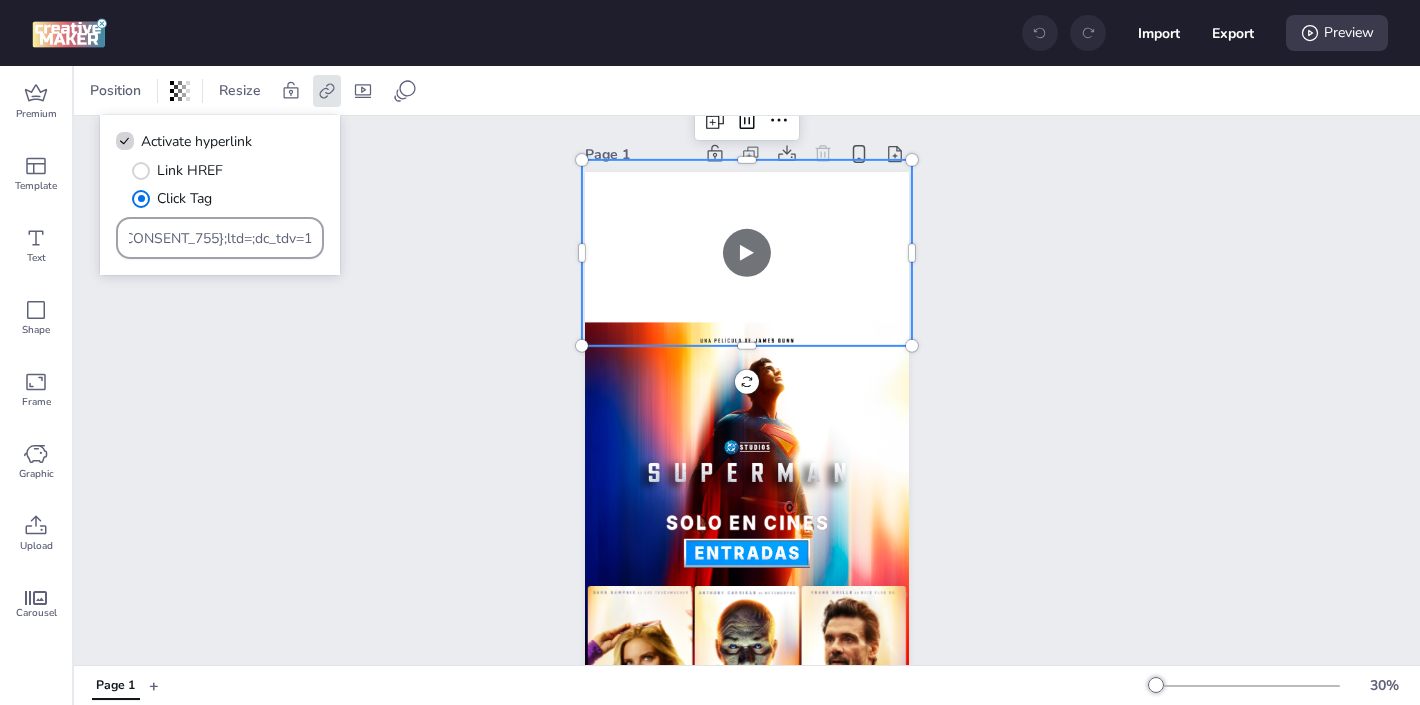 click on "[URL][DOMAIN_NAME][DOMAIN_NAME] B33600787.424040777;dc_trk_aid=616898263;dc_trk_cid=237276706;dc _lat=;dc_rdid=;tag_for_child_directed_treatment=;tfua=;gdpr=${GDPR} ;gdpr_consent=${GDPR_CONSENT_755};ltd=;dc_tdv=1" at bounding box center [220, 238] 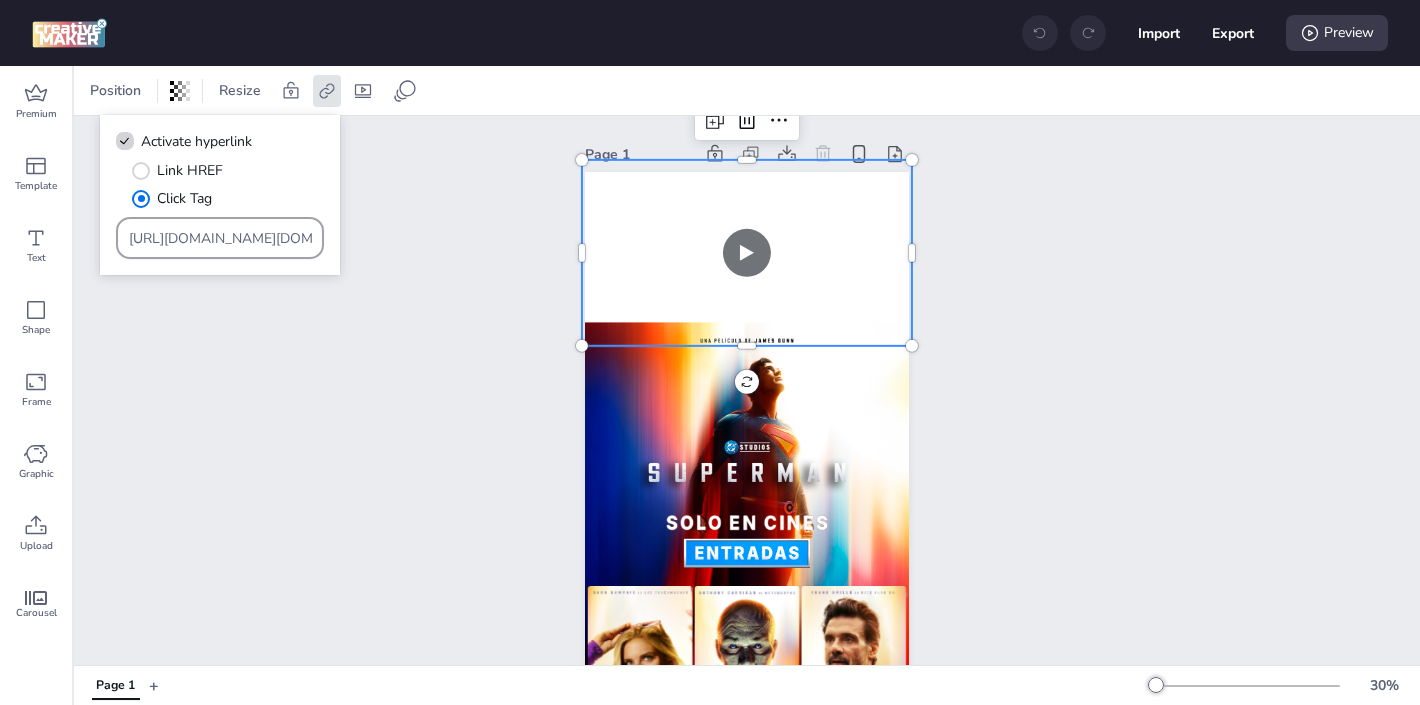 drag, startPoint x: 313, startPoint y: 245, endPoint x: 154, endPoint y: 78, distance: 230.58621 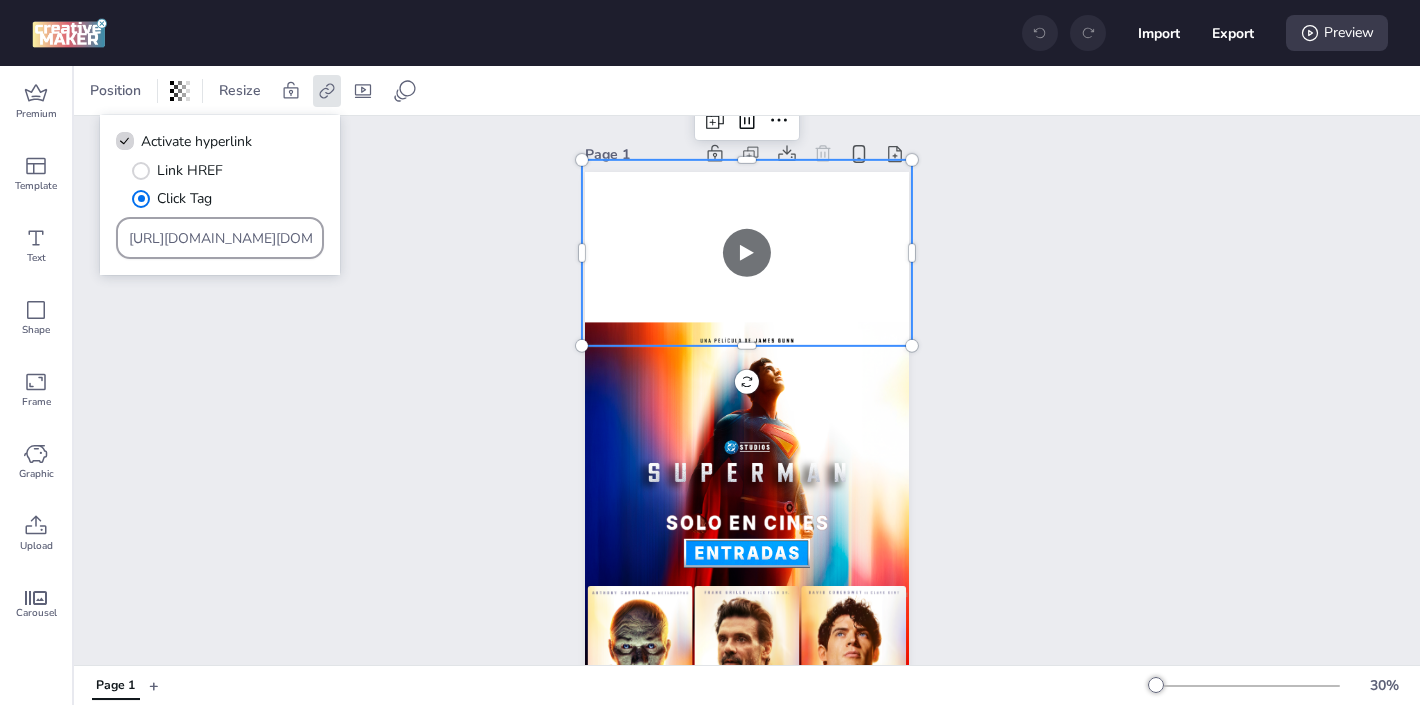 drag, startPoint x: 128, startPoint y: 237, endPoint x: 756, endPoint y: 431, distance: 657.2823 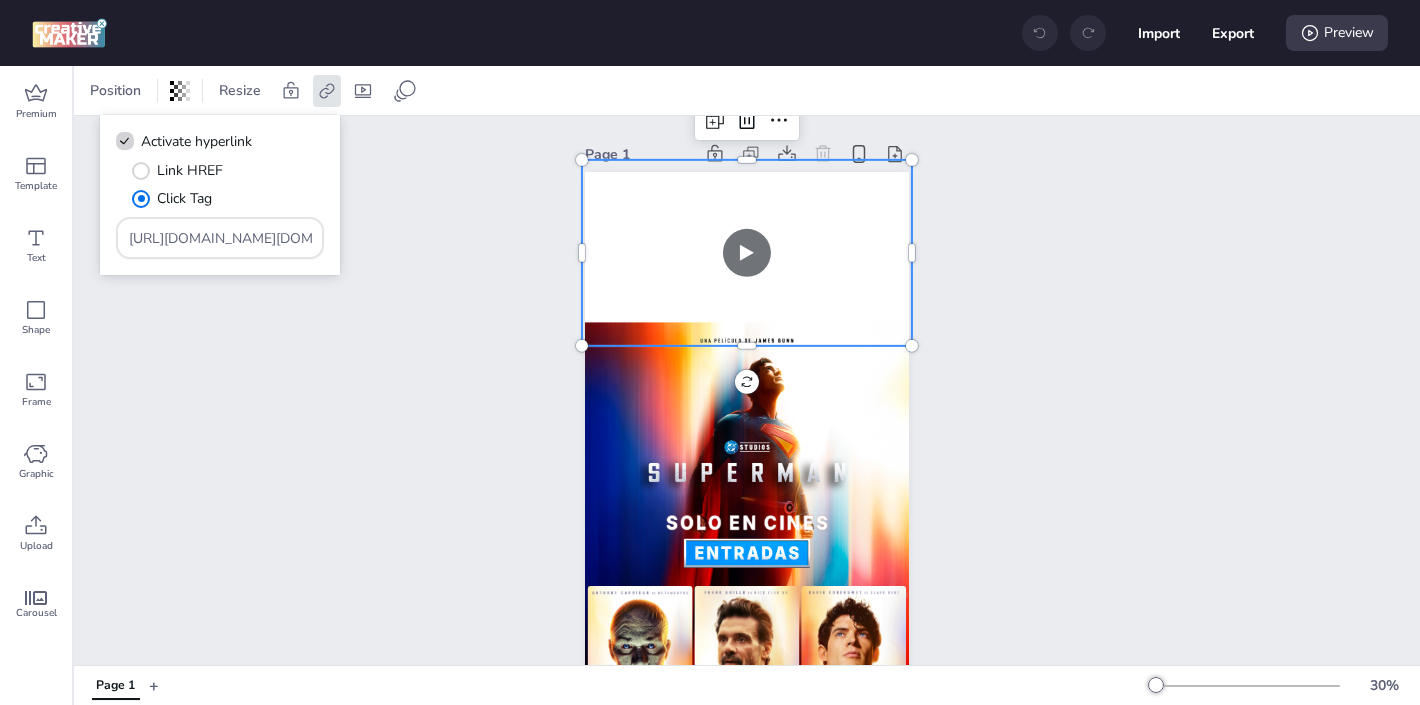 drag, startPoint x: 126, startPoint y: 238, endPoint x: 490, endPoint y: 360, distance: 383.90103 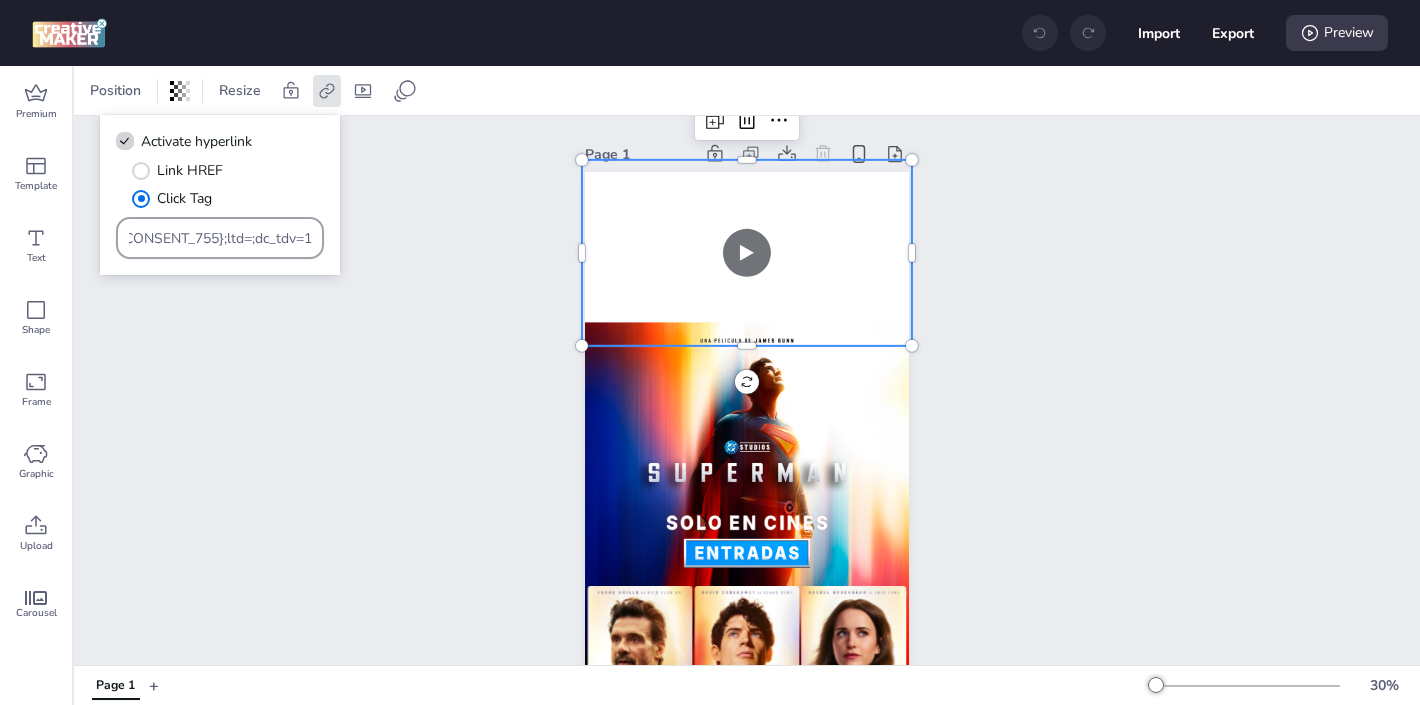 scroll, scrollTop: 0, scrollLeft: 1545, axis: horizontal 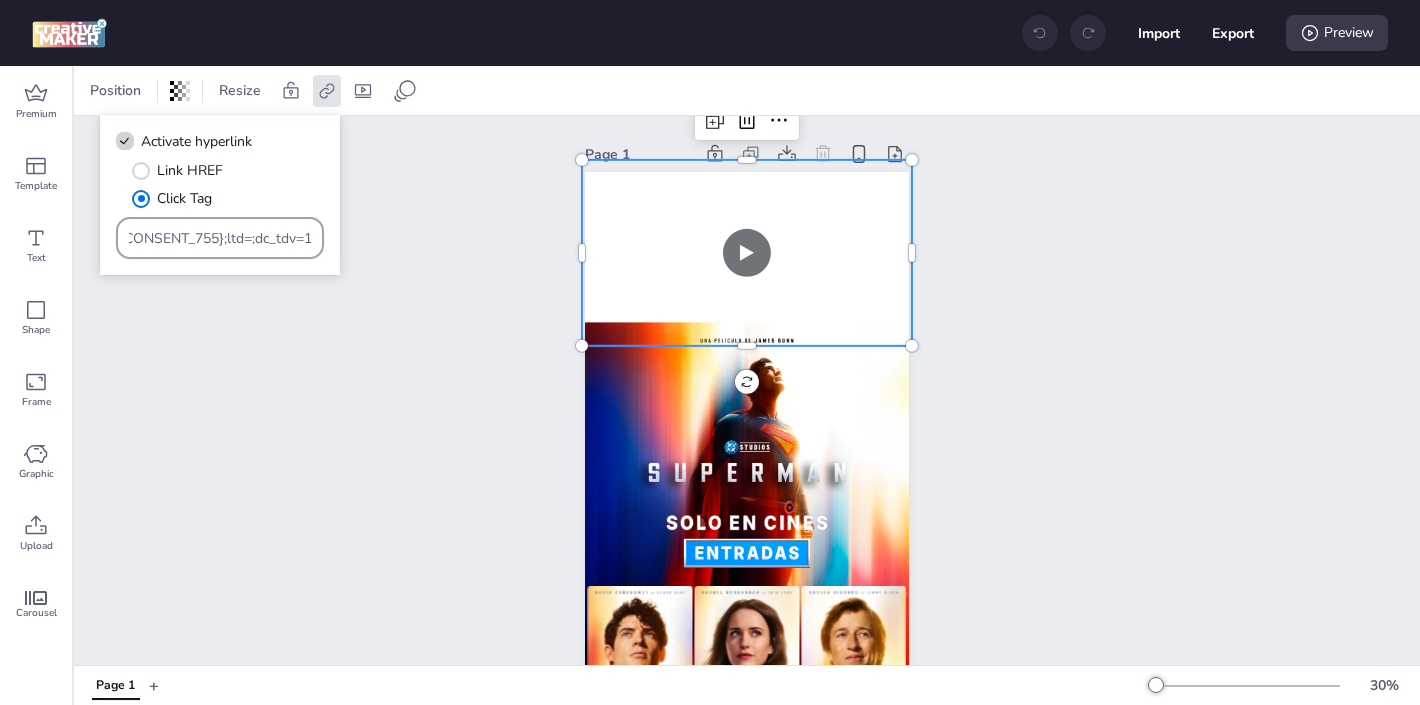 drag, startPoint x: 314, startPoint y: 239, endPoint x: 184, endPoint y: 228, distance: 130.46455 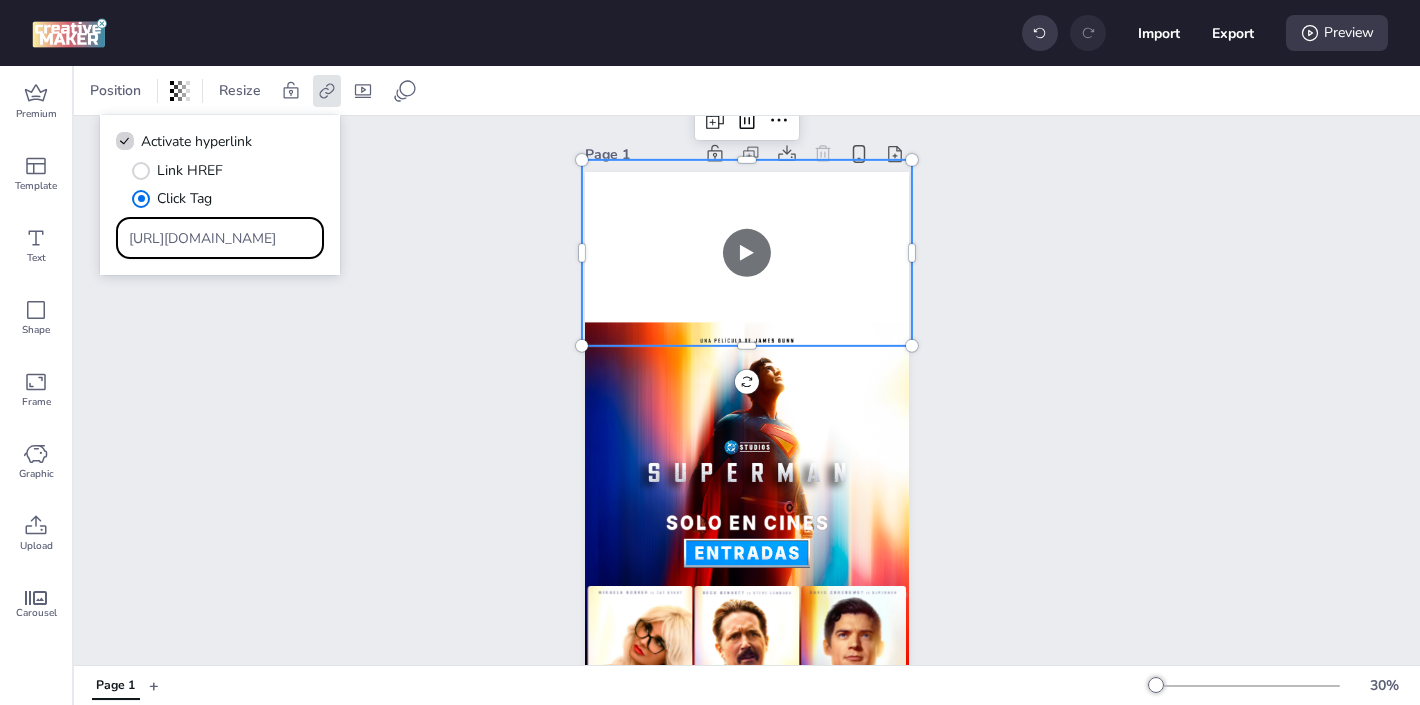 scroll, scrollTop: 0, scrollLeft: 0, axis: both 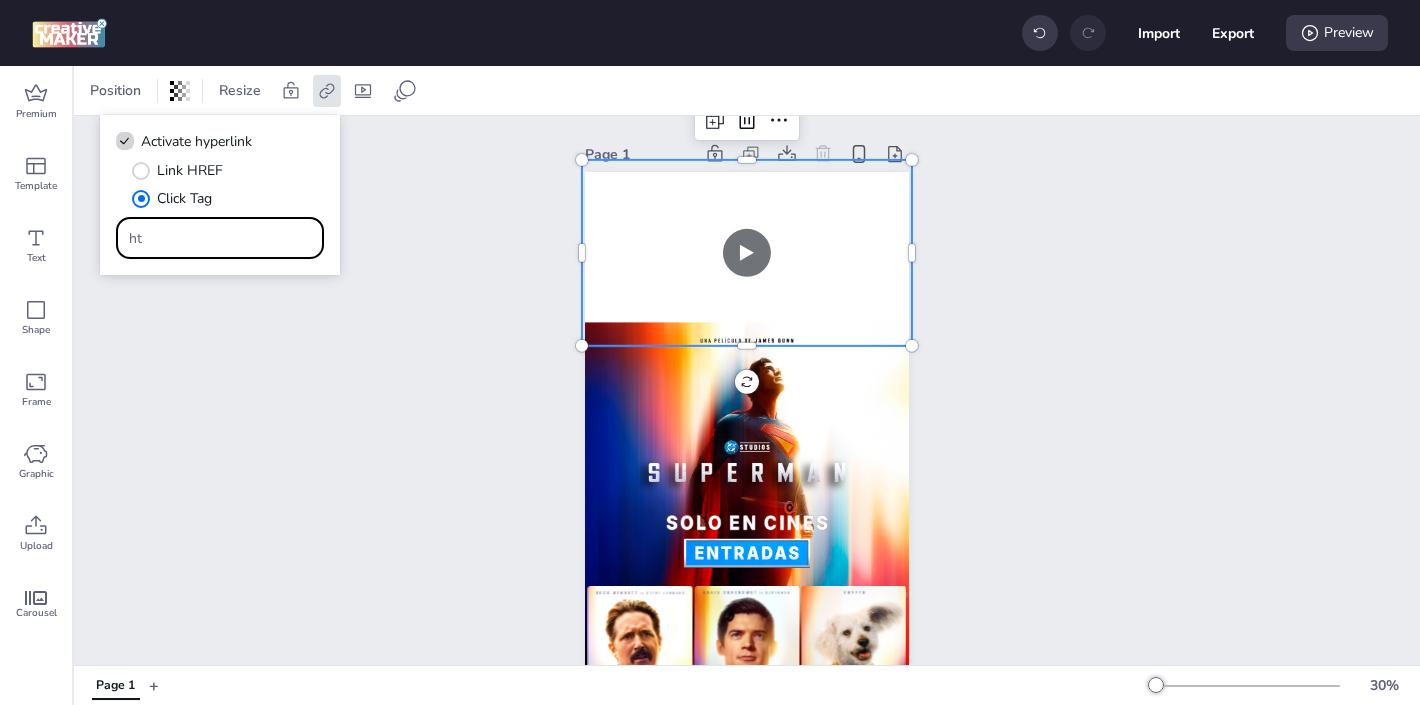 type on "h" 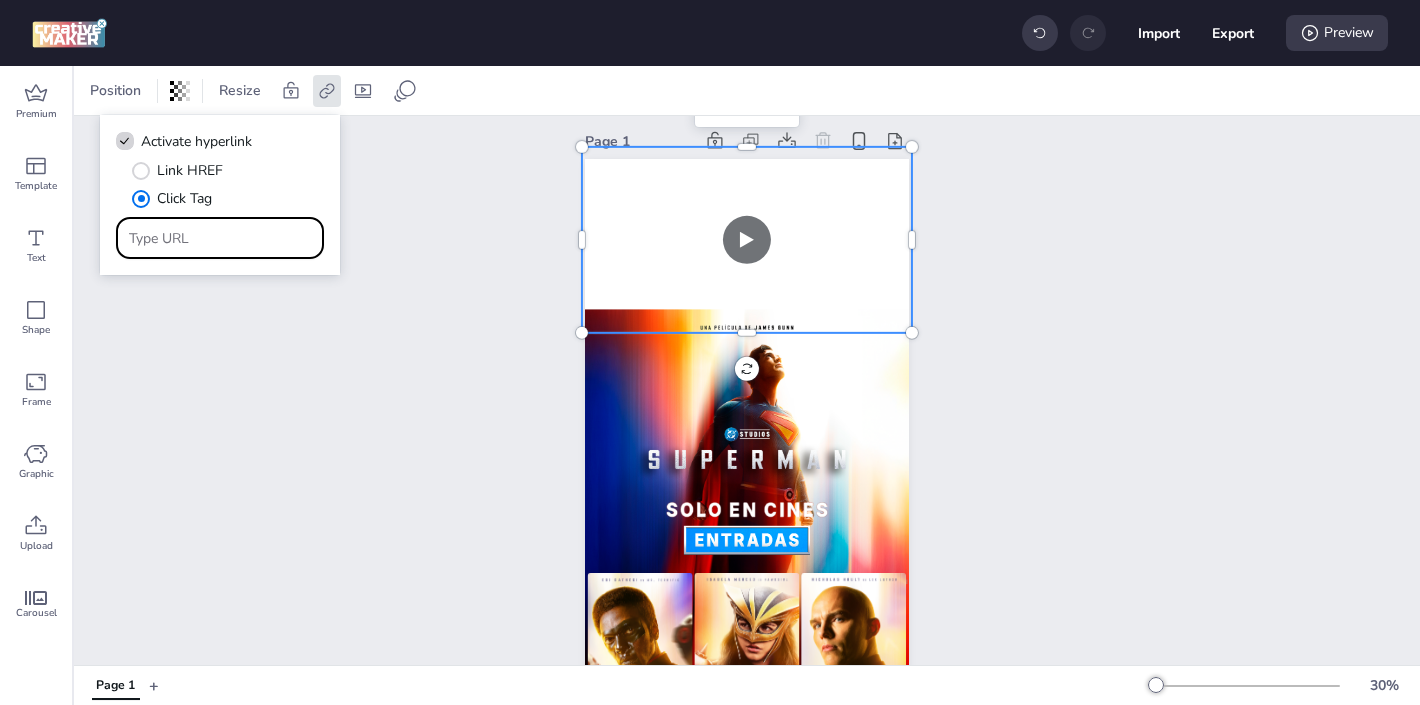 scroll, scrollTop: 0, scrollLeft: 0, axis: both 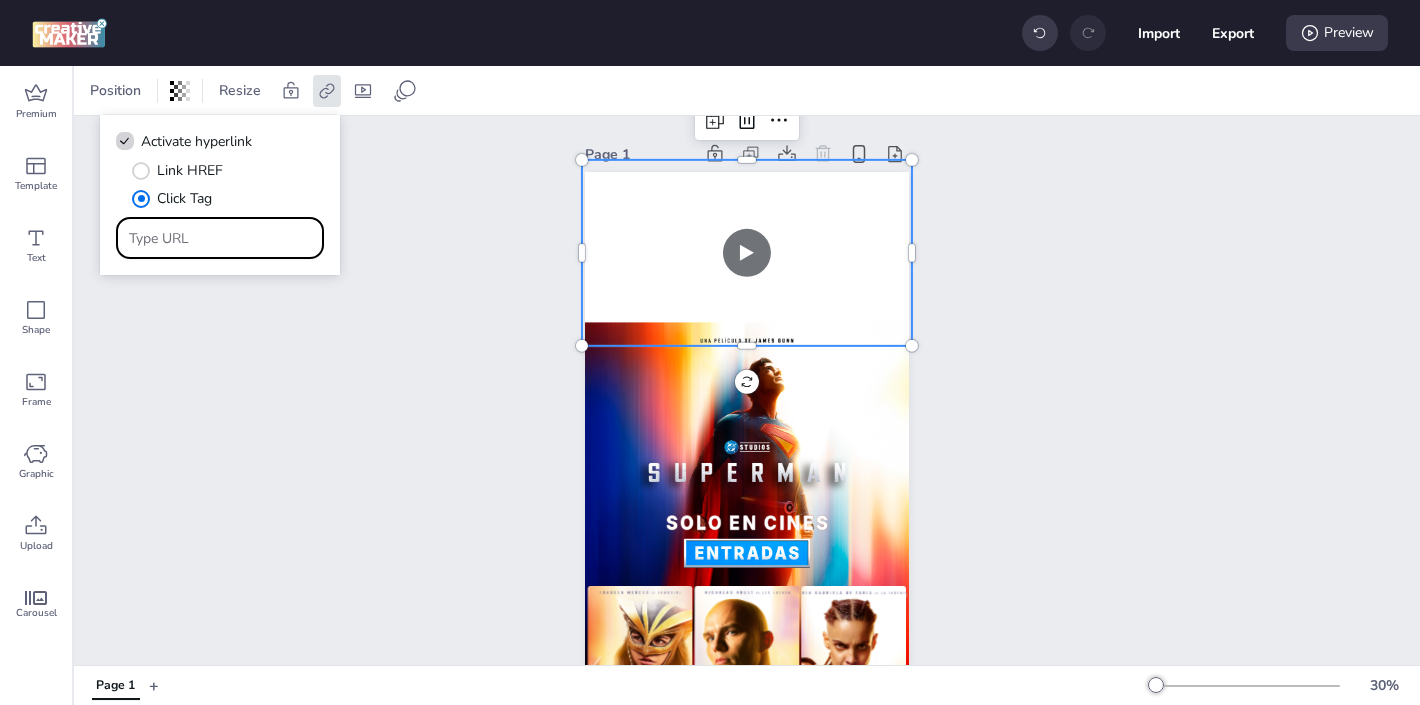 click at bounding box center (220, 238) 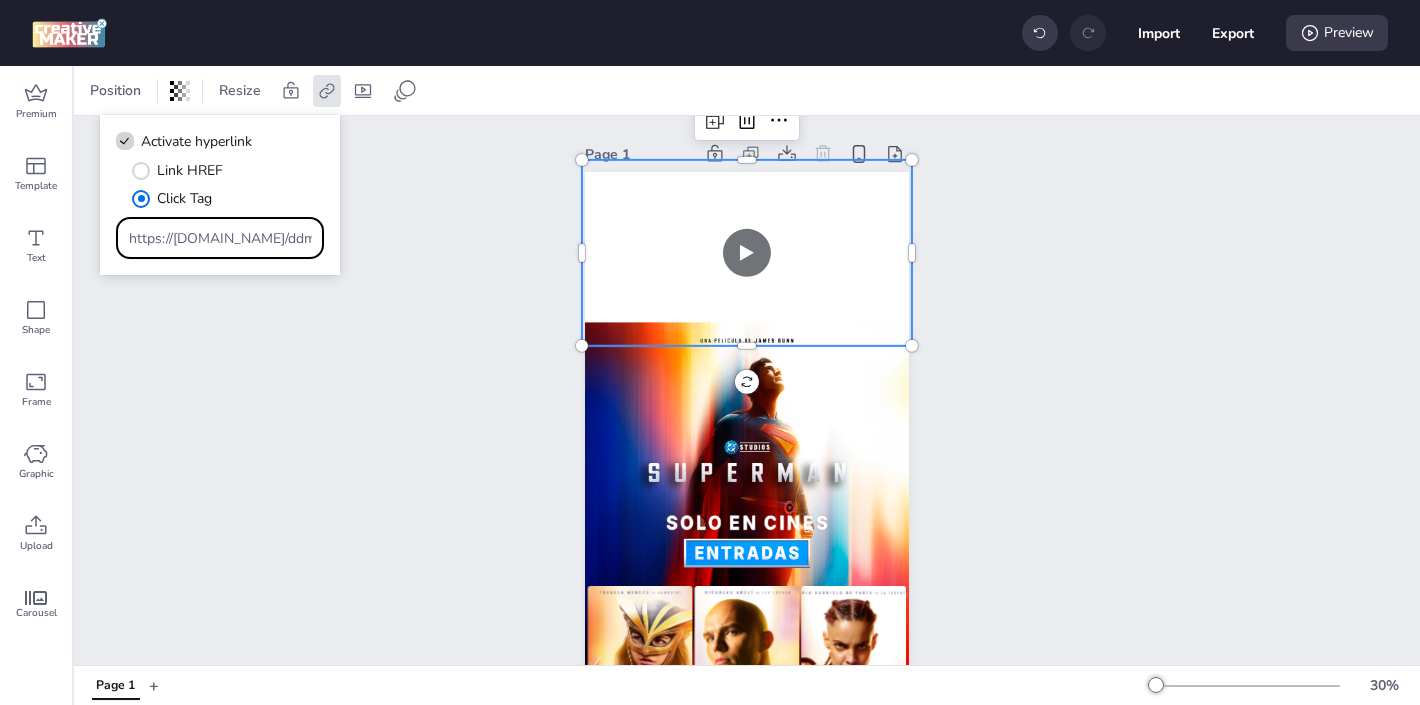 scroll, scrollTop: 0, scrollLeft: 1534, axis: horizontal 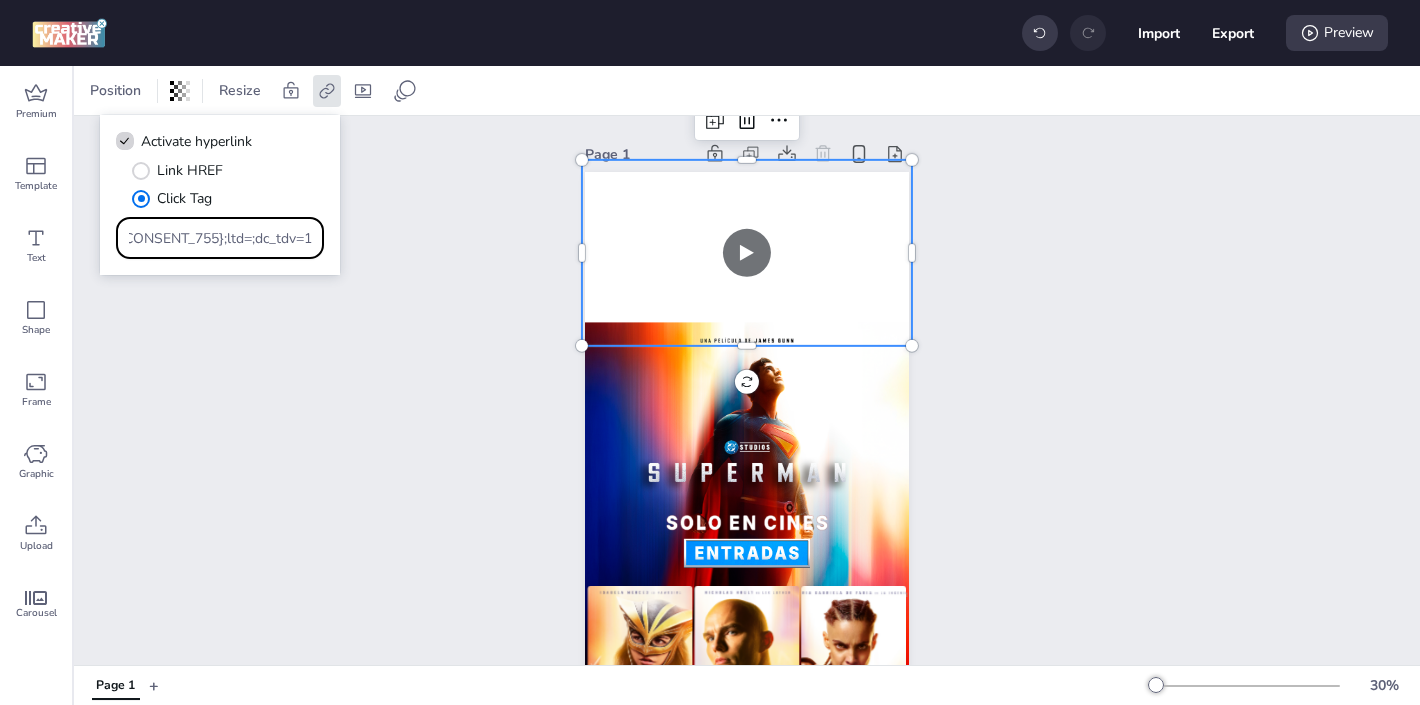 click on "Page 1" at bounding box center [747, 444] 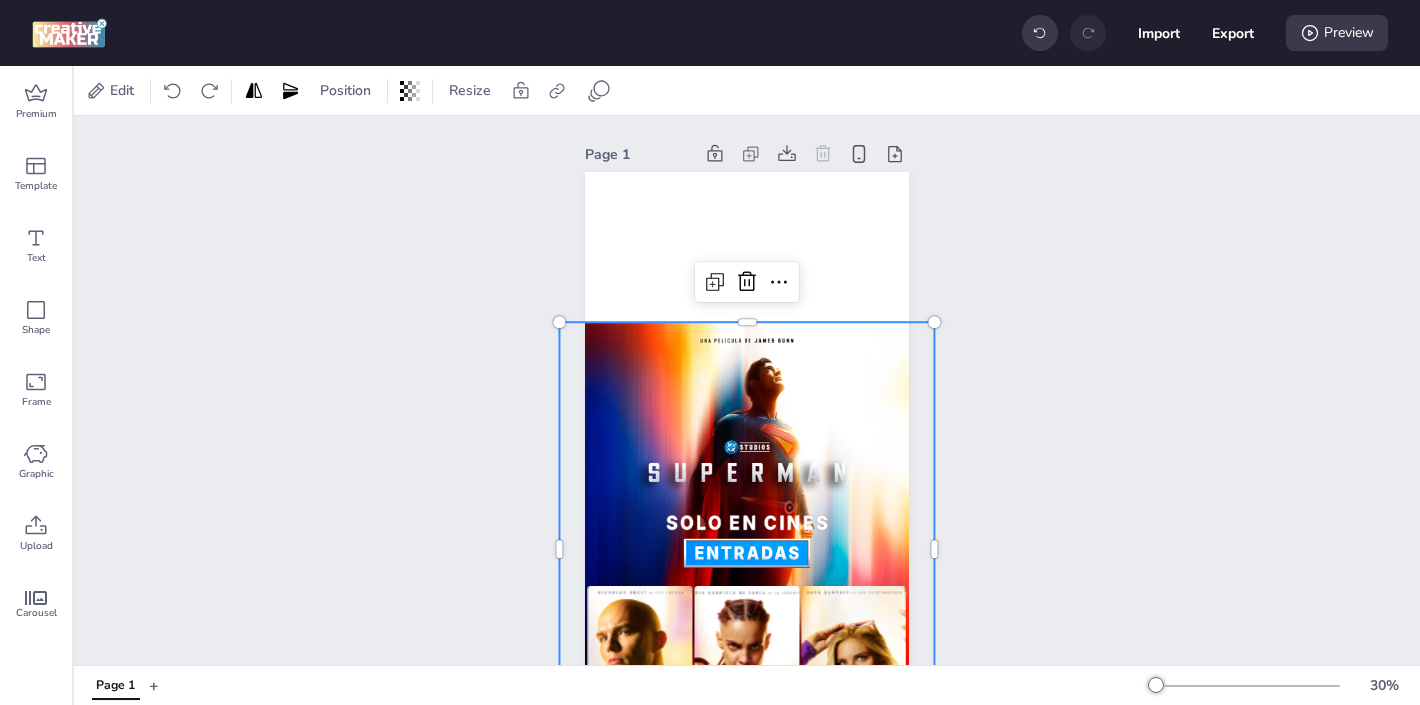 click at bounding box center (746, 549) 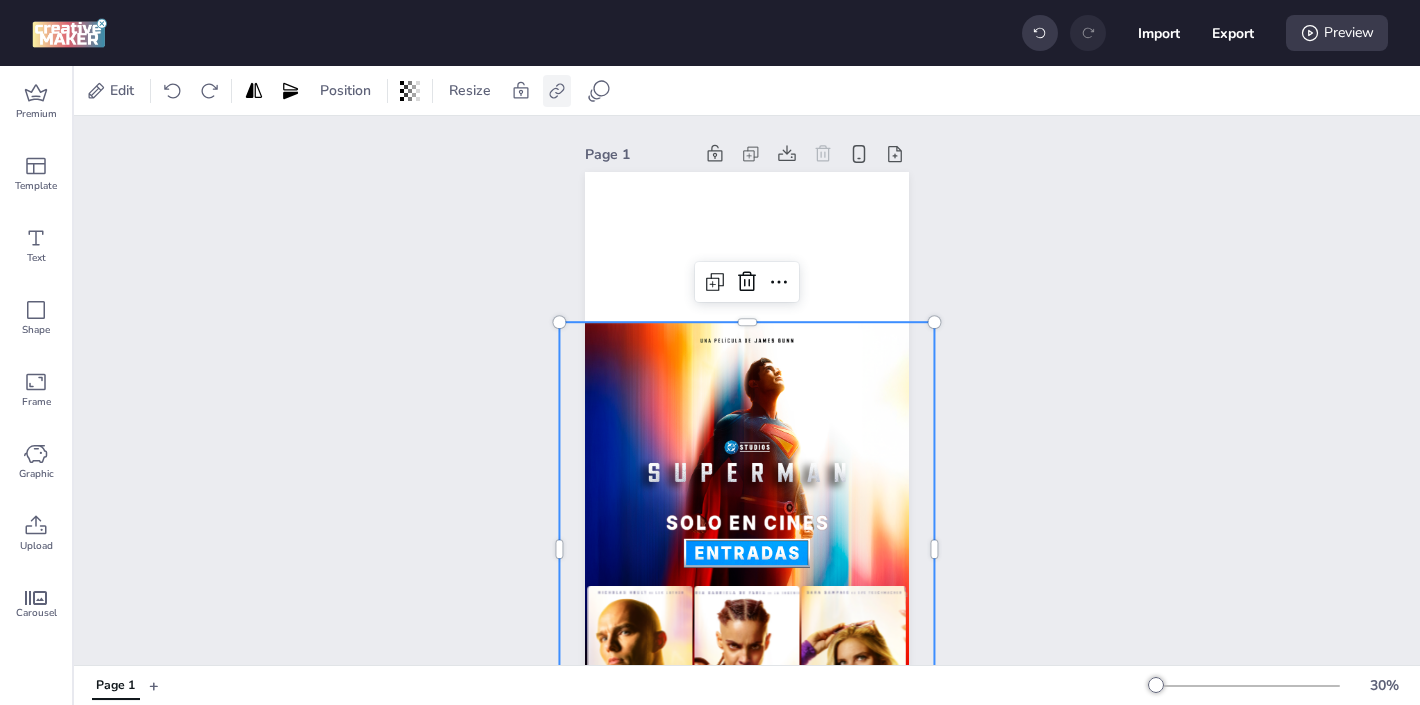 click 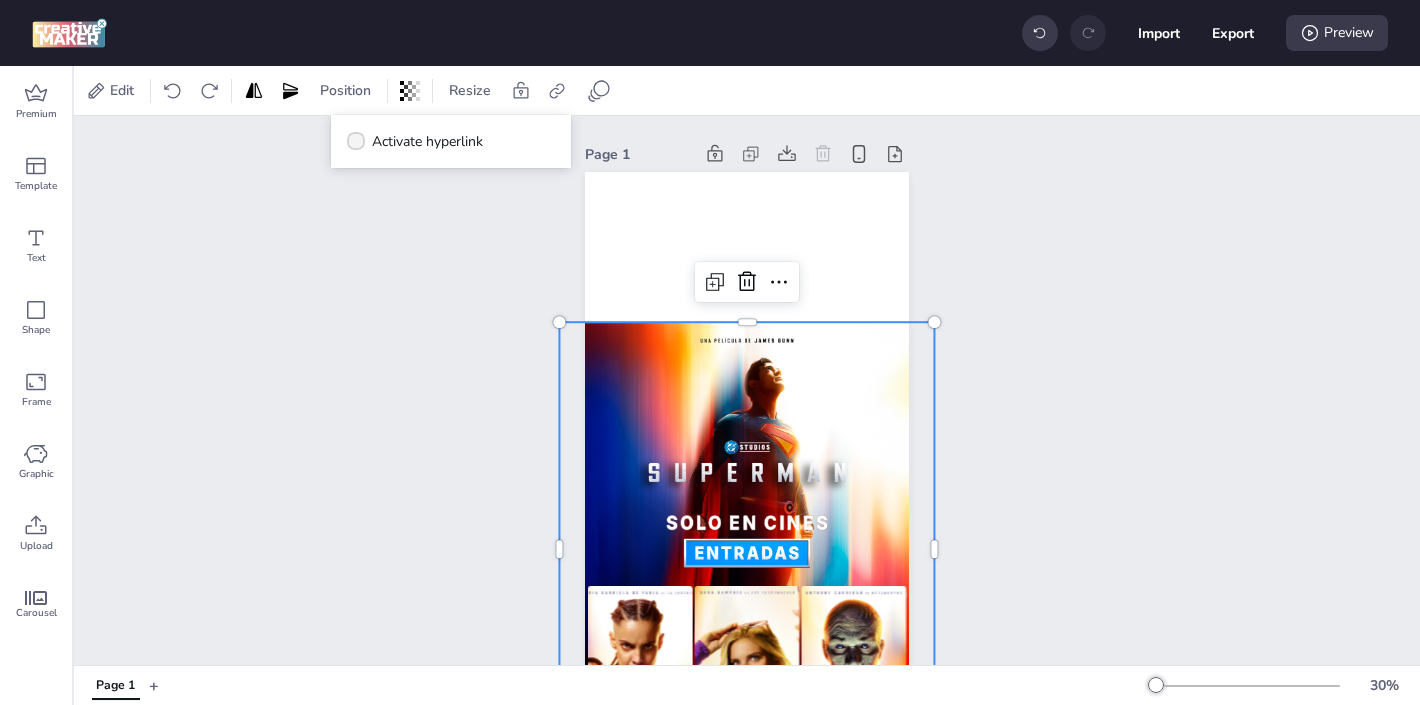 click 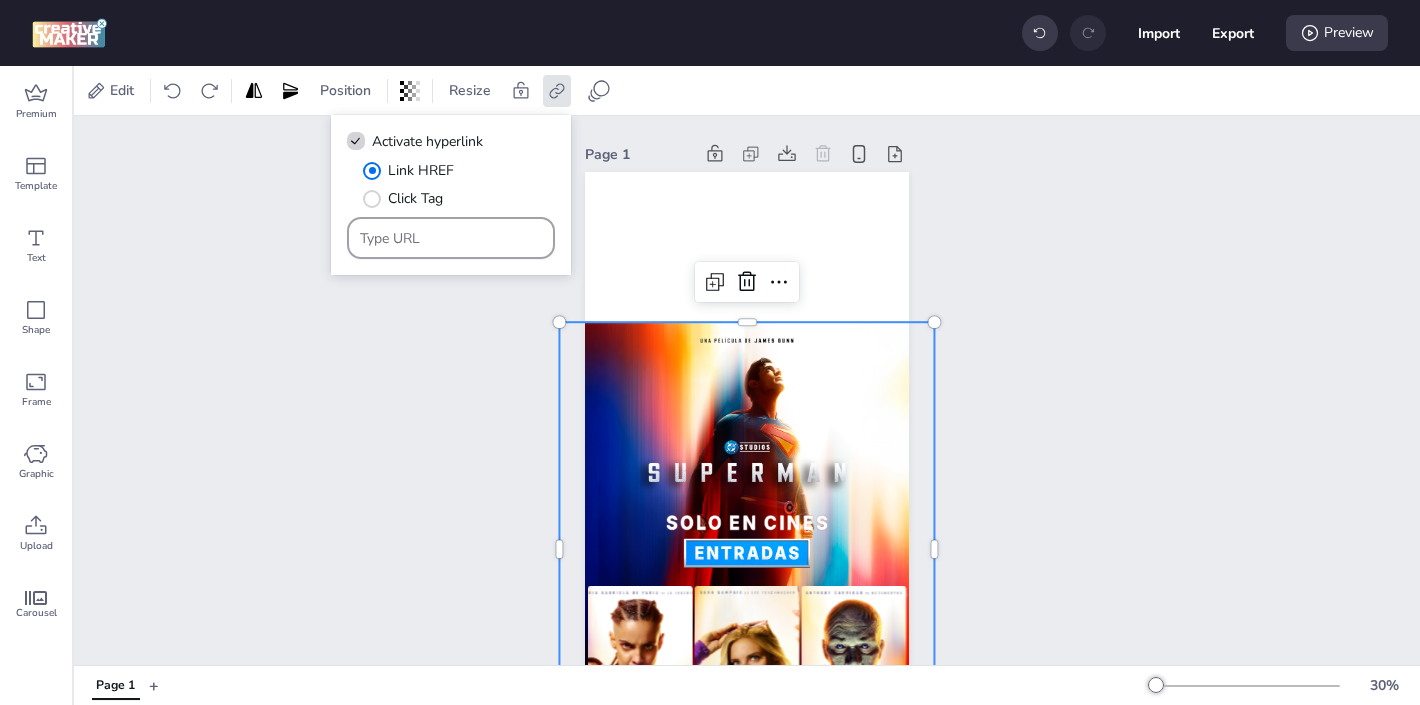 click at bounding box center (451, 238) 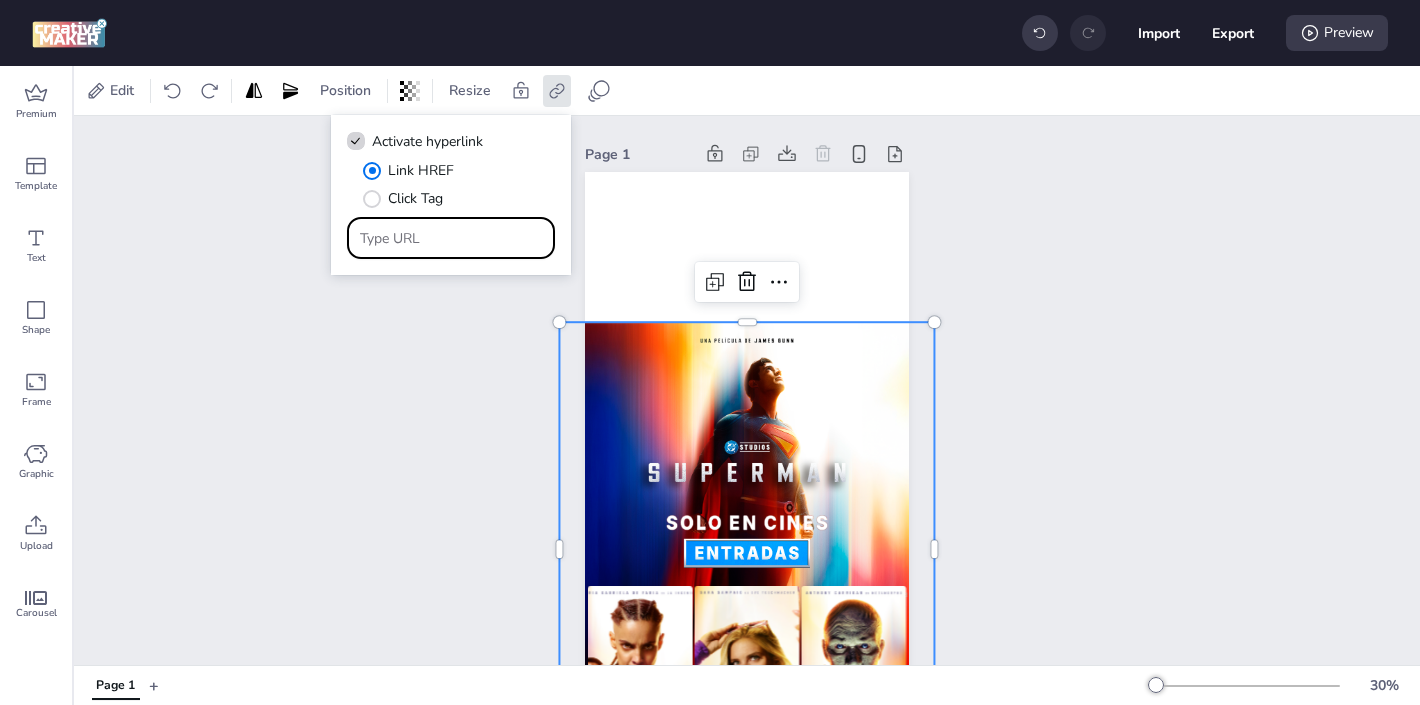 paste on "https://[DOMAIN_NAME]/ddm/trackclk/[DOMAIN_NAME]/B33600787.424644667;dc_trk_aid=617450540;dc_trk_cid=237844775;dc_lat=;dc_rdid=;tag_for_child_directed_treatment=;tfua=;gdpr=${GDPR};gdpr_consent=${GDPR_CONSENT_755};ltd=;dc_tdv=1" 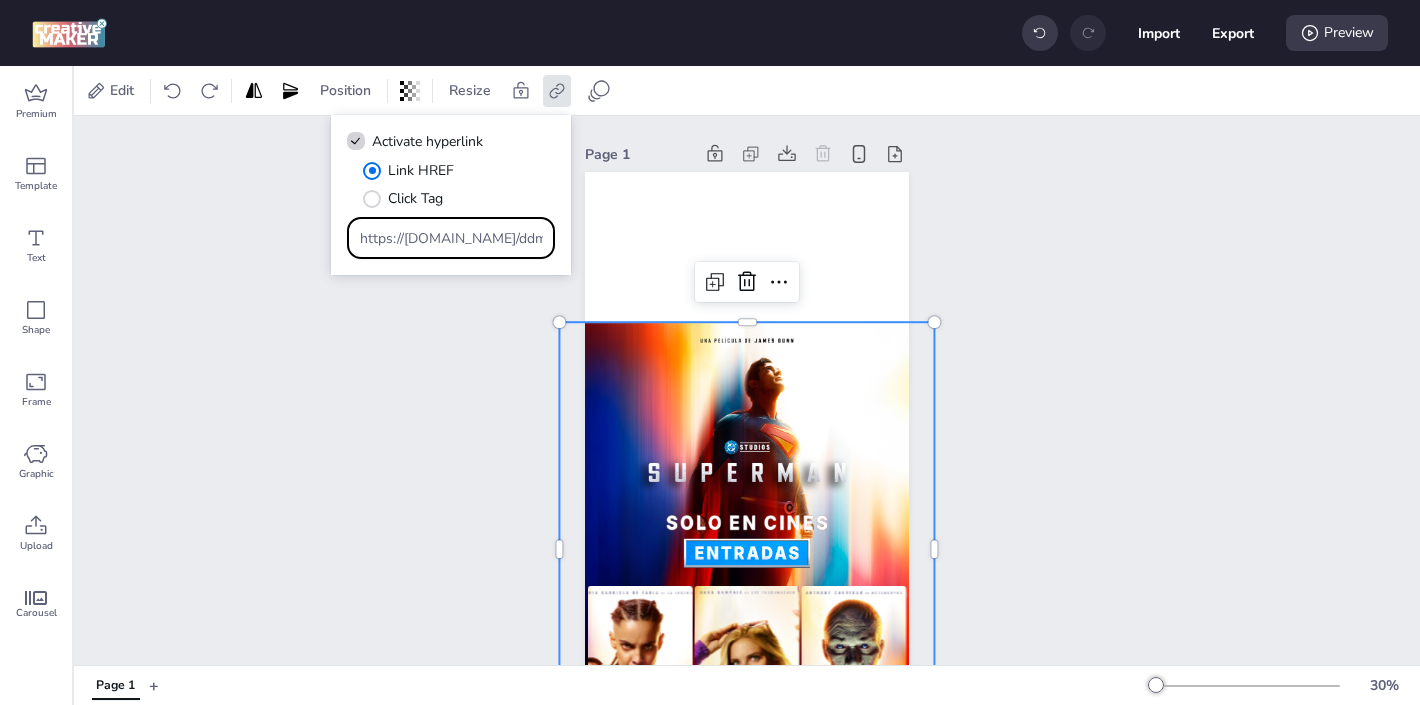 scroll, scrollTop: 0, scrollLeft: 1534, axis: horizontal 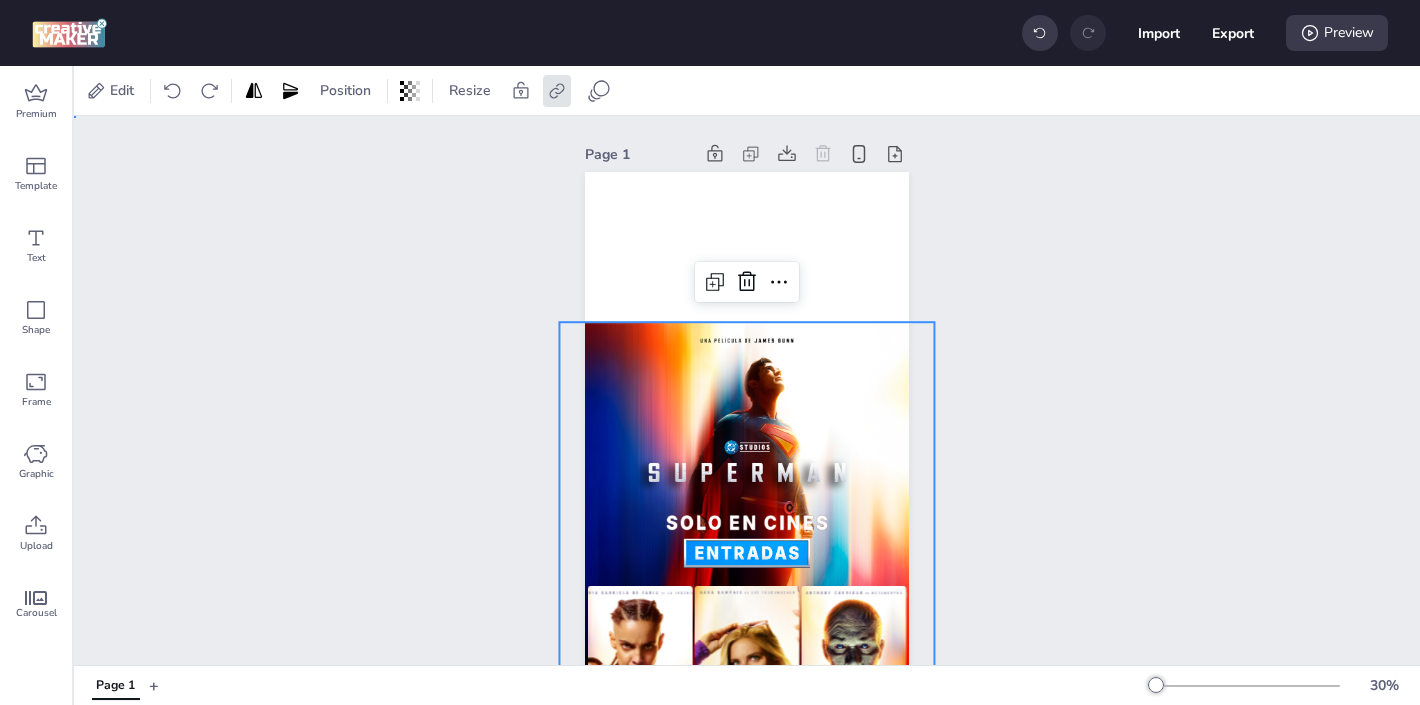 click on "Page 1" at bounding box center (747, 444) 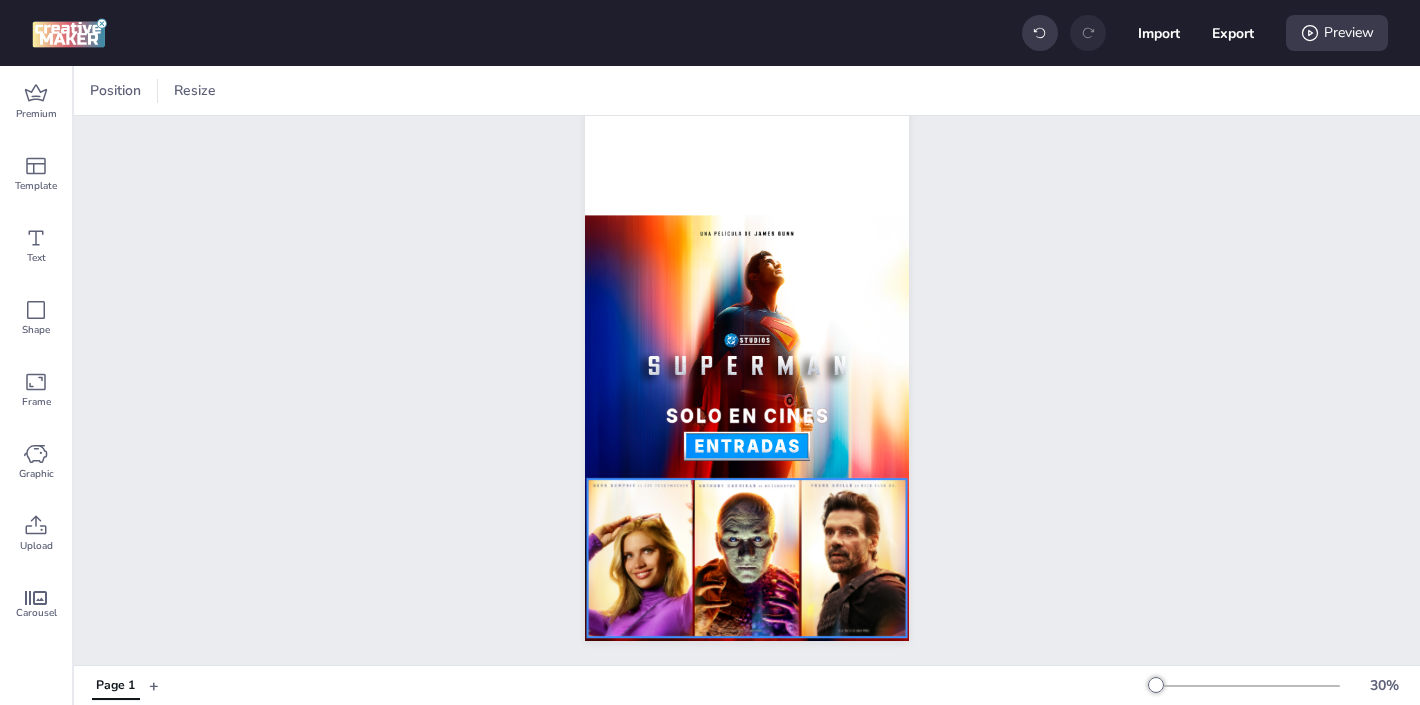 click at bounding box center (640, 558) 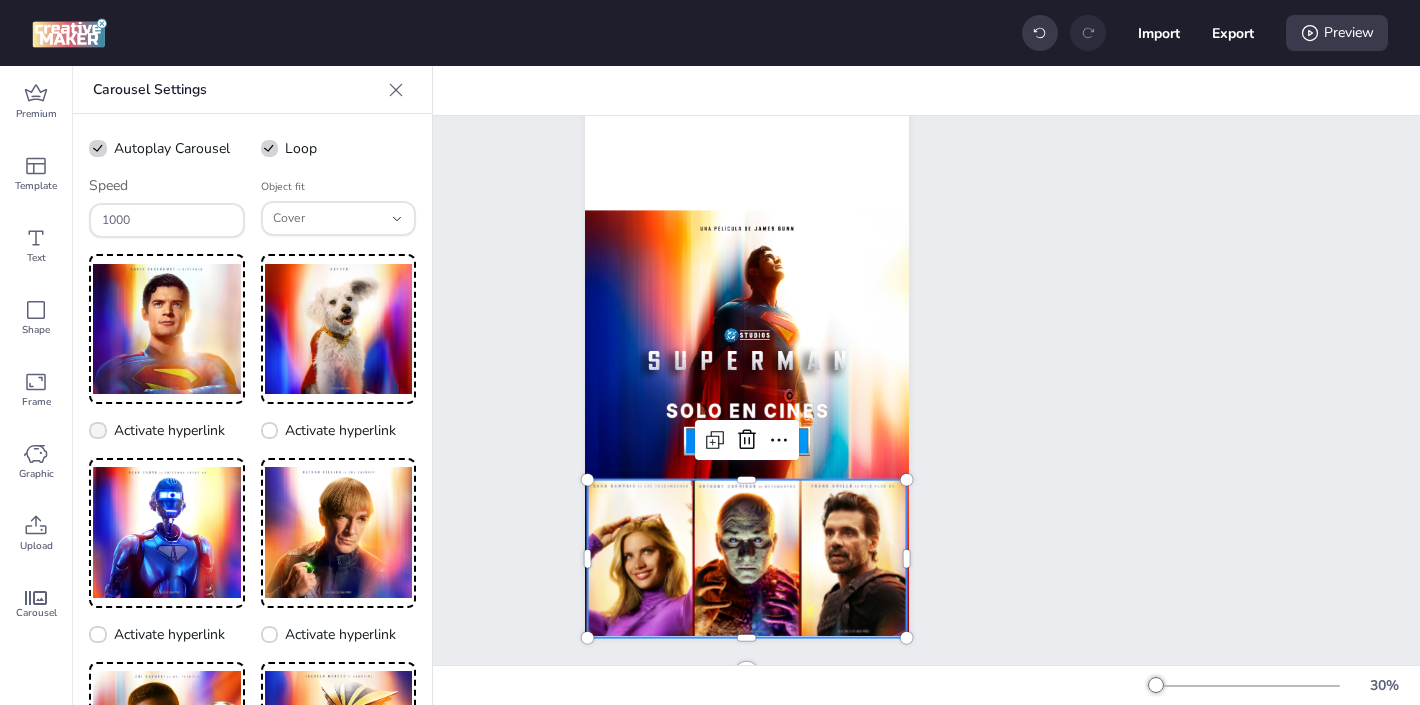 click 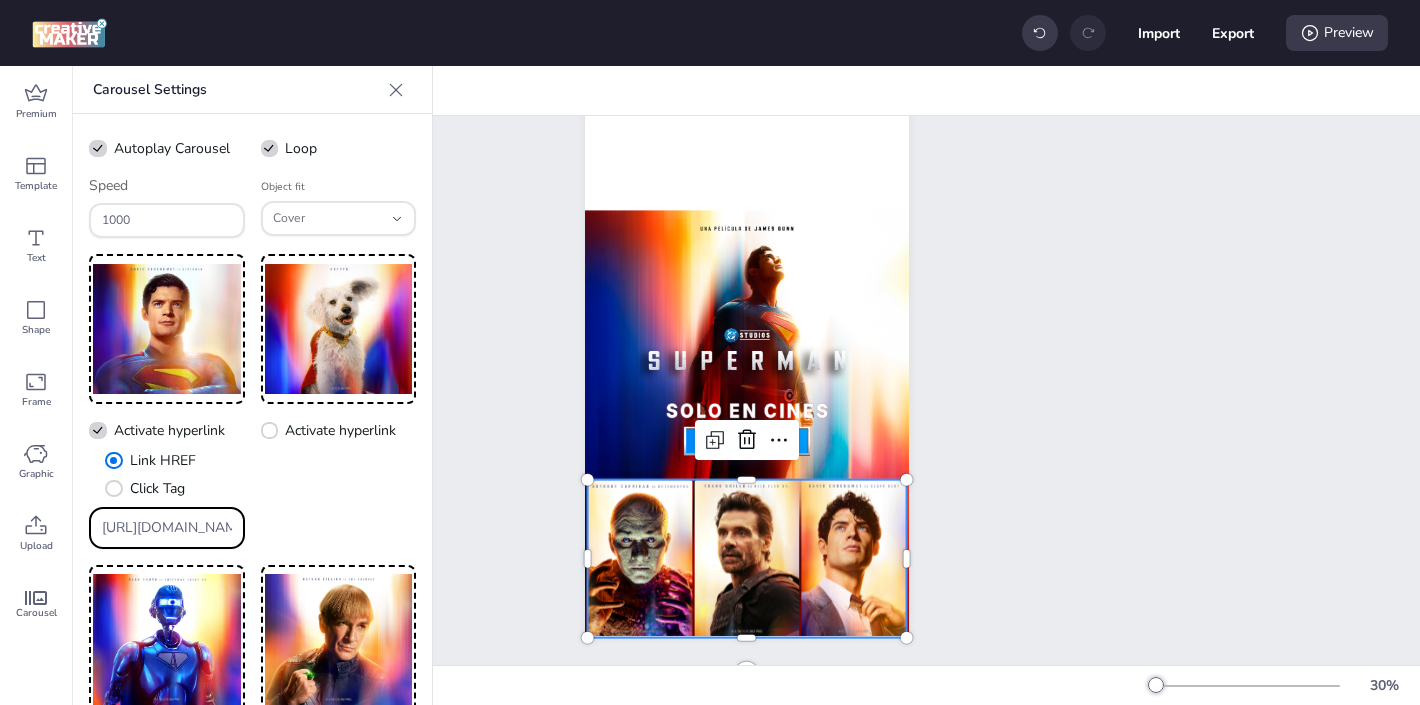 drag, startPoint x: 219, startPoint y: 523, endPoint x: 138, endPoint y: 455, distance: 105.75916 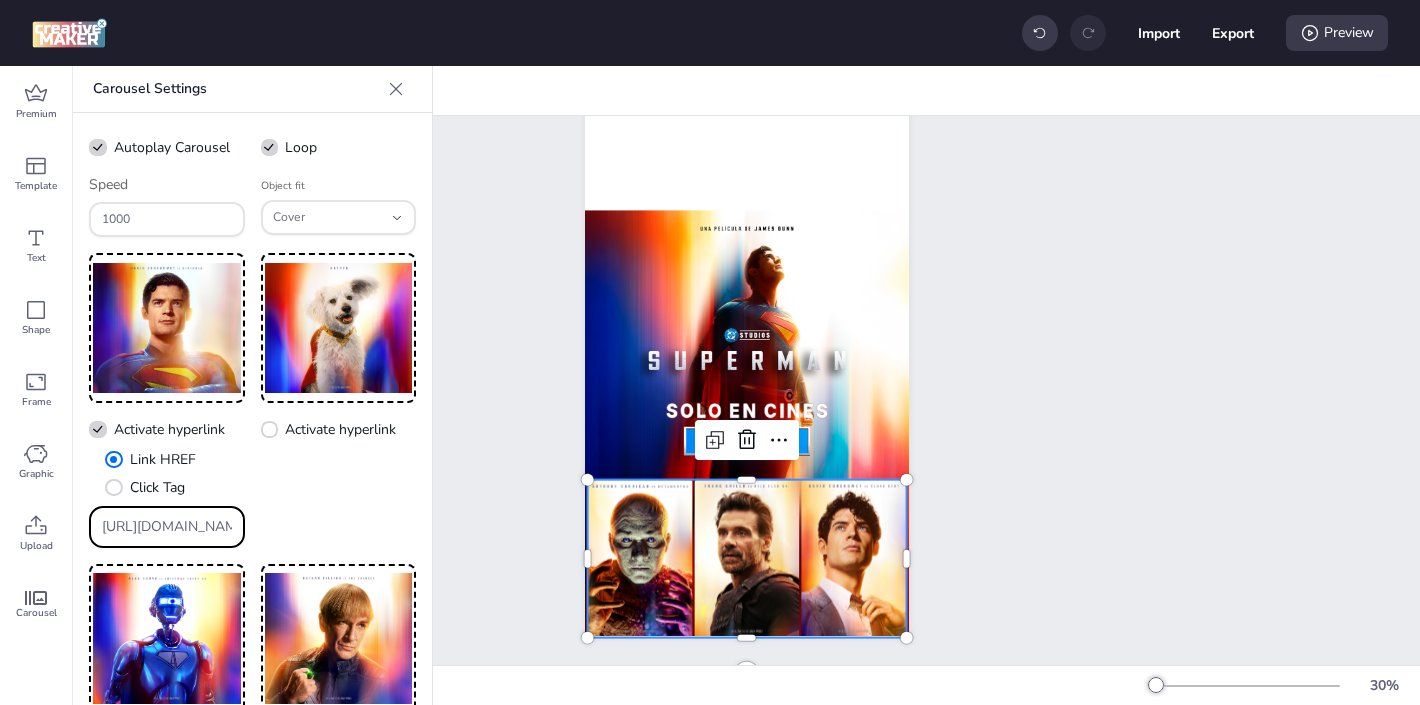 paste on "[DOMAIN_NAME]/ddm/trackclk/[DOMAIN_NAME]/B33600787.424644667;dc_trk_aid=617450540;dc_trk_cid=237844775;dc_lat=;dc_rdid=;tag_for_child_directed_treatment=;tfua=;gdpr=${GDPR};gdpr_consent=${GDPR_CONSENT_755};ltd=;dc_tdv=1" 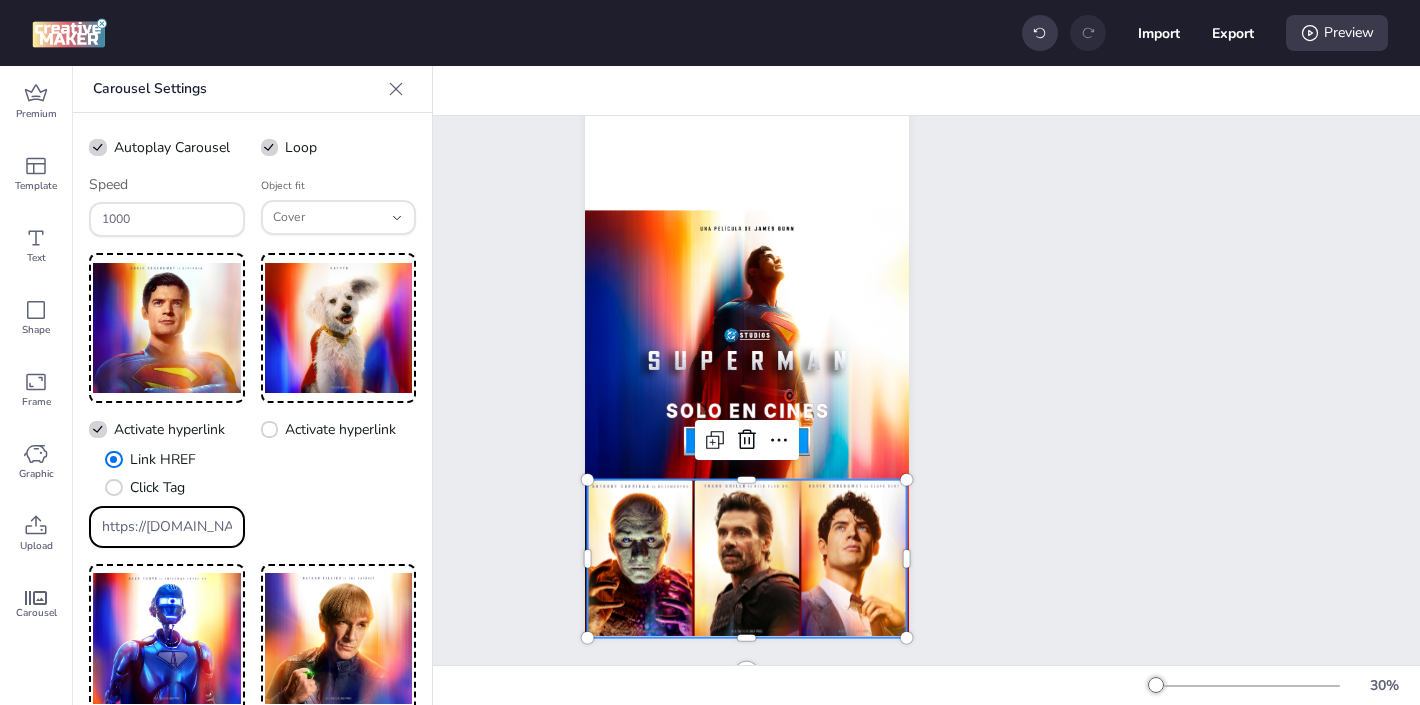 scroll, scrollTop: 0, scrollLeft: 1586, axis: horizontal 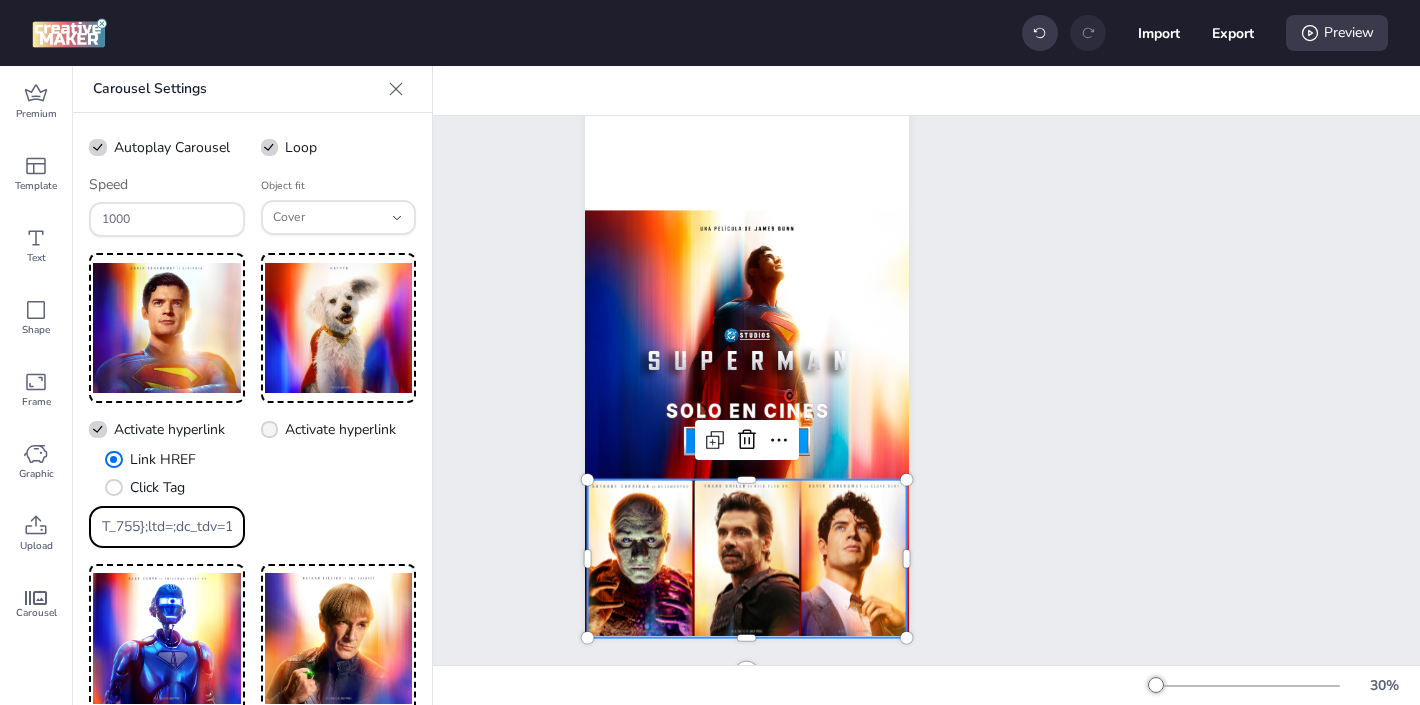 type on "https://[DOMAIN_NAME]/ddm/trackclk/[DOMAIN_NAME]/B33600787.424644667;dc_trk_aid=617450540;dc_trk_cid=237844775;dc_lat=;dc_rdid=;tag_for_child_directed_treatment=;tfua=;gdpr=${GDPR};gdpr_consent=${GDPR_CONSENT_755};ltd=;dc_tdv=1" 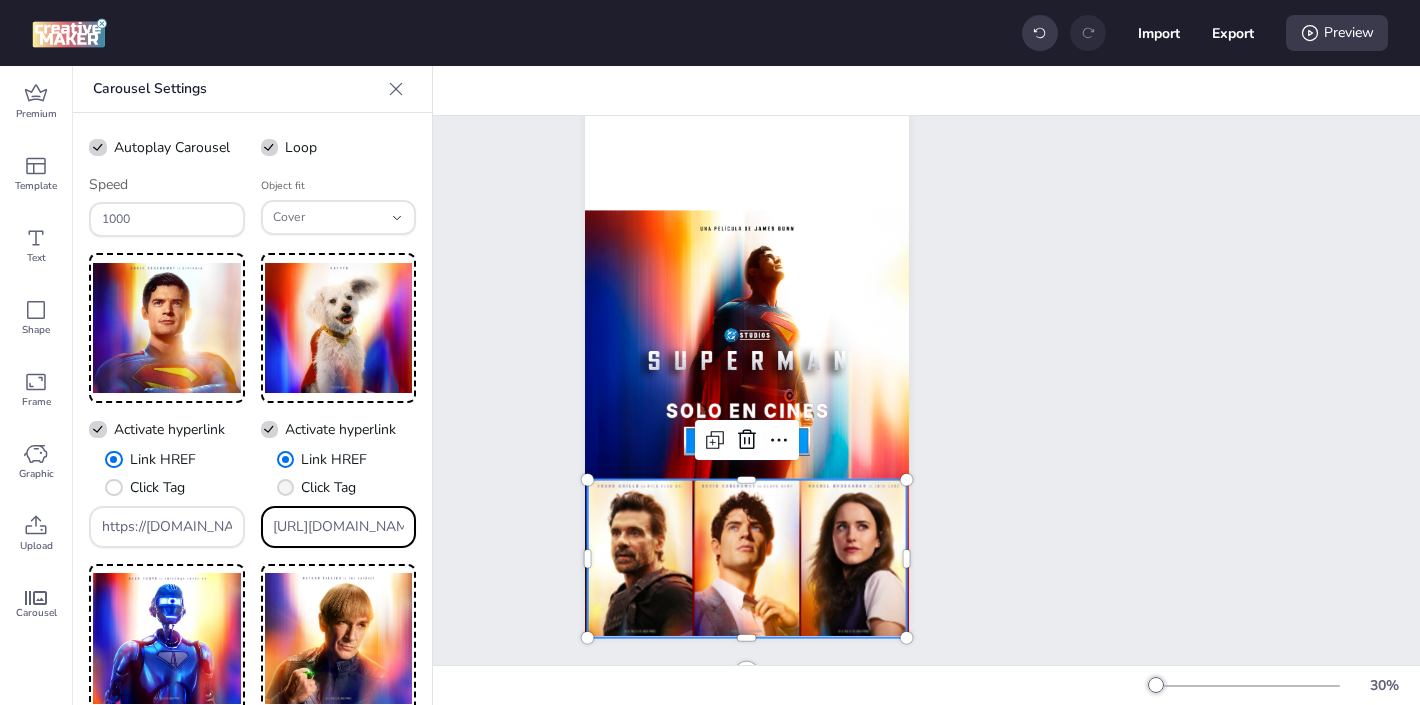 drag, startPoint x: 393, startPoint y: 525, endPoint x: 311, endPoint y: 480, distance: 93.53609 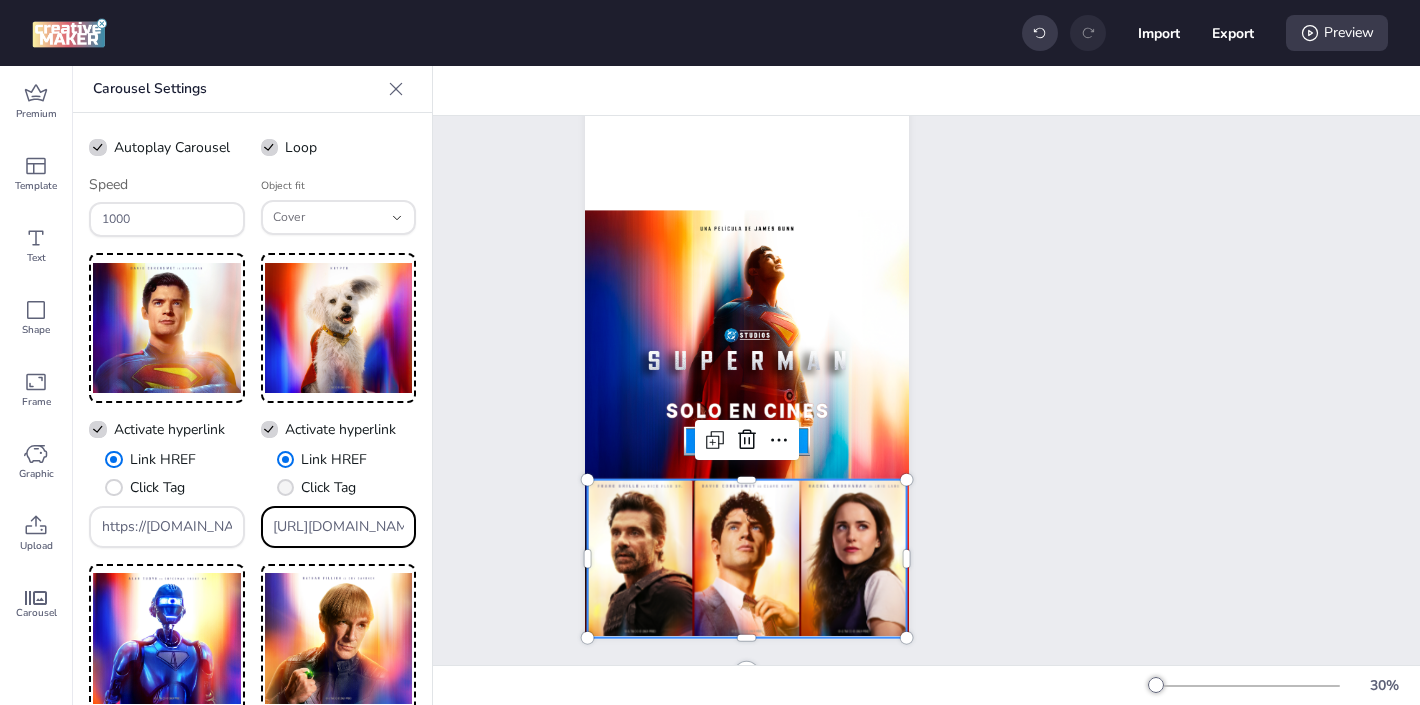 click on "Link HREF Click Tag [URL][DOMAIN_NAME]" at bounding box center (339, 498) 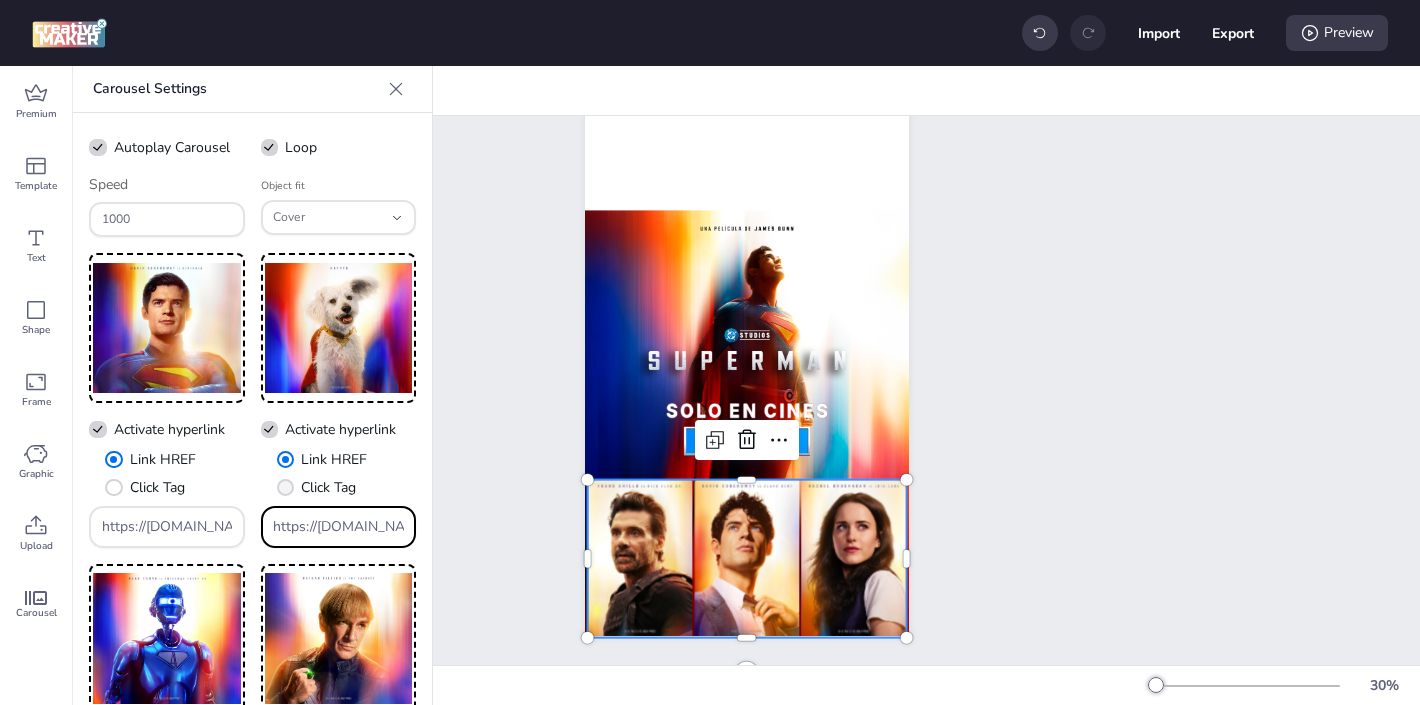 scroll, scrollTop: 0, scrollLeft: 1586, axis: horizontal 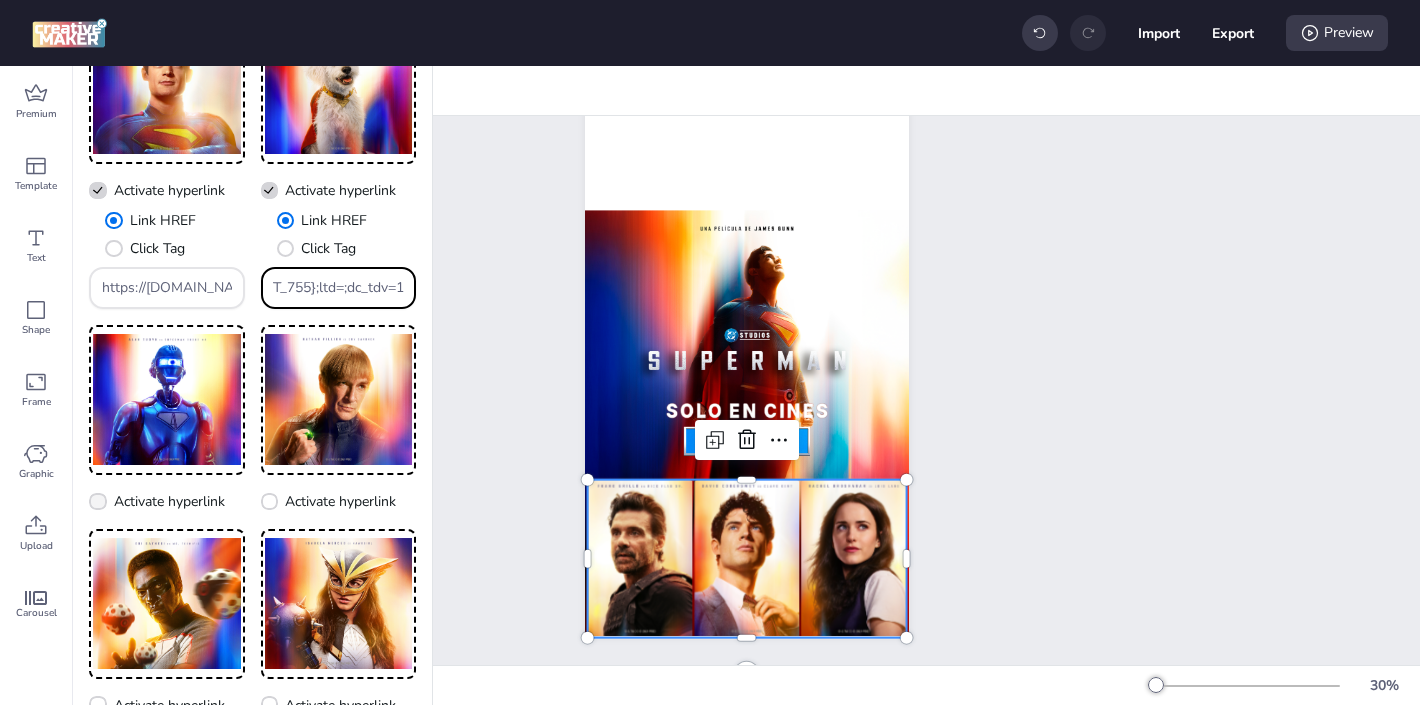 type on "https://[DOMAIN_NAME]/ddm/trackclk/[DOMAIN_NAME]/B33600787.424644667;dc_trk_aid=617450540;dc_trk_cid=237844775;dc_lat=;dc_rdid=;tag_for_child_directed_treatment=;tfua=;gdpr=${GDPR};gdpr_consent=${GDPR_CONSENT_755};ltd=;dc_tdv=1" 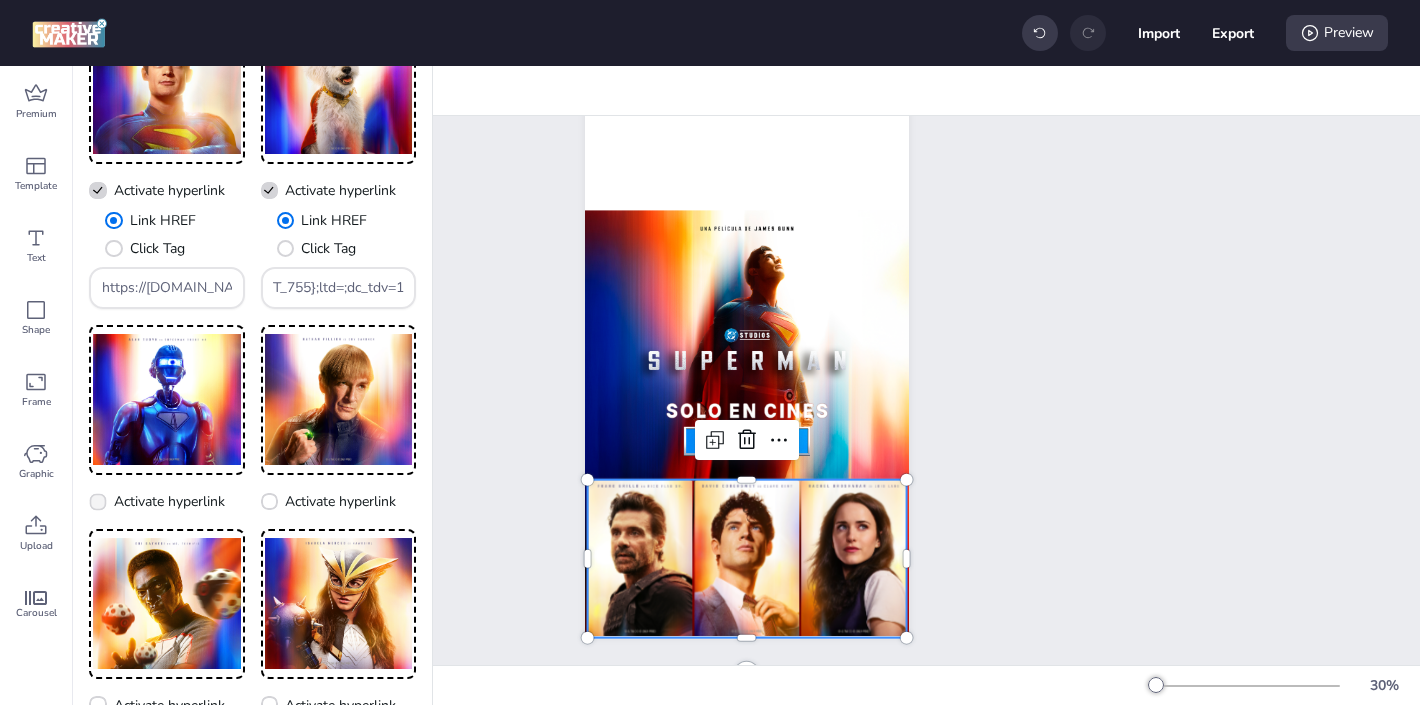 click 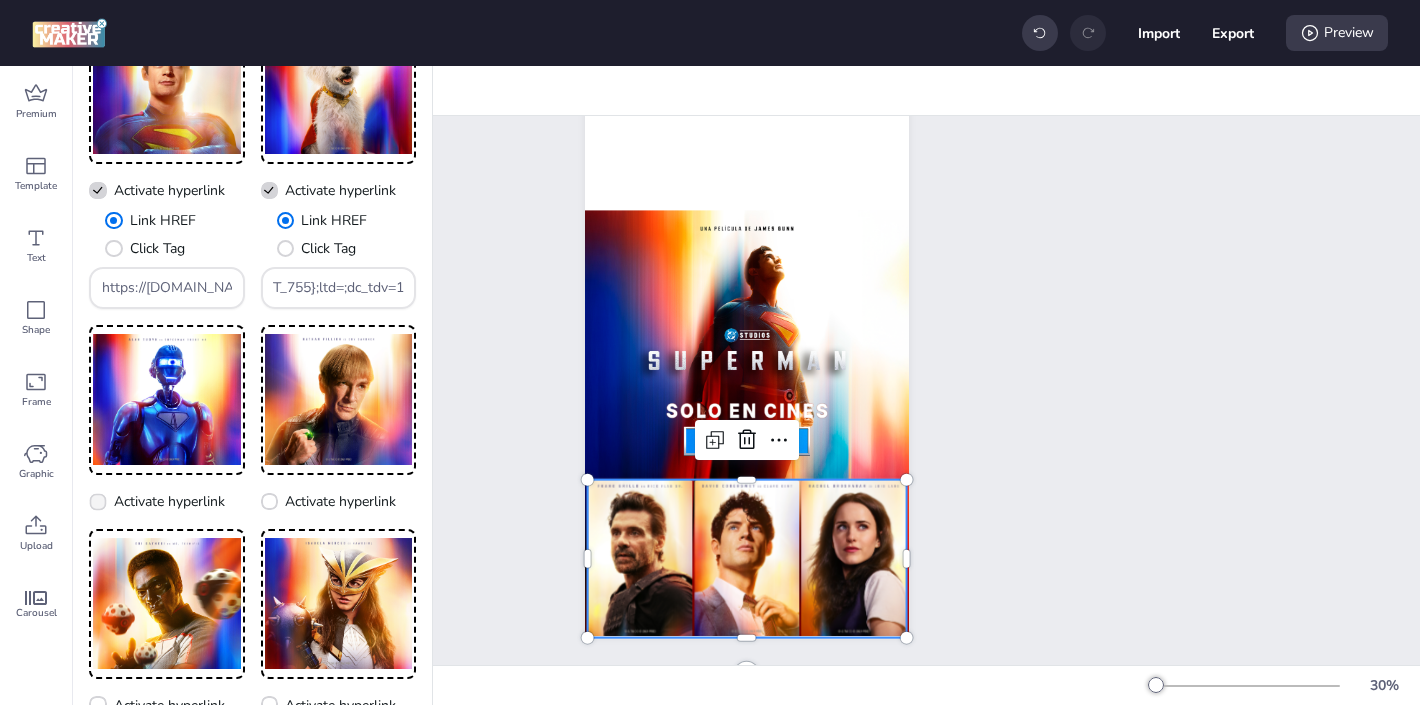 click on "Activate hyperlink" at bounding box center [94, 509] 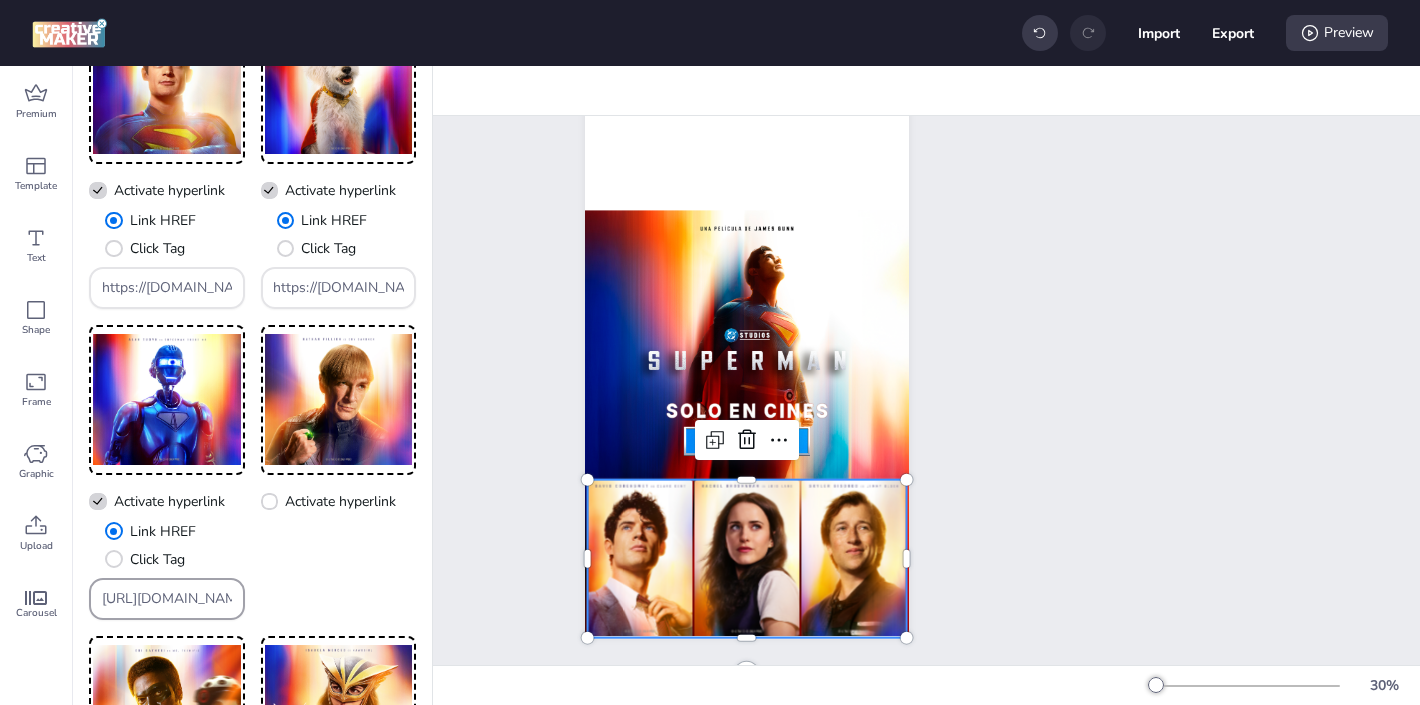 drag, startPoint x: 219, startPoint y: 595, endPoint x: 168, endPoint y: 559, distance: 62.425957 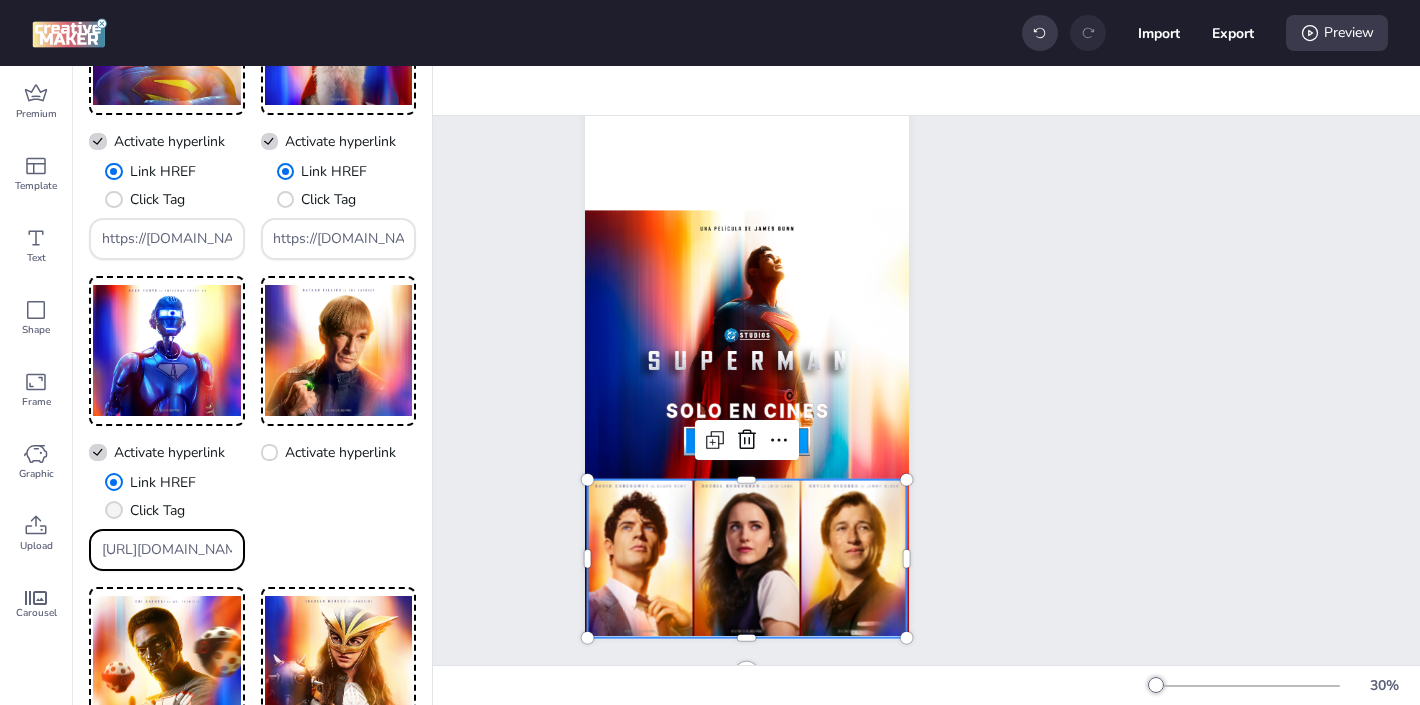 scroll, scrollTop: 304, scrollLeft: 0, axis: vertical 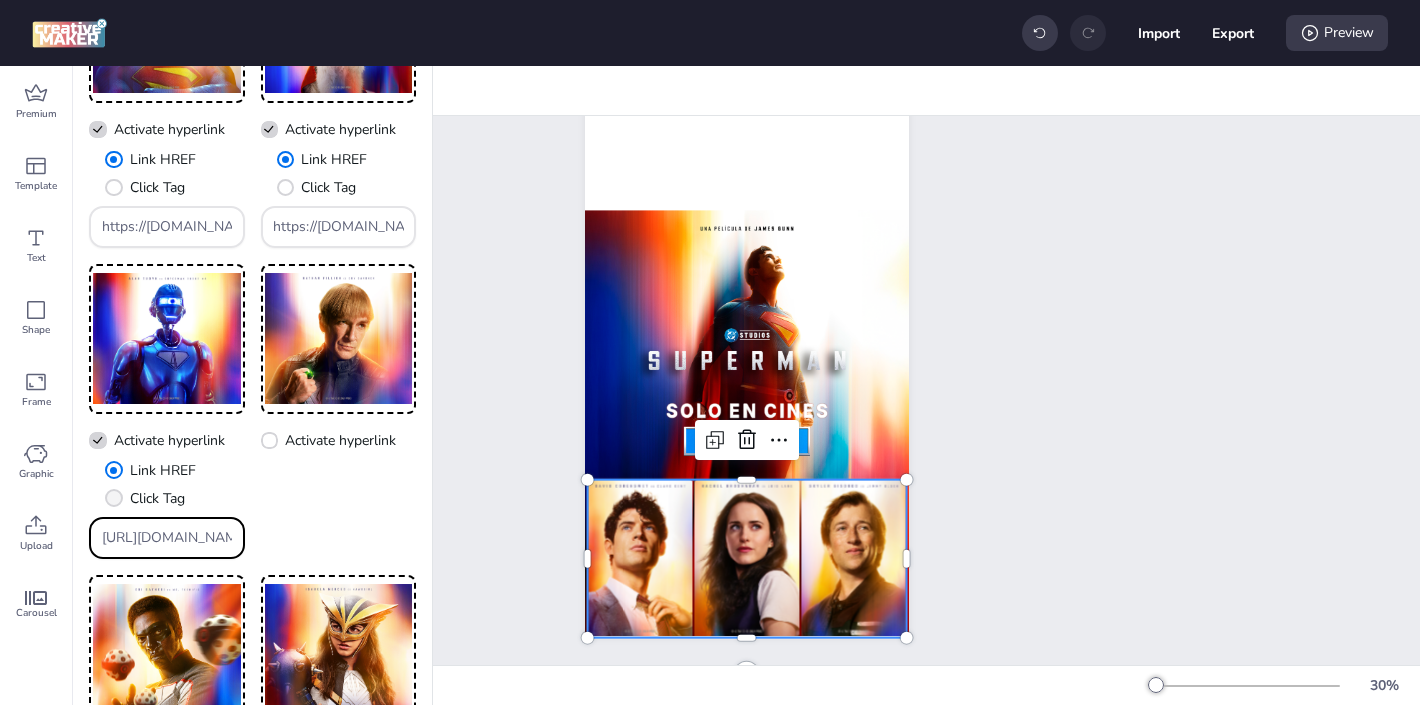 paste on "[DOMAIN_NAME]/ddm/trackclk/[DOMAIN_NAME]/B33600787.424644667;dc_trk_aid=617450540;dc_trk_cid=237844775;dc_lat=;dc_rdid=;tag_for_child_directed_treatment=;tfua=;gdpr=${GDPR};gdpr_consent=${GDPR_CONSENT_755};ltd=;dc_tdv=1" 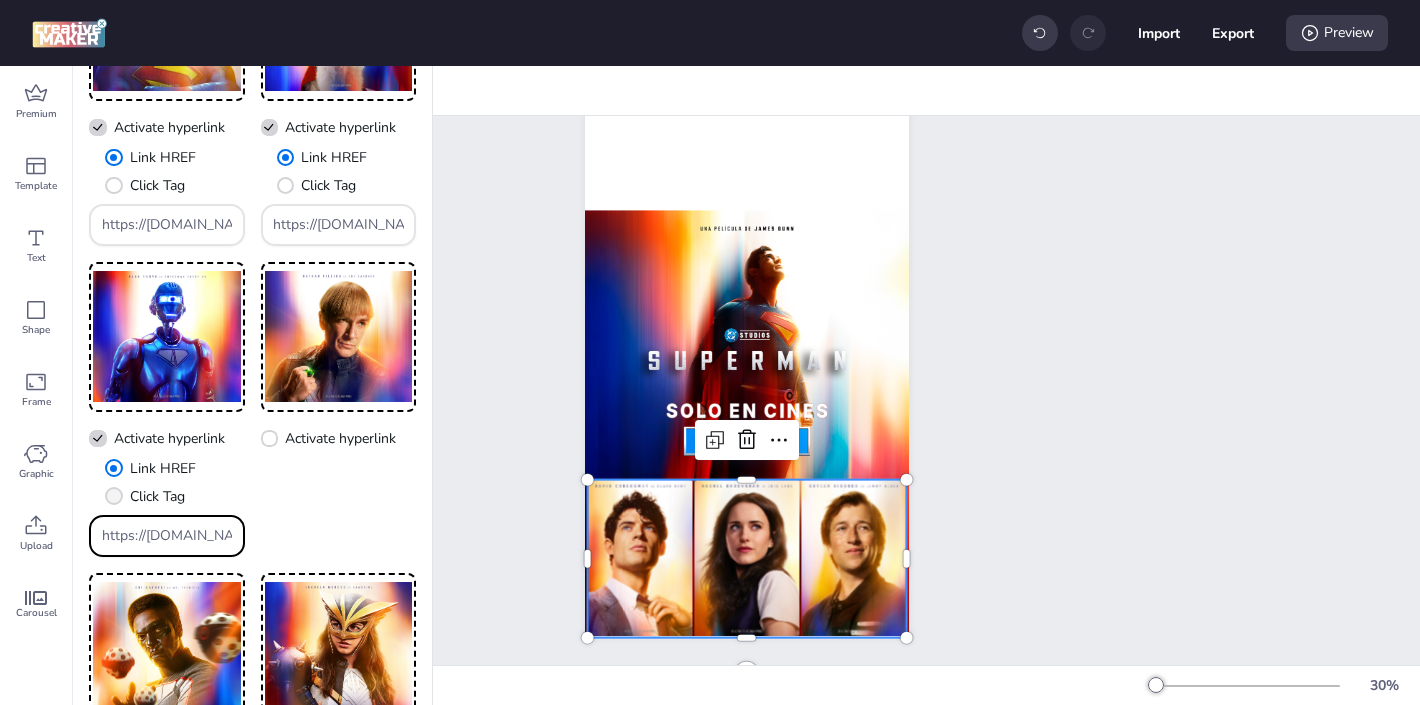 scroll, scrollTop: 0, scrollLeft: 1586, axis: horizontal 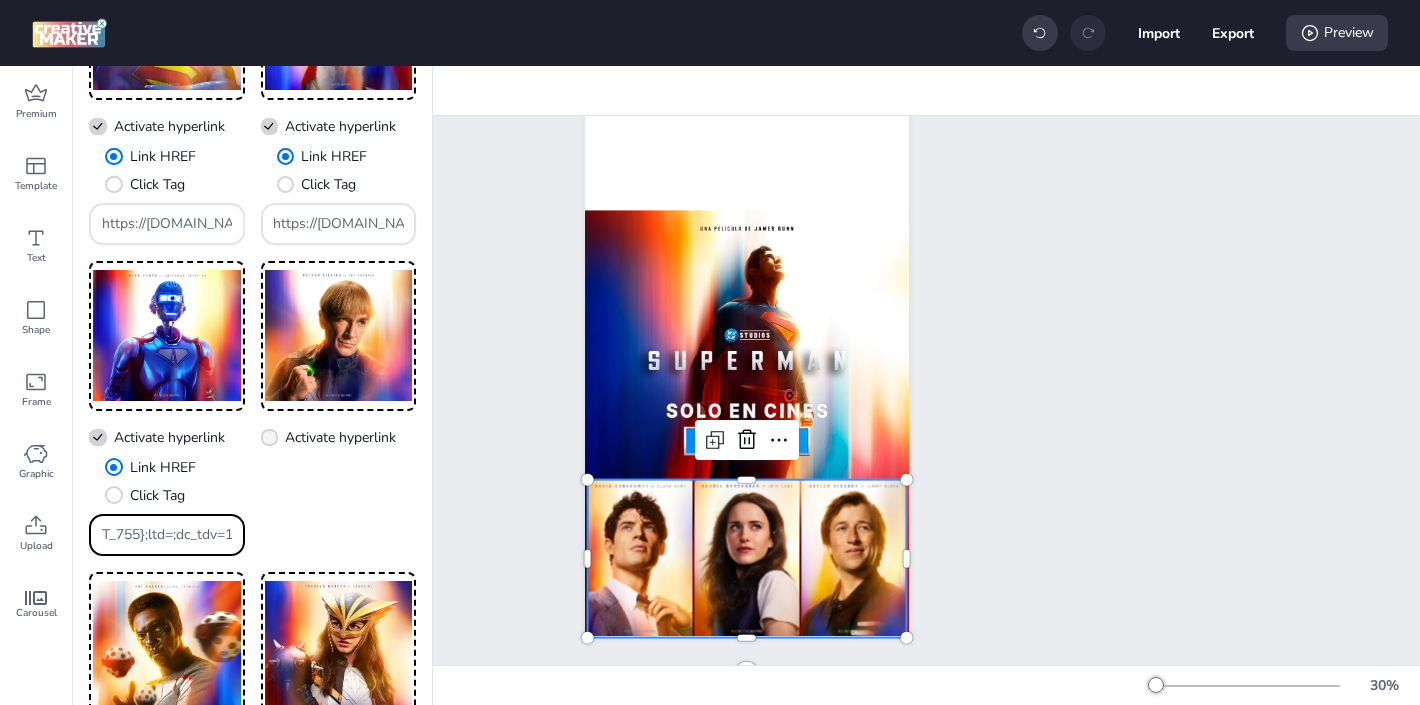 type on "https://[DOMAIN_NAME]/ddm/trackclk/[DOMAIN_NAME]/B33600787.424644667;dc_trk_aid=617450540;dc_trk_cid=237844775;dc_lat=;dc_rdid=;tag_for_child_directed_treatment=;tfua=;gdpr=${GDPR};gdpr_consent=${GDPR_CONSENT_755};ltd=;dc_tdv=1" 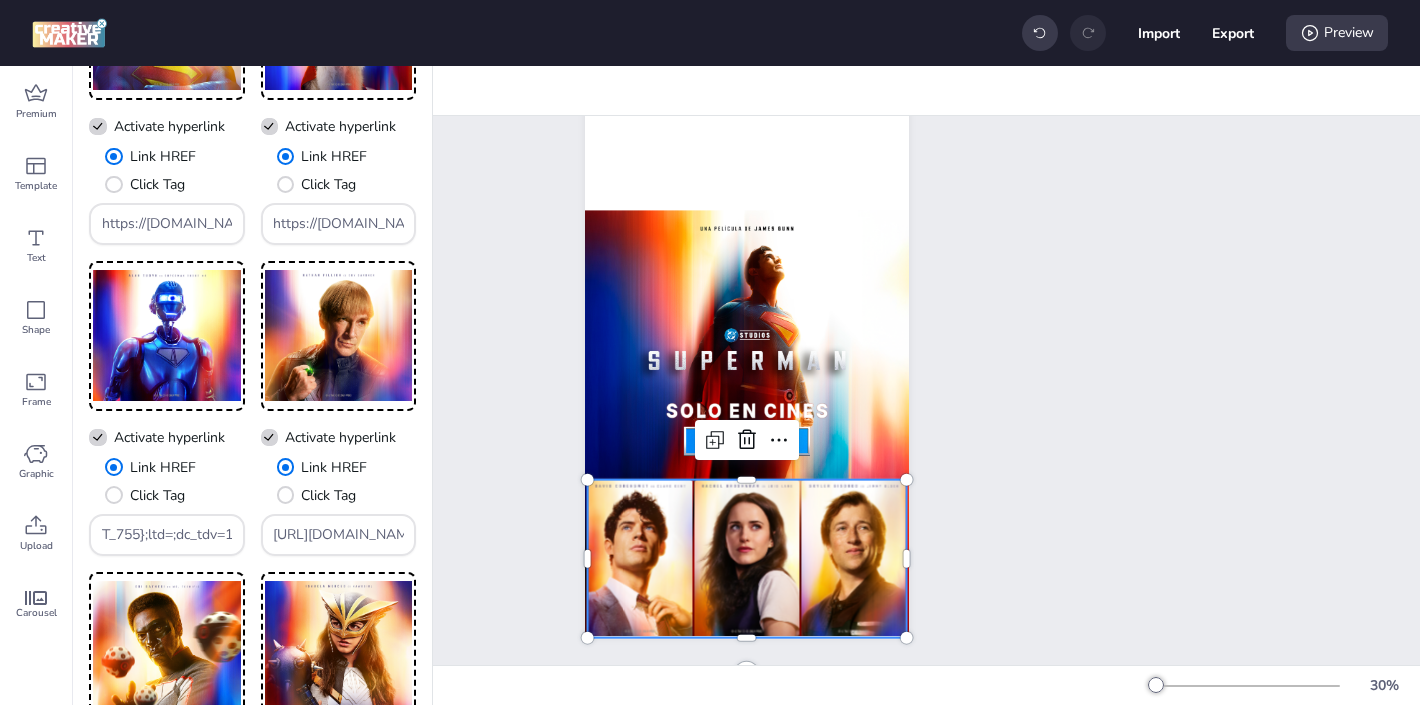scroll, scrollTop: 0, scrollLeft: 0, axis: both 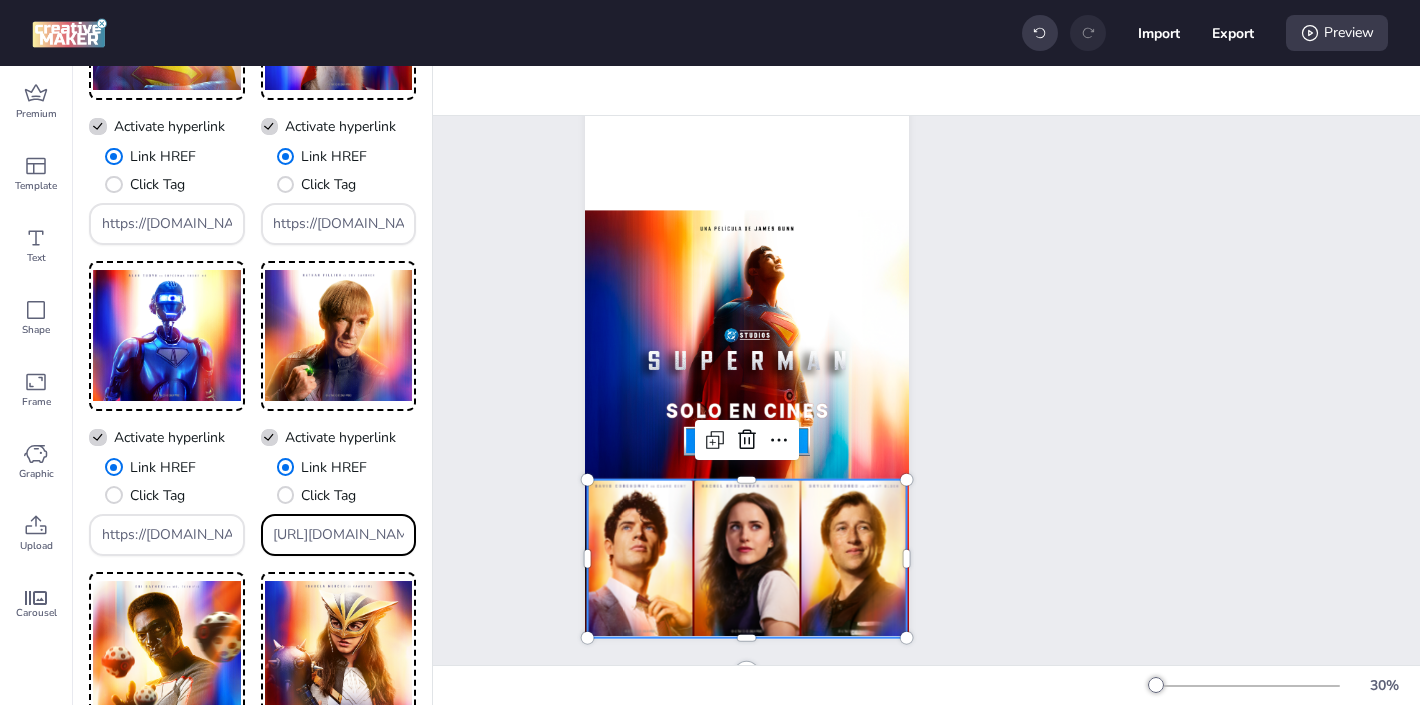 drag, startPoint x: 398, startPoint y: 541, endPoint x: 313, endPoint y: 493, distance: 97.6166 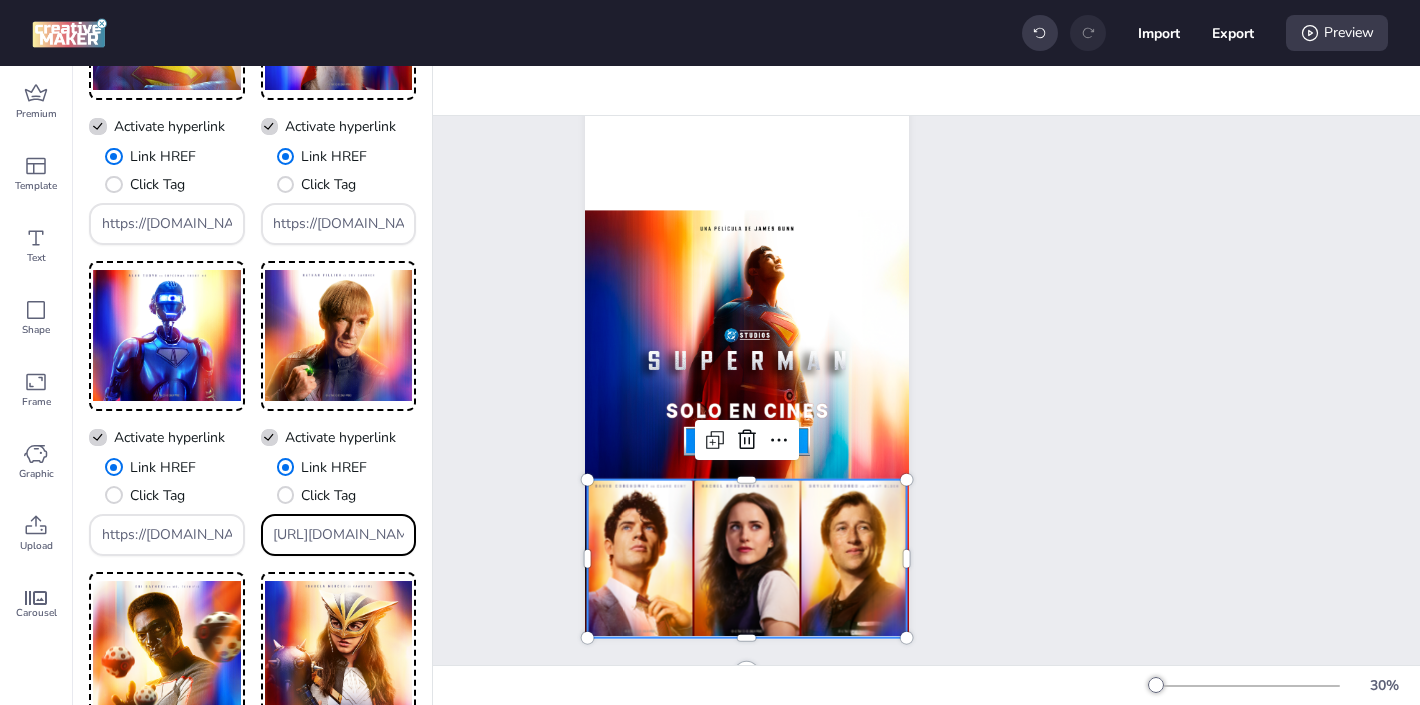 click on "Link HREF Click Tag [URL][DOMAIN_NAME]" at bounding box center [339, 506] 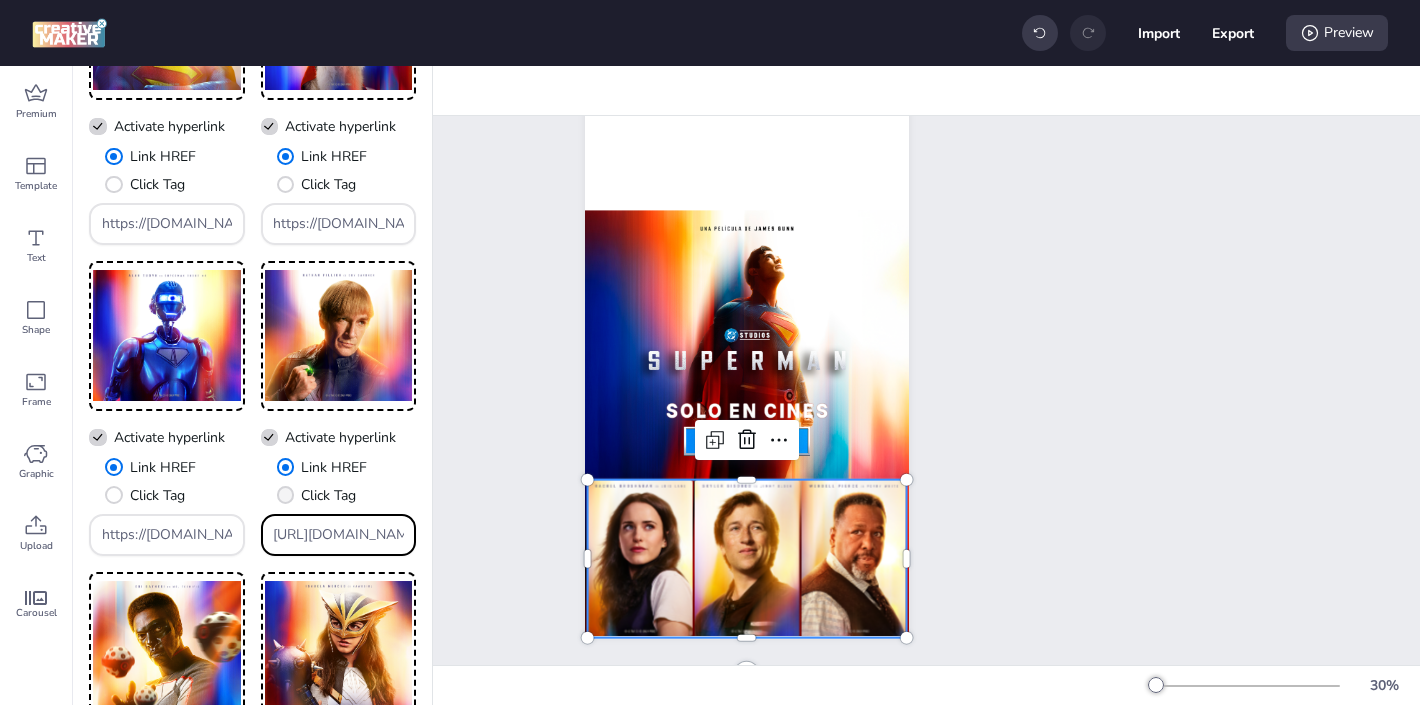 paste on "[DOMAIN_NAME]/ddm/trackclk/[DOMAIN_NAME]/B33600787.424644667;dc_trk_aid=617450540;dc_trk_cid=237844775;dc_lat=;dc_rdid=;tag_for_child_directed_treatment=;tfua=;gdpr=${GDPR};gdpr_consent=${GDPR_CONSENT_755};ltd=;dc_tdv=1" 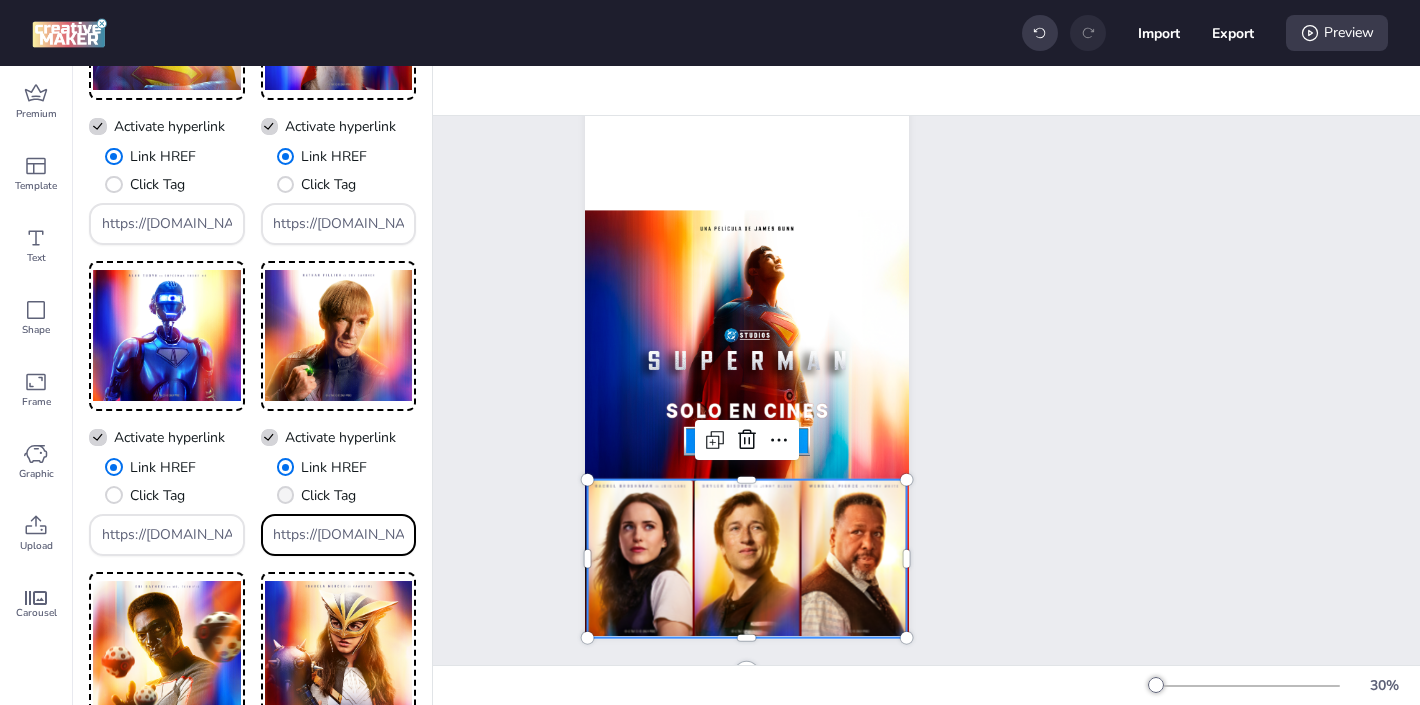 scroll, scrollTop: 0, scrollLeft: 1586, axis: horizontal 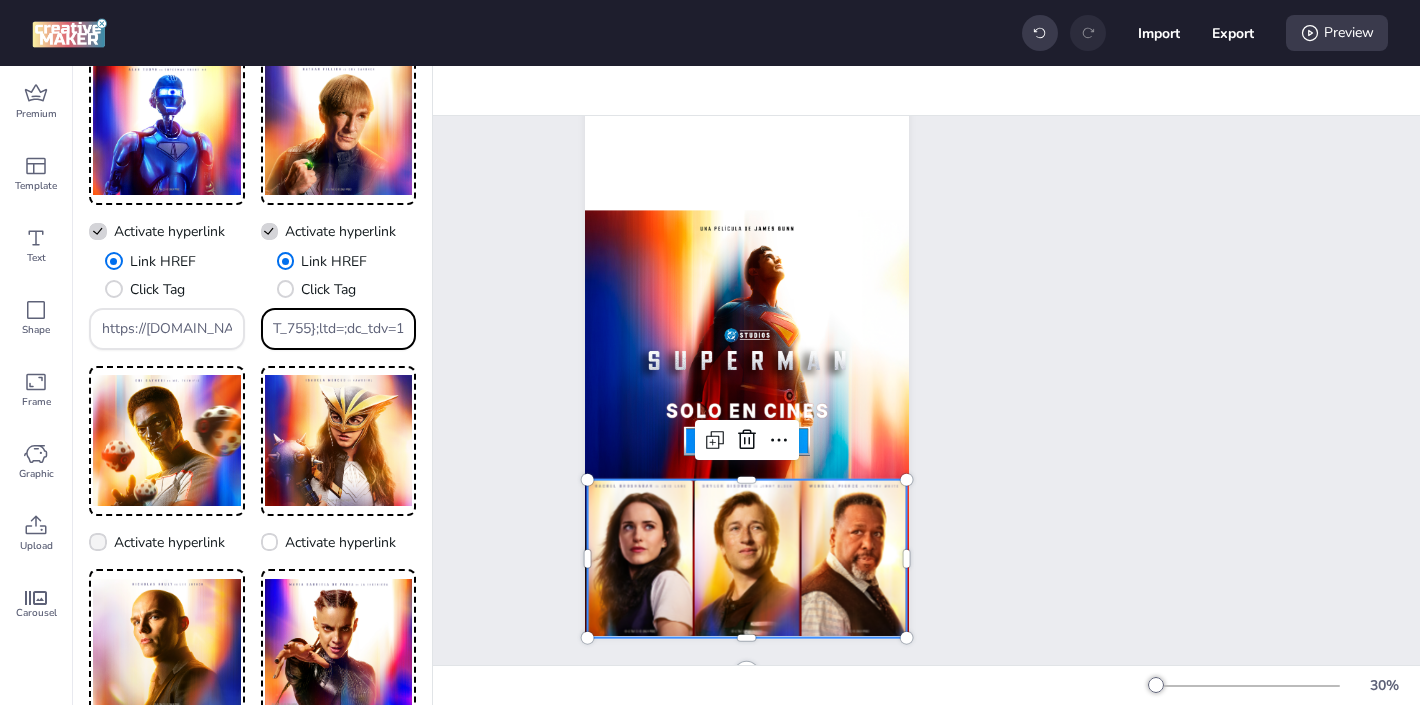 type on "https://[DOMAIN_NAME]/ddm/trackclk/[DOMAIN_NAME]/B33600787.424644667;dc_trk_aid=617450540;dc_trk_cid=237844775;dc_lat=;dc_rdid=;tag_for_child_directed_treatment=;tfua=;gdpr=${GDPR};gdpr_consent=${GDPR_CONSENT_755};ltd=;dc_tdv=1" 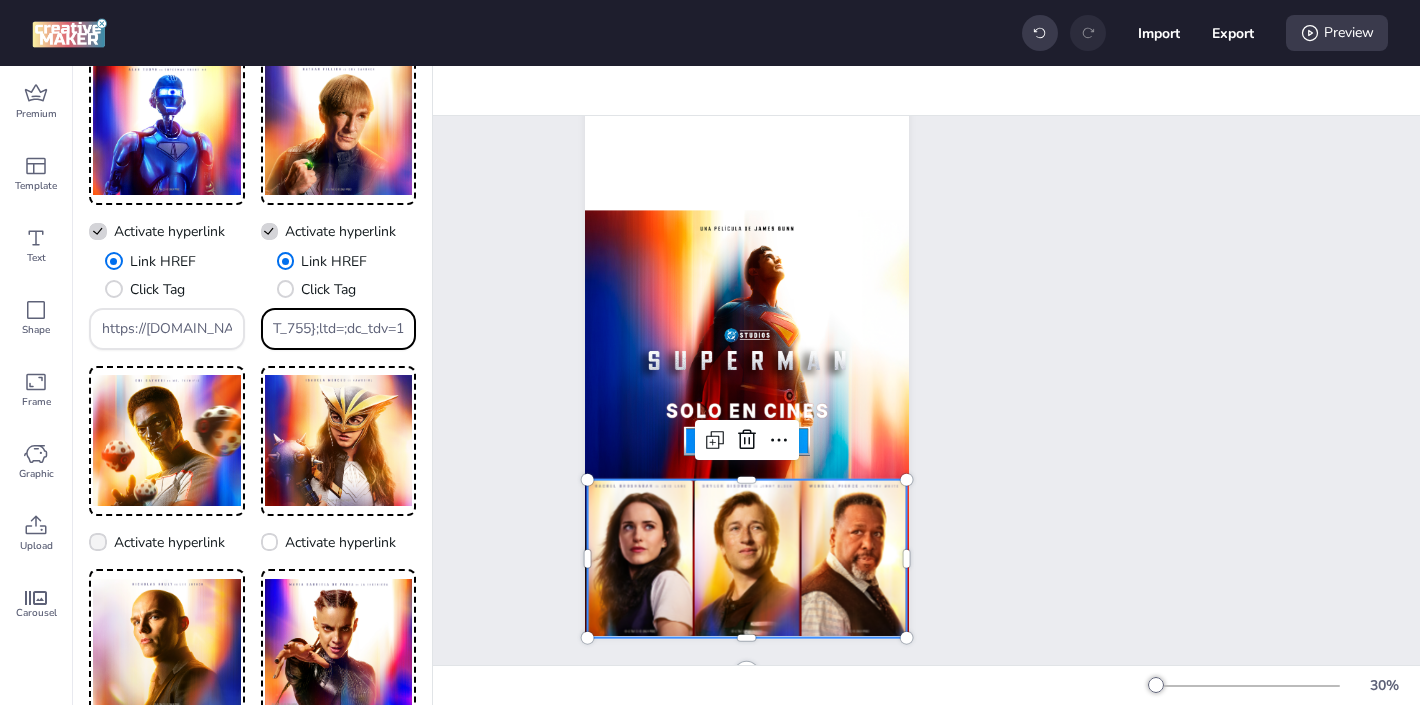 click 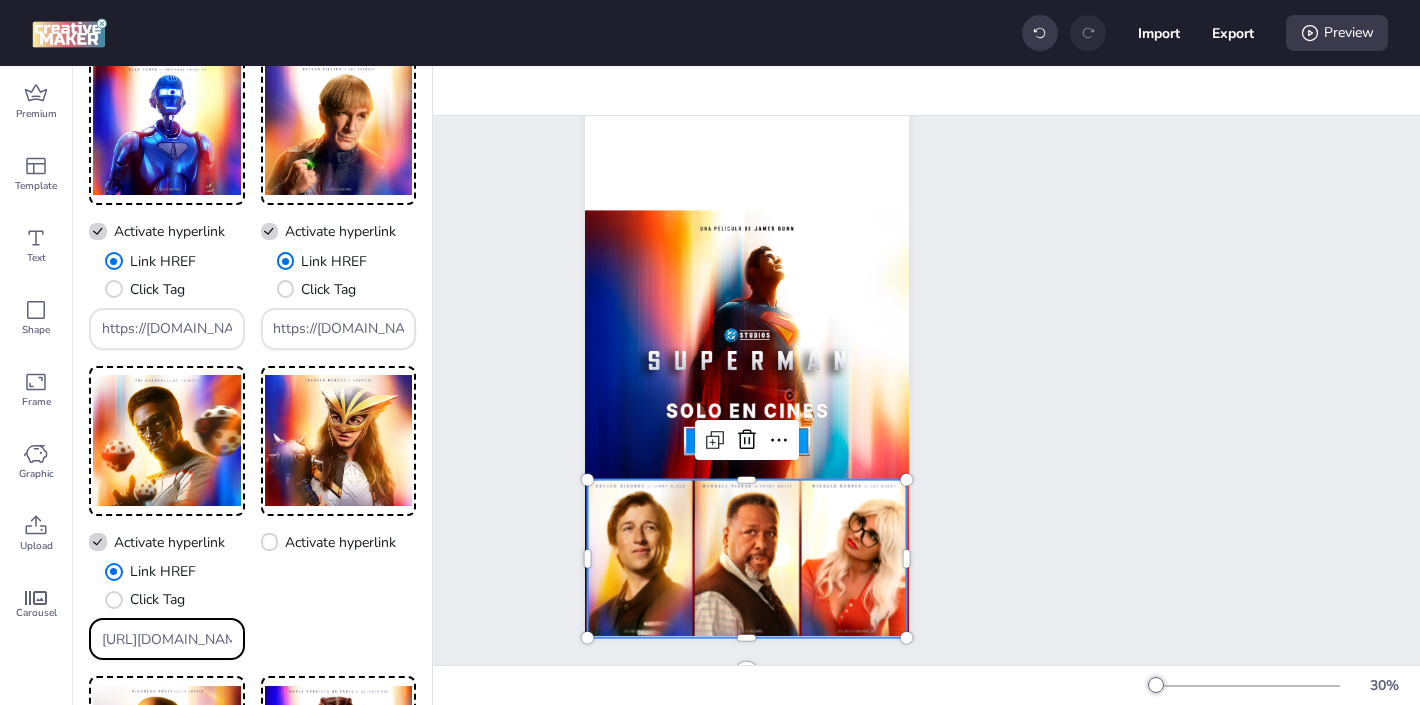 drag, startPoint x: 227, startPoint y: 632, endPoint x: 138, endPoint y: 548, distance: 122.380554 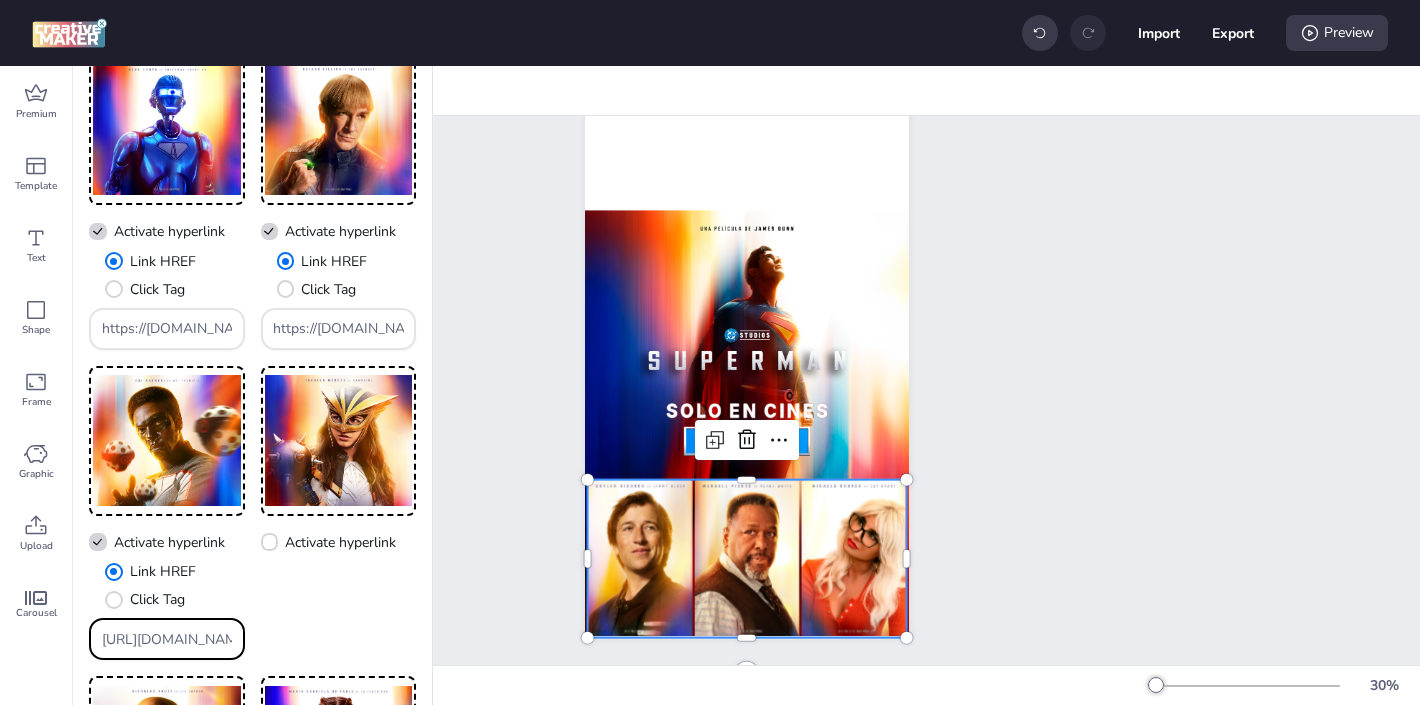 paste on "[DOMAIN_NAME]/ddm/trackclk/[DOMAIN_NAME]/B33600787.424644667;dc_trk_aid=617450540;dc_trk_cid=237844775;dc_lat=;dc_rdid=;tag_for_child_directed_treatment=;tfua=;gdpr=${GDPR};gdpr_consent=${GDPR_CONSENT_755};ltd=;dc_tdv=1" 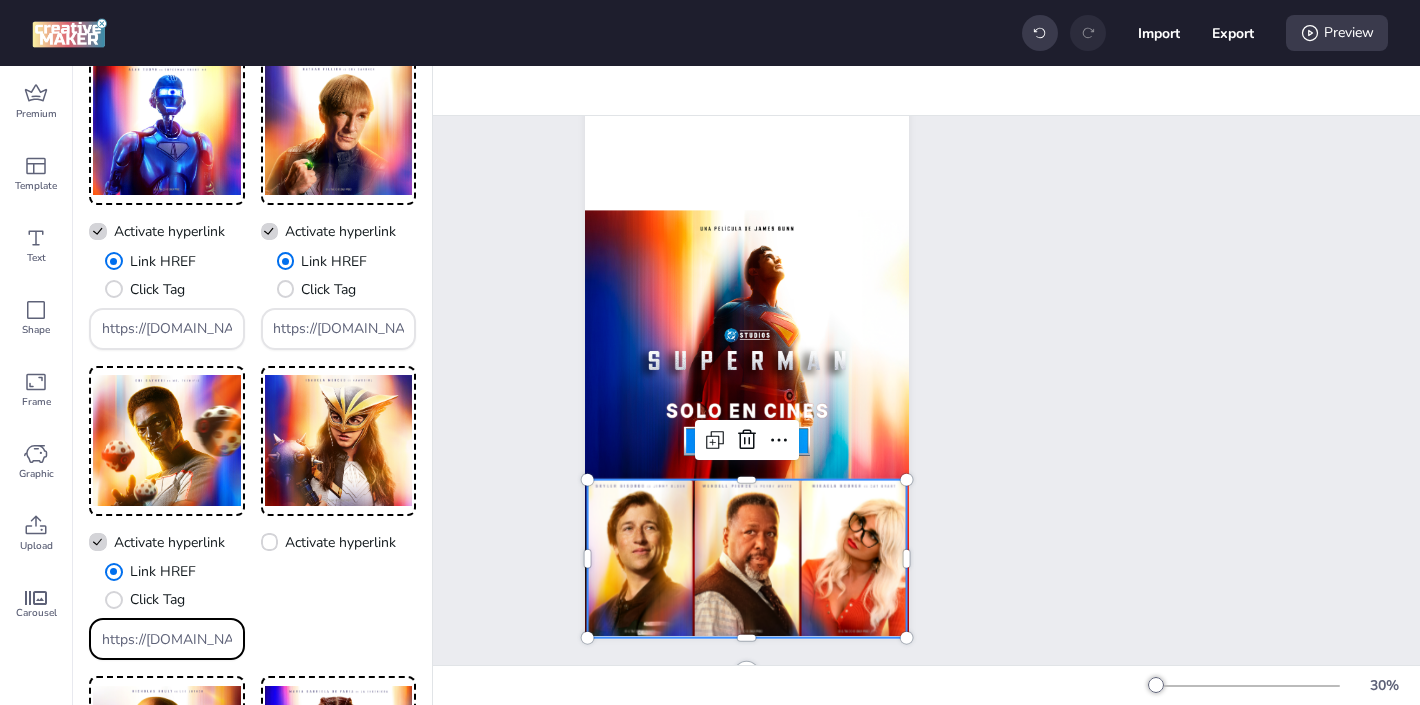 scroll, scrollTop: 0, scrollLeft: 1586, axis: horizontal 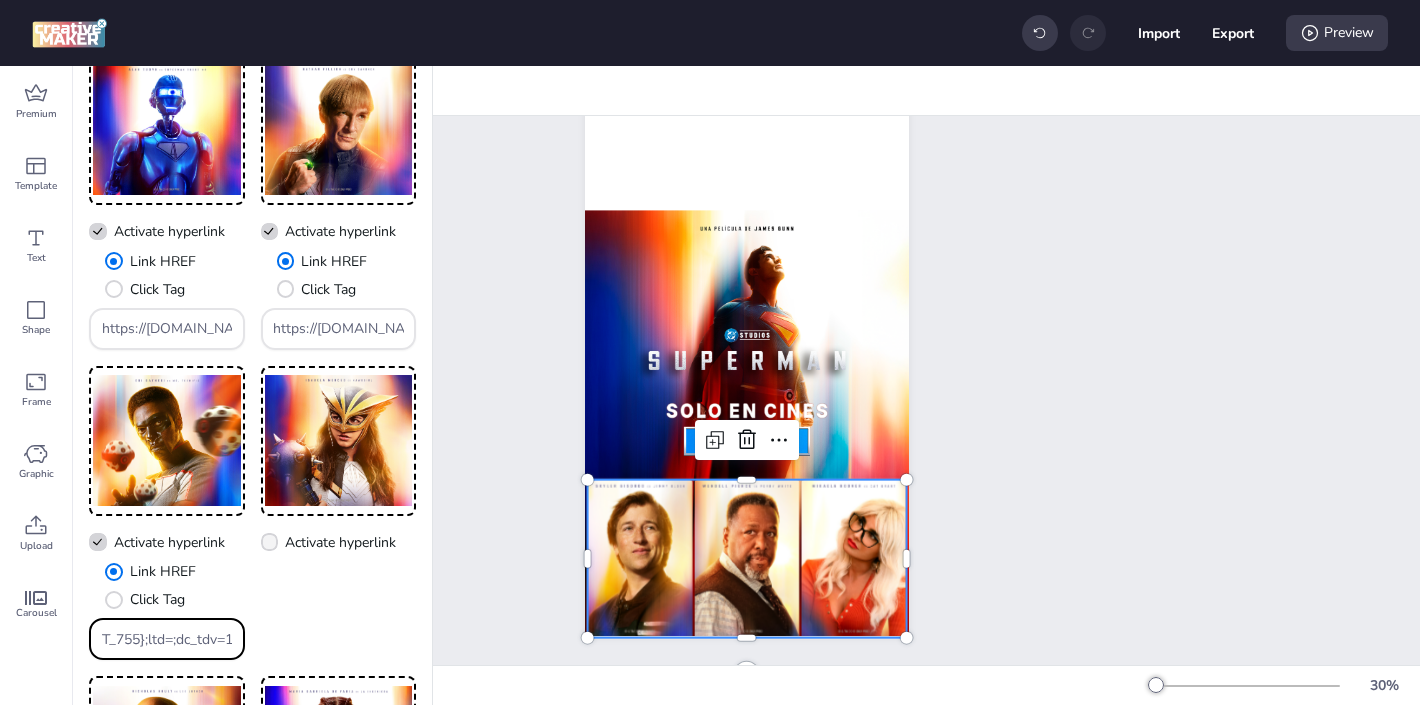 type on "https://[DOMAIN_NAME]/ddm/trackclk/[DOMAIN_NAME]/B33600787.424644667;dc_trk_aid=617450540;dc_trk_cid=237844775;dc_lat=;dc_rdid=;tag_for_child_directed_treatment=;tfua=;gdpr=${GDPR};gdpr_consent=${GDPR_CONSENT_755};ltd=;dc_tdv=1" 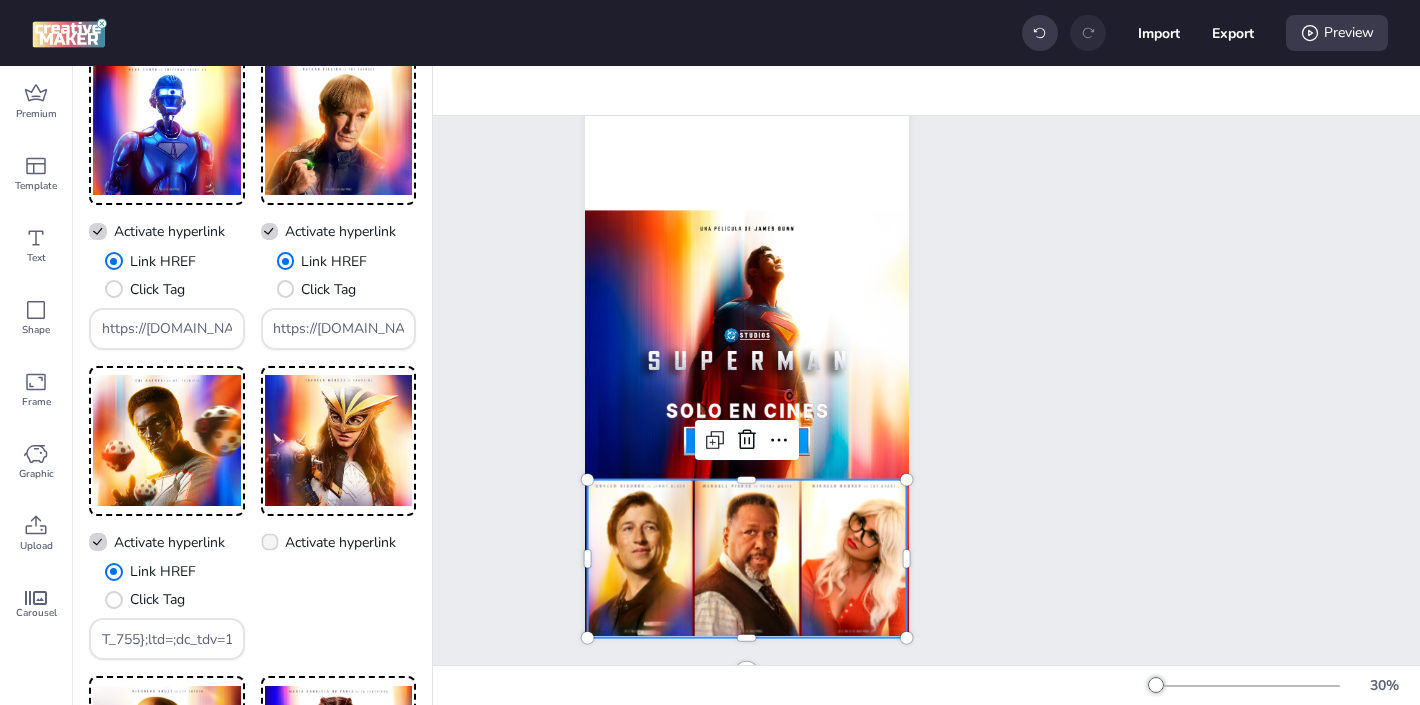 click 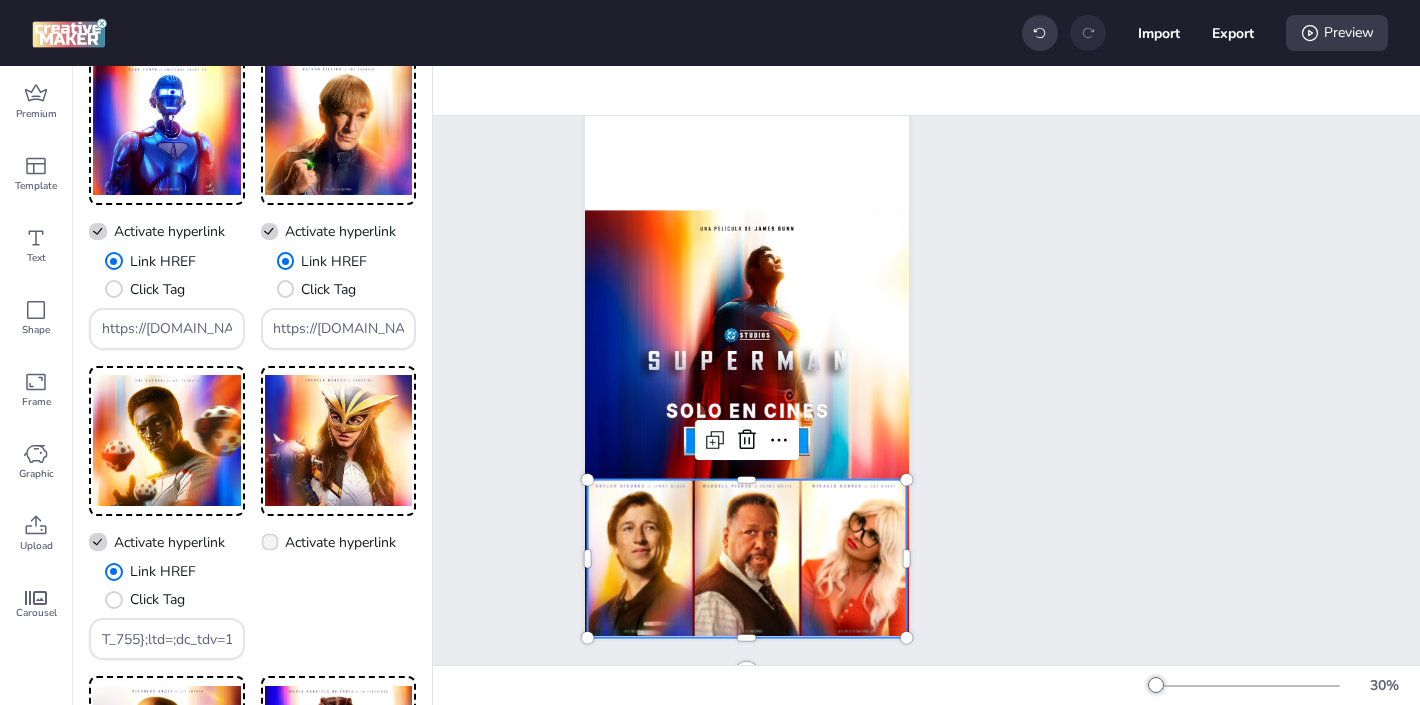 click on "Activate hyperlink" at bounding box center (266, 550) 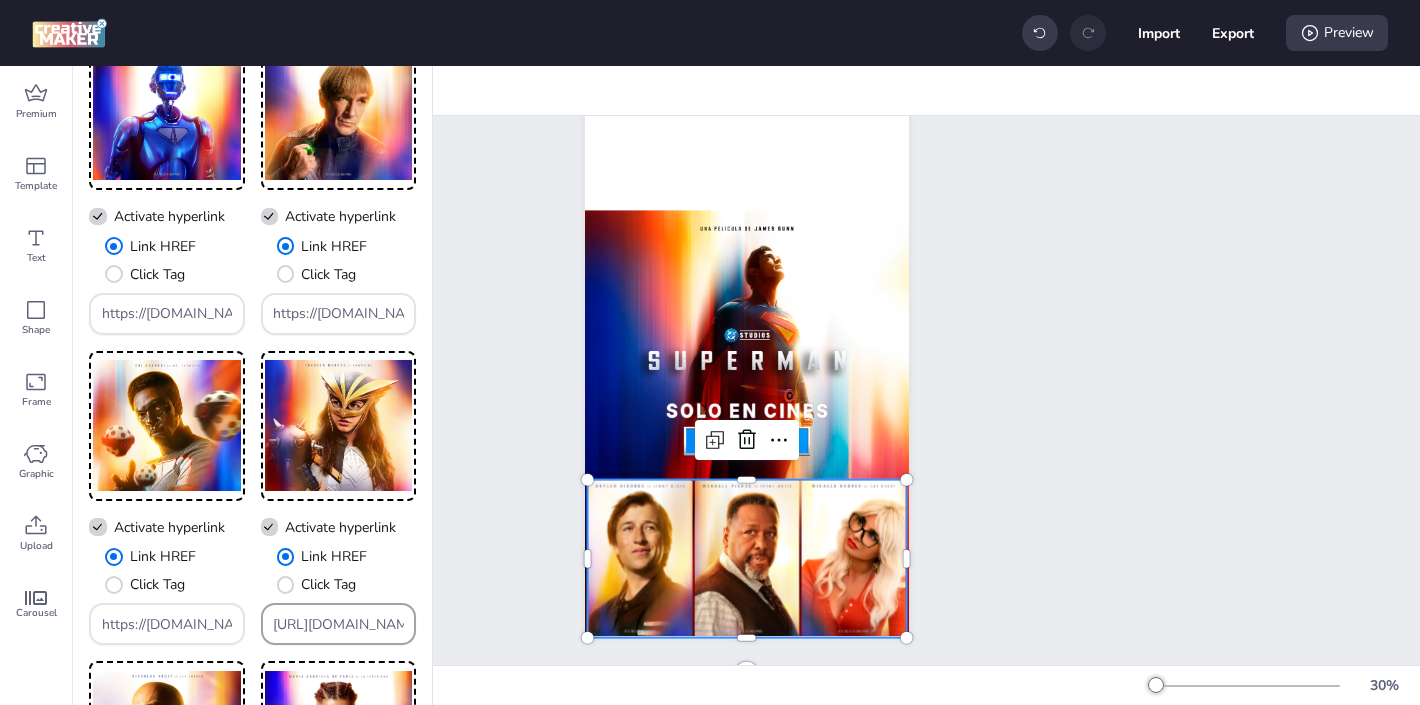 scroll, scrollTop: 530, scrollLeft: 0, axis: vertical 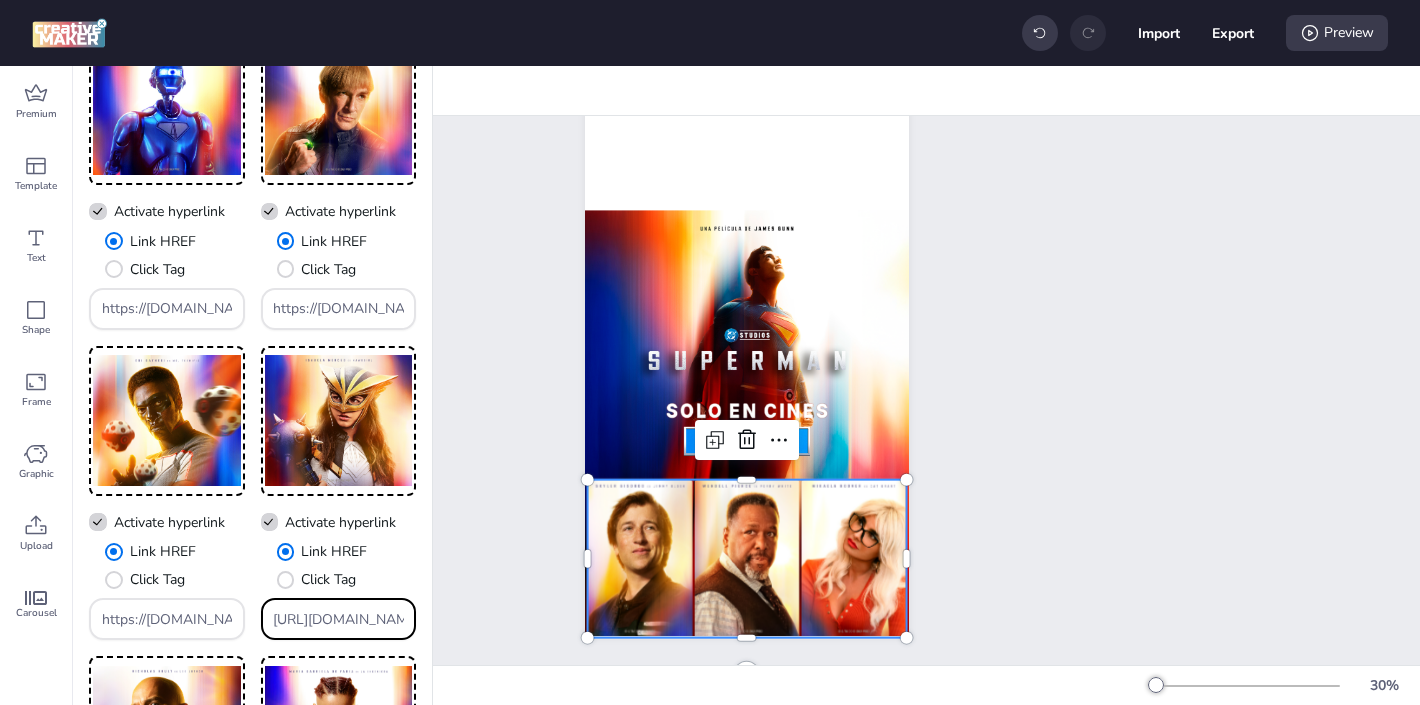 drag, startPoint x: 397, startPoint y: 620, endPoint x: 342, endPoint y: 579, distance: 68.60029 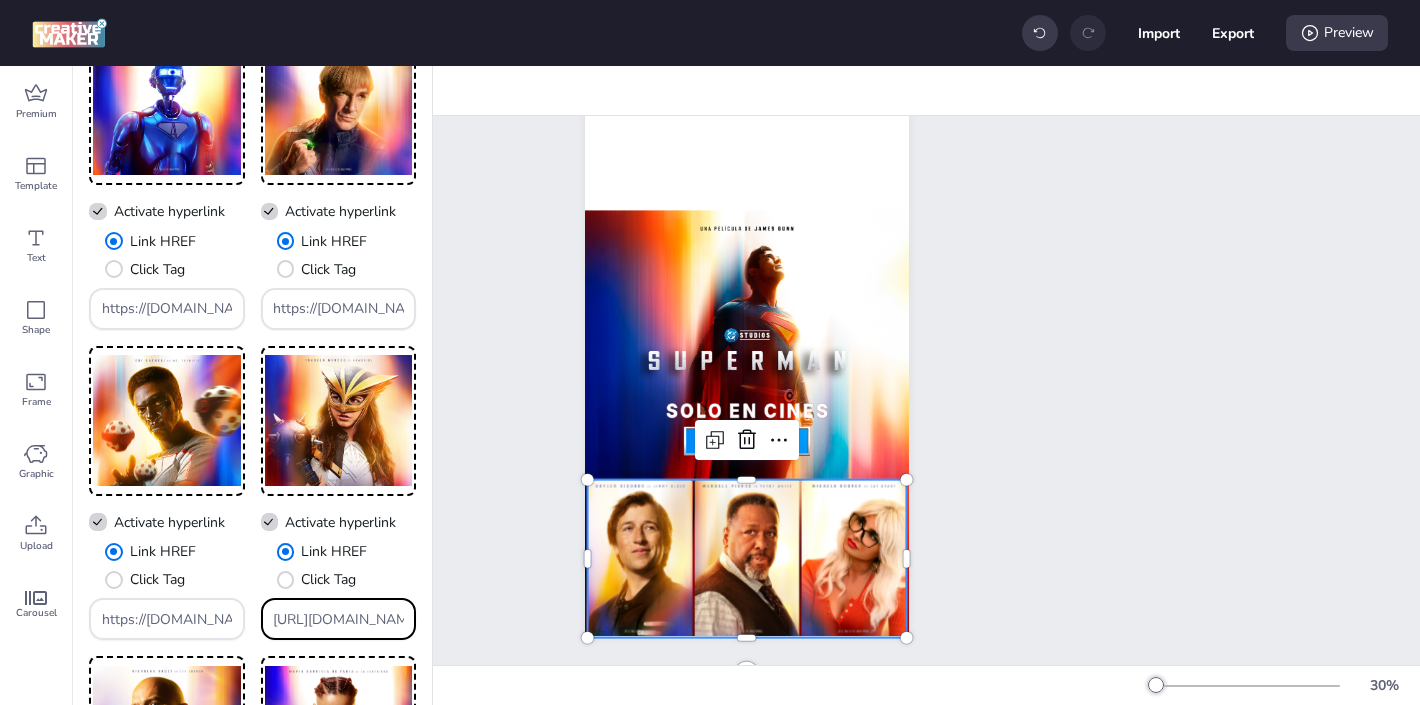 click on "Link HREF Click Tag [URL][DOMAIN_NAME]" at bounding box center (339, 590) 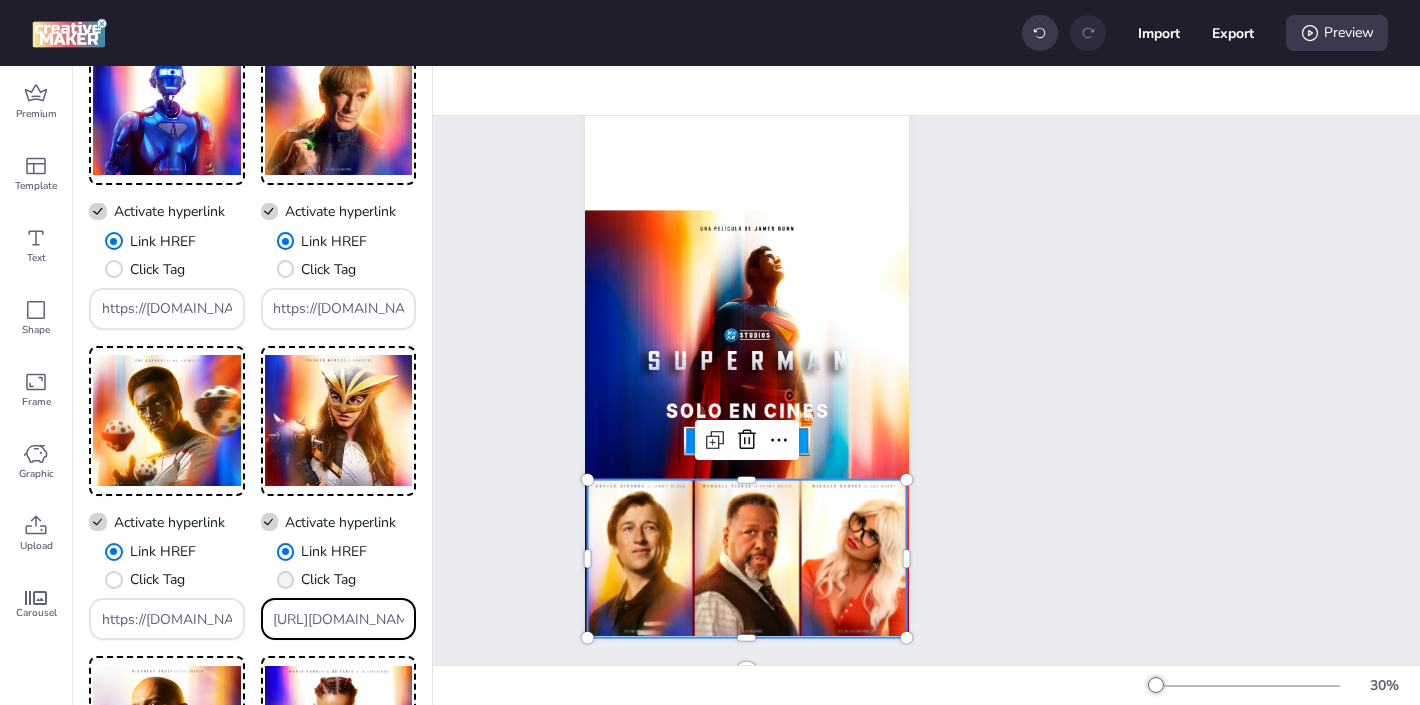 paste on "[DOMAIN_NAME]/ddm/trackclk/[DOMAIN_NAME]/B33600787.424644667;dc_trk_aid=617450540;dc_trk_cid=237844775;dc_lat=;dc_rdid=;tag_for_child_directed_treatment=;tfua=;gdpr=${GDPR};gdpr_consent=${GDPR_CONSENT_755};ltd=;dc_tdv=1" 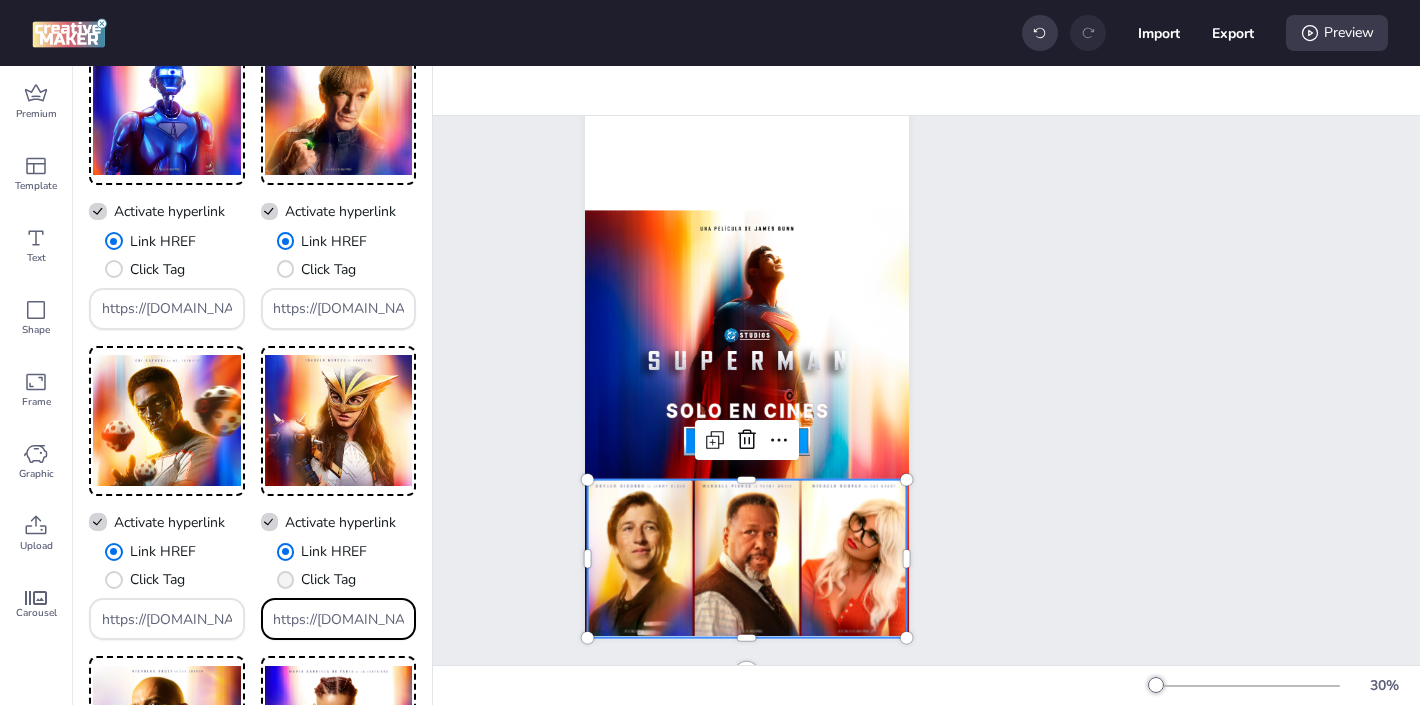 scroll, scrollTop: 0, scrollLeft: 1586, axis: horizontal 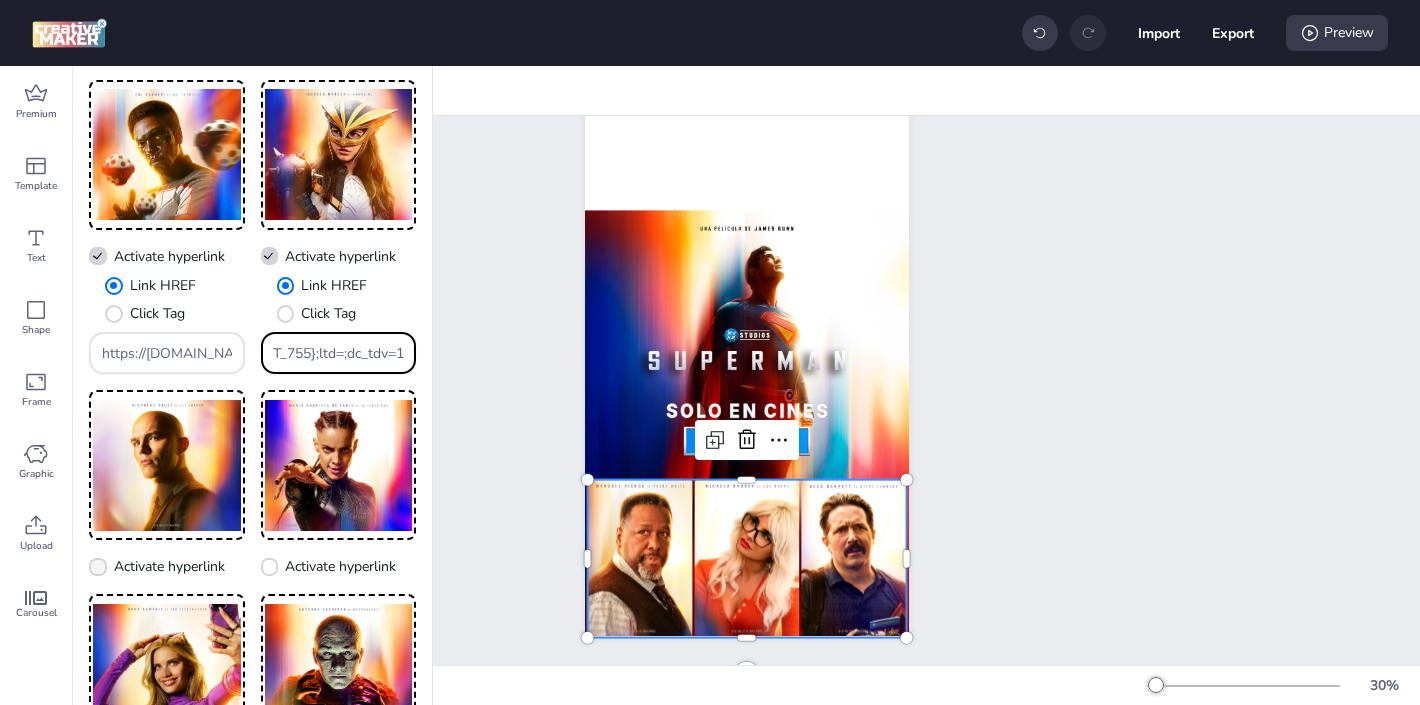 type on "https://[DOMAIN_NAME]/ddm/trackclk/[DOMAIN_NAME]/B33600787.424644667;dc_trk_aid=617450540;dc_trk_cid=237844775;dc_lat=;dc_rdid=;tag_for_child_directed_treatment=;tfua=;gdpr=${GDPR};gdpr_consent=${GDPR_CONSENT_755};ltd=;dc_tdv=1" 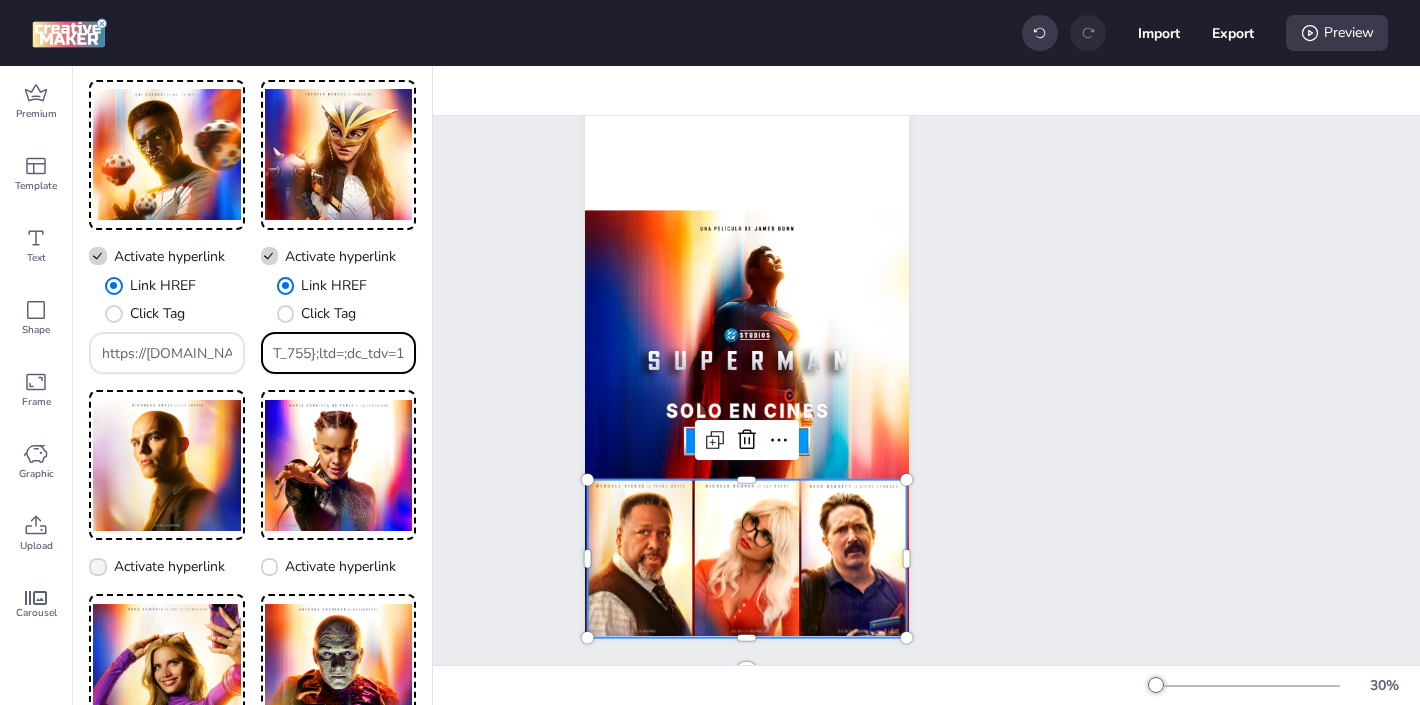 click 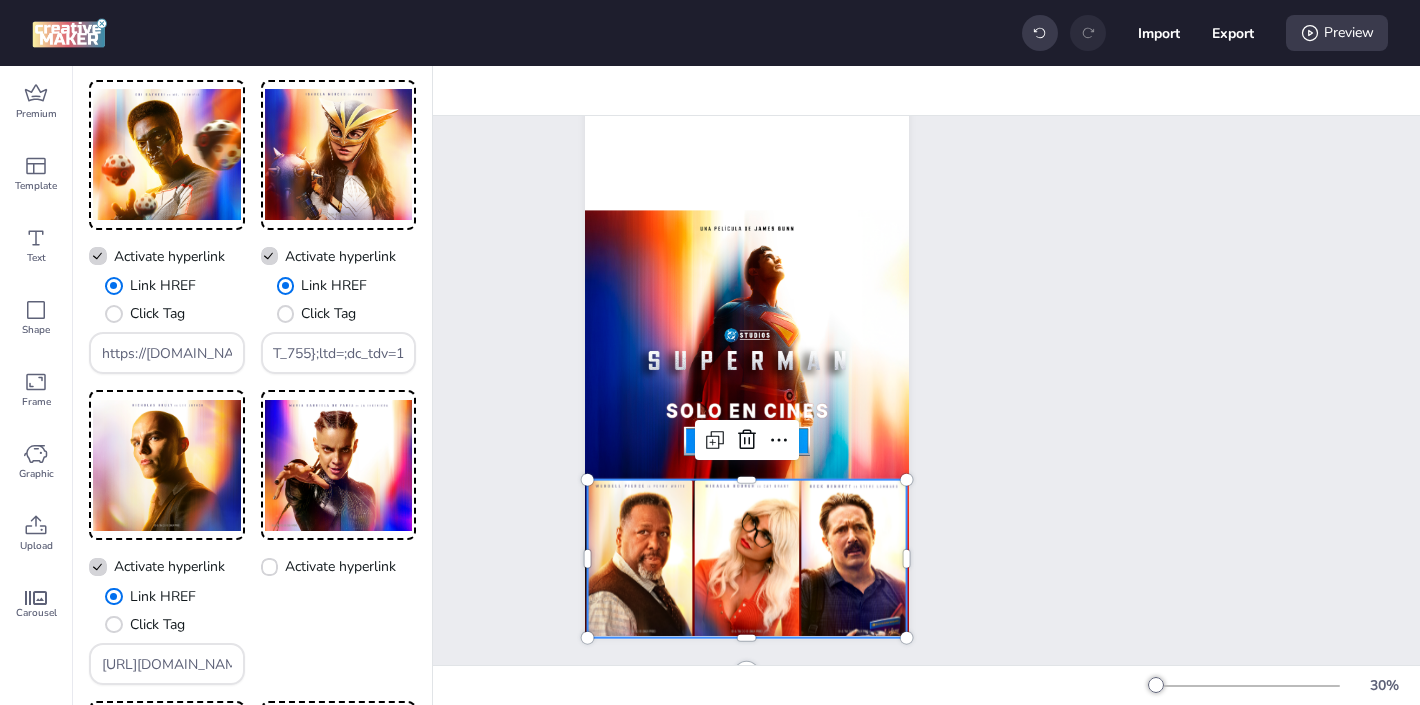 scroll, scrollTop: 0, scrollLeft: 0, axis: both 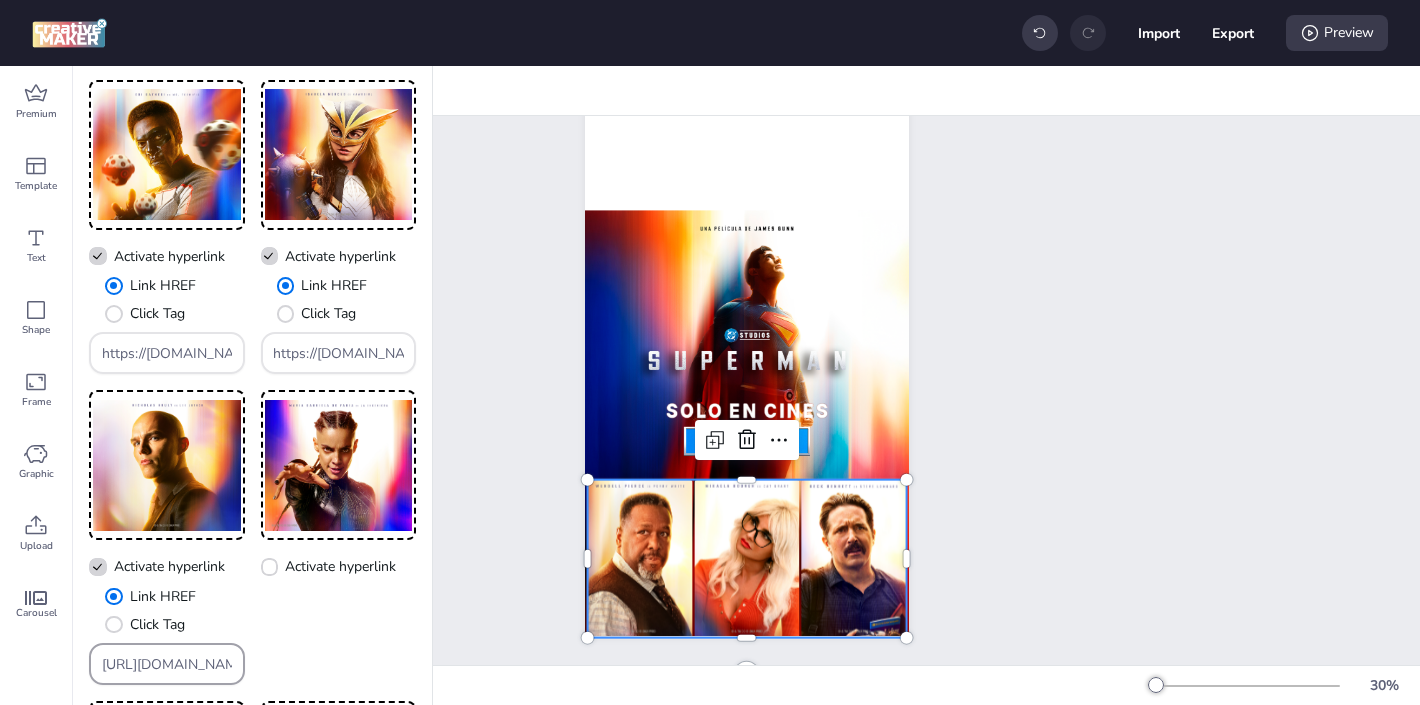 drag, startPoint x: 227, startPoint y: 668, endPoint x: 116, endPoint y: 574, distance: 145.45447 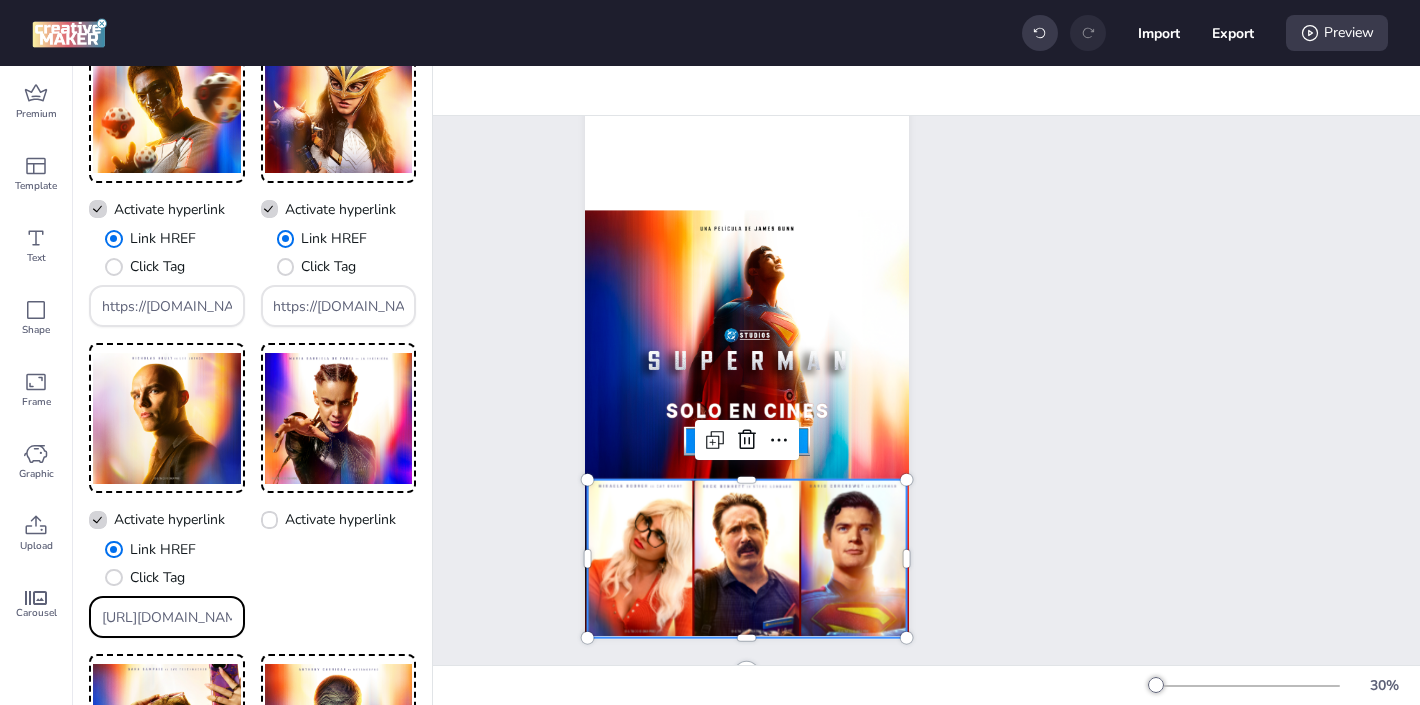 paste on "[DOMAIN_NAME]/ddm/trackclk/[DOMAIN_NAME]/B33600787.424644667;dc_trk_aid=617450540;dc_trk_cid=237844775;dc_lat=;dc_rdid=;tag_for_child_directed_treatment=;tfua=;gdpr=${GDPR};gdpr_consent=${GDPR_CONSENT_755};ltd=;dc_tdv=1" 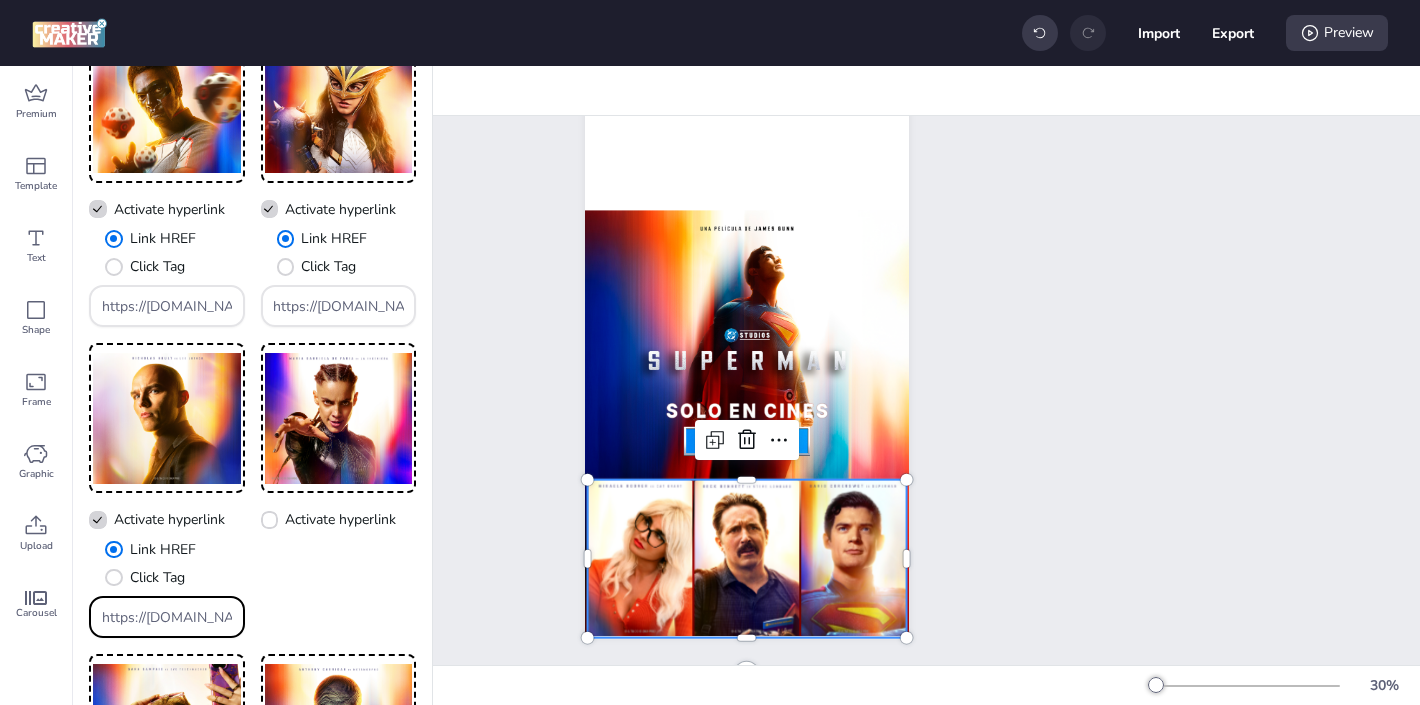 scroll, scrollTop: 845, scrollLeft: 0, axis: vertical 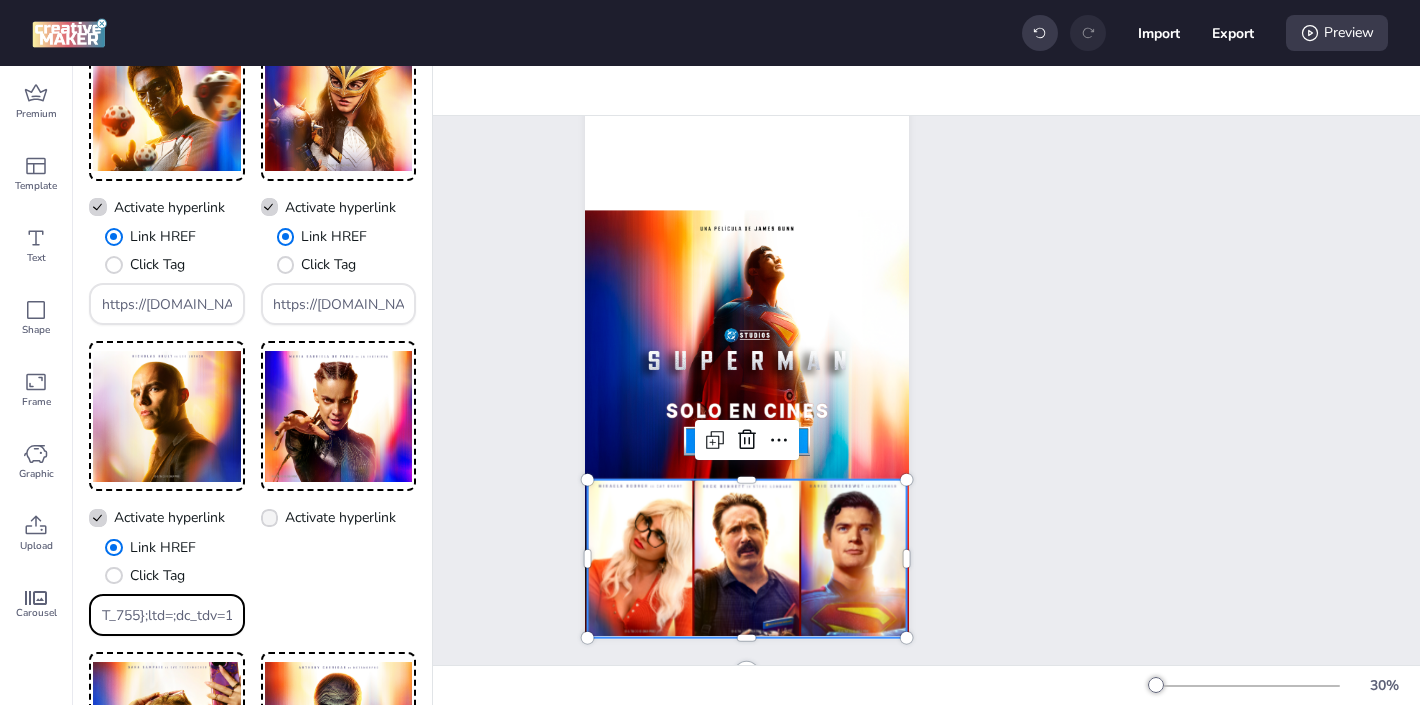 type on "https://[DOMAIN_NAME]/ddm/trackclk/[DOMAIN_NAME]/B33600787.424644667;dc_trk_aid=617450540;dc_trk_cid=237844775;dc_lat=;dc_rdid=;tag_for_child_directed_treatment=;tfua=;gdpr=${GDPR};gdpr_consent=${GDPR_CONSENT_755};ltd=;dc_tdv=1" 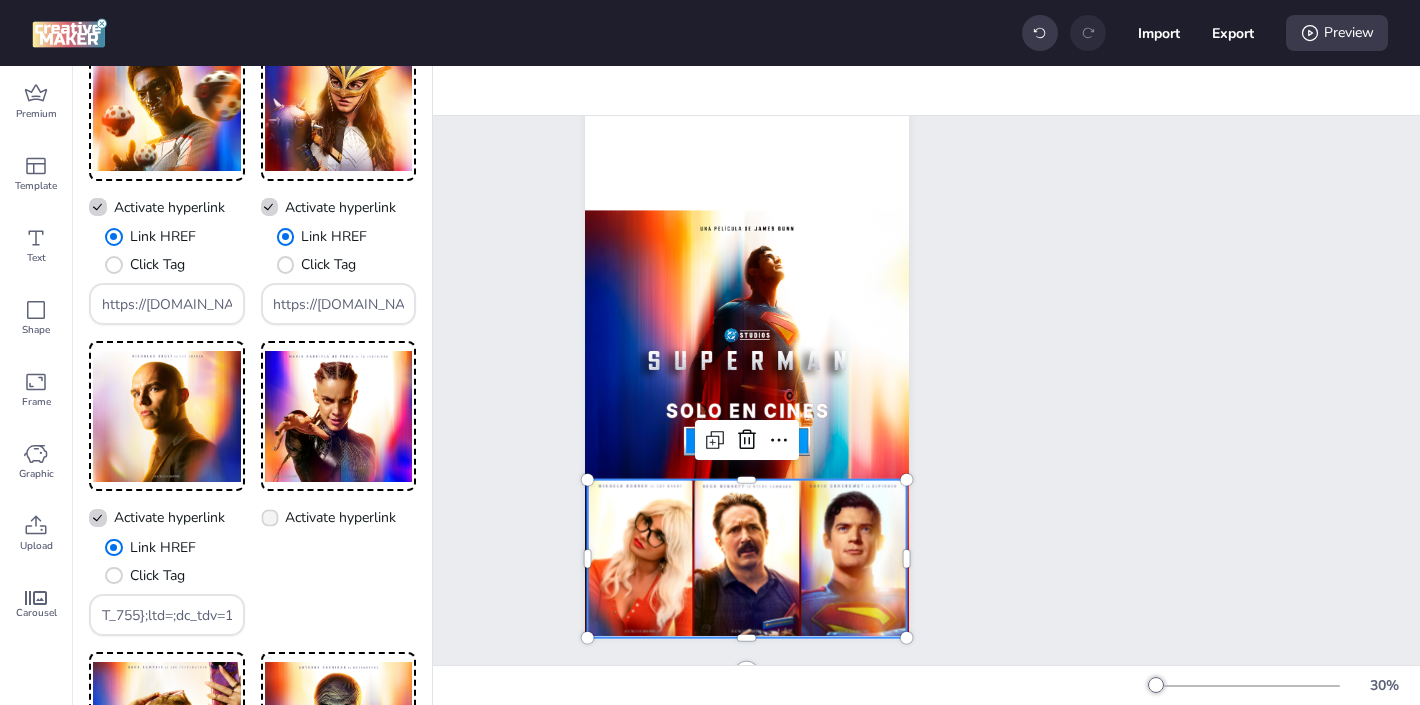 scroll, scrollTop: 0, scrollLeft: 0, axis: both 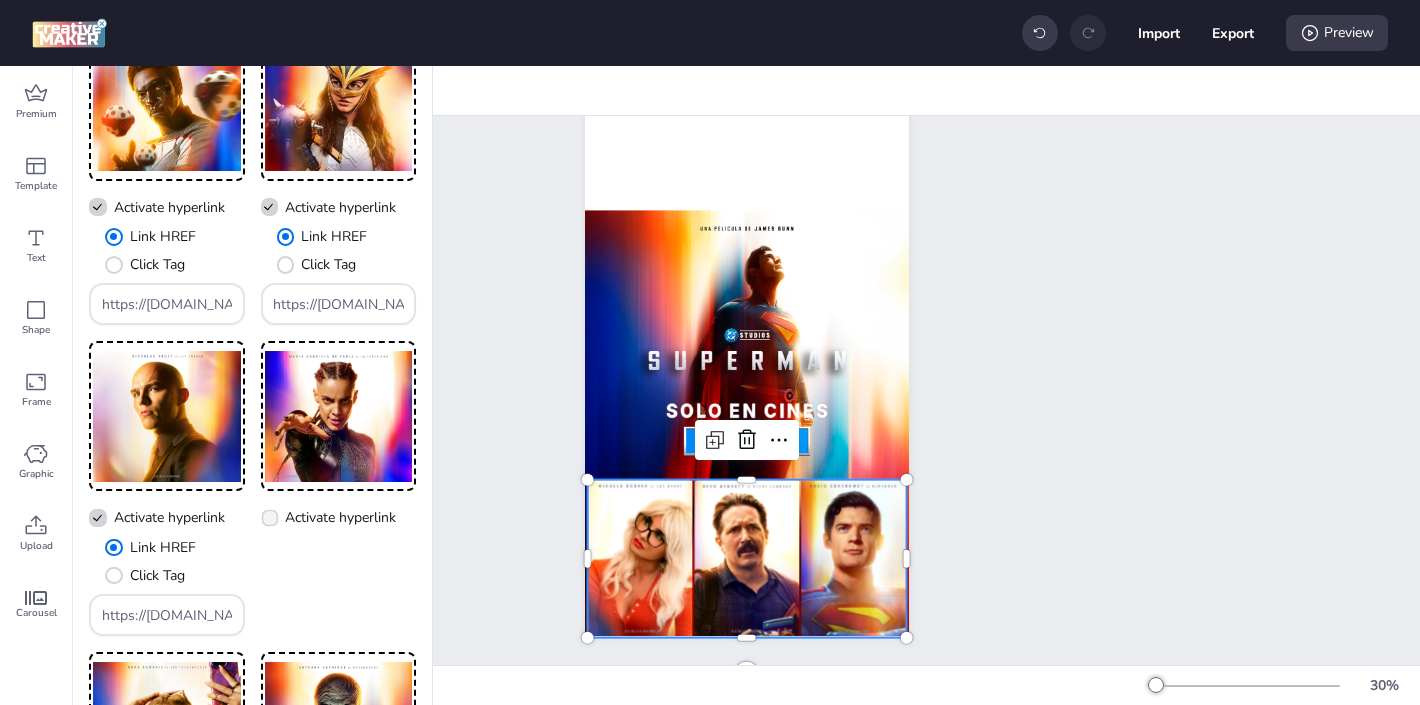 click 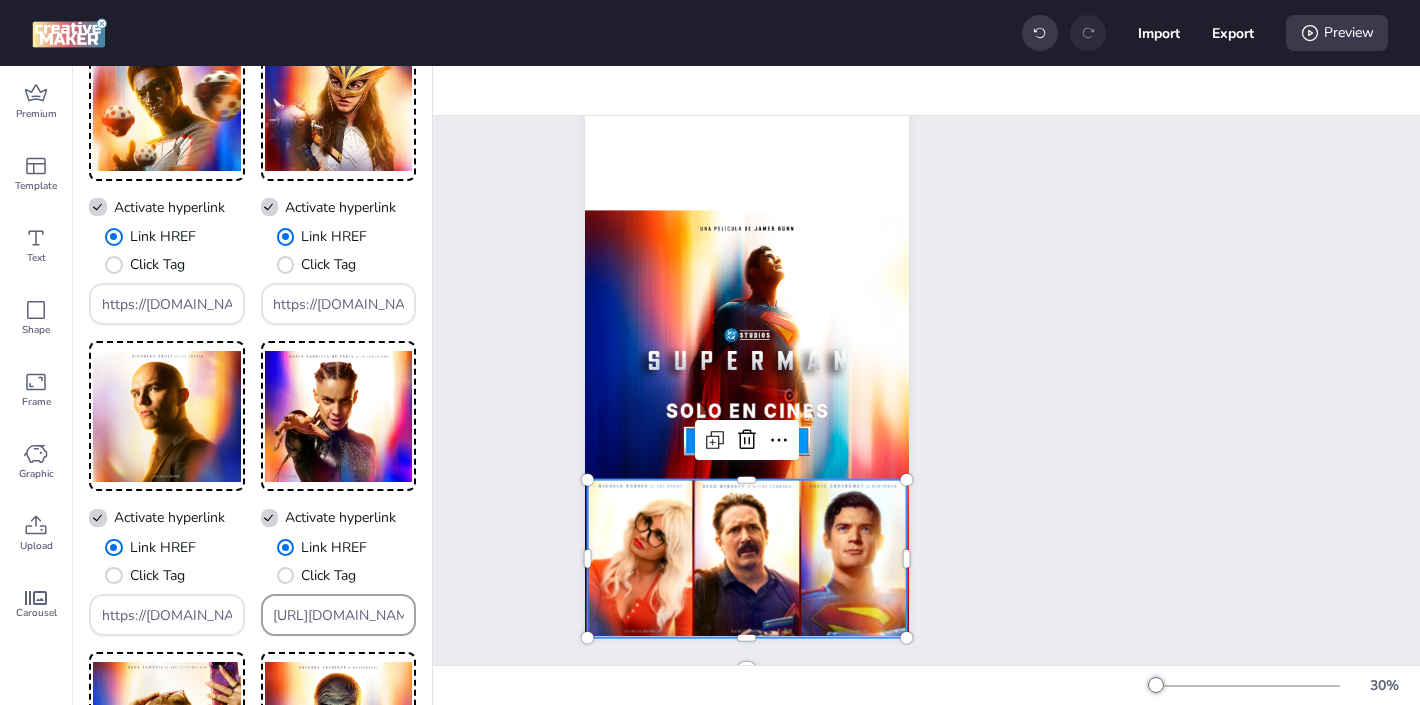 drag, startPoint x: 392, startPoint y: 618, endPoint x: 298, endPoint y: 552, distance: 114.85643 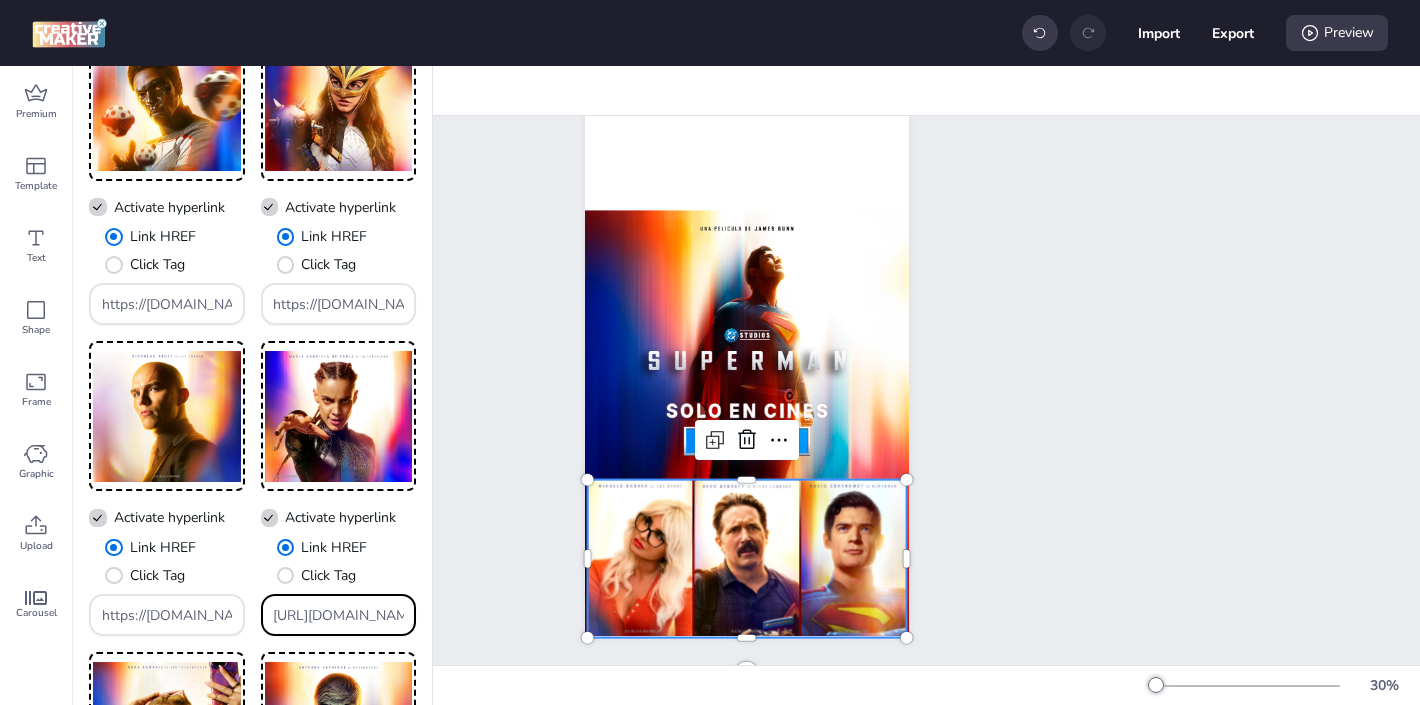 paste on "[DOMAIN_NAME]/ddm/trackclk/[DOMAIN_NAME]/B33600787.424644667;dc_trk_aid=617450540;dc_trk_cid=237844775;dc_lat=;dc_rdid=;tag_for_child_directed_treatment=;tfua=;gdpr=${GDPR};gdpr_consent=${GDPR_CONSENT_755};ltd=;dc_tdv=1" 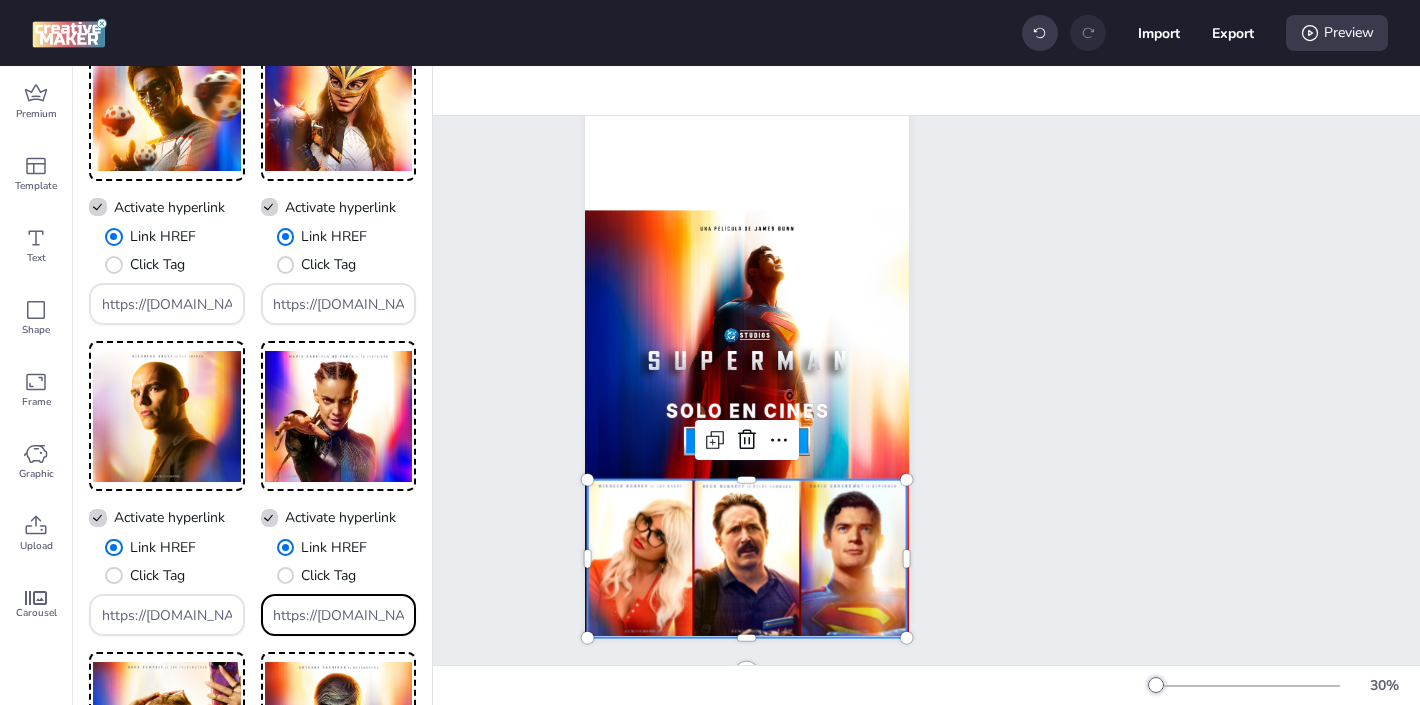 scroll, scrollTop: 0, scrollLeft: 1586, axis: horizontal 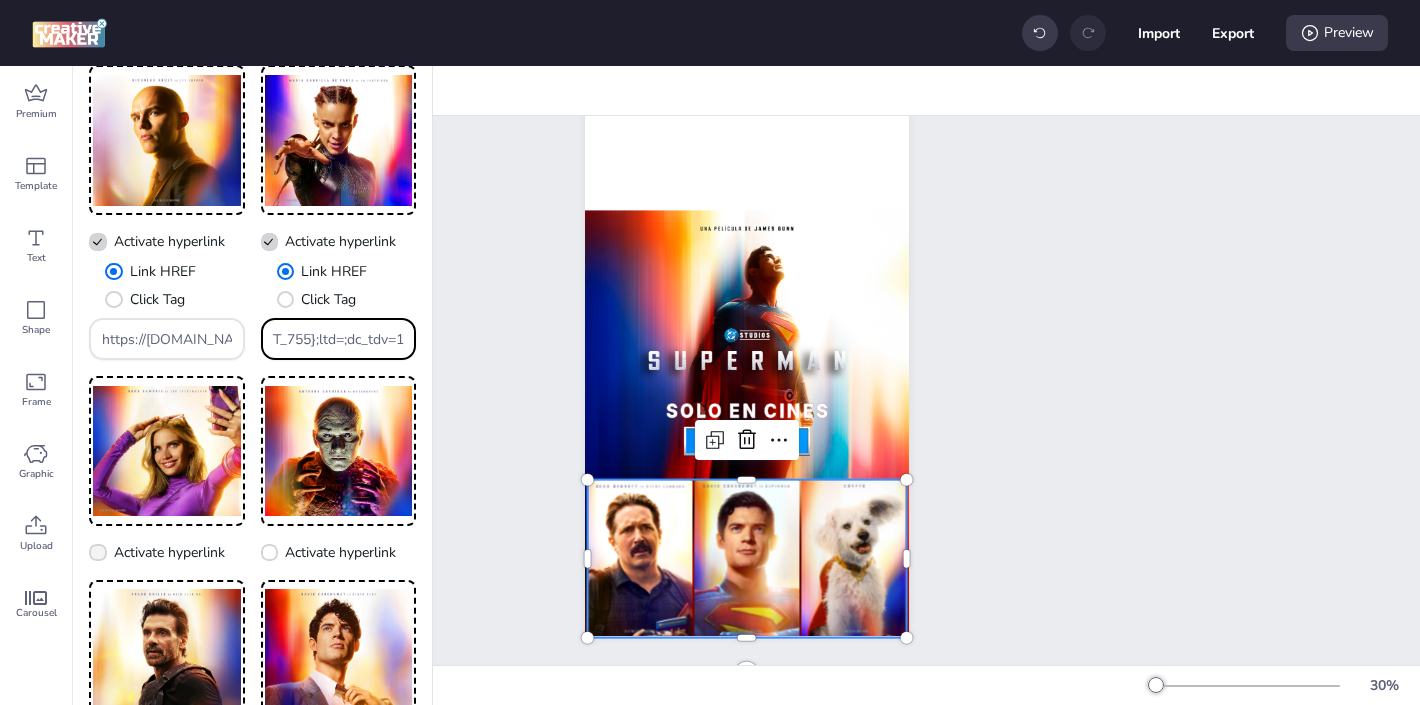 type on "https://[DOMAIN_NAME]/ddm/trackclk/[DOMAIN_NAME]/B33600787.424644667;dc_trk_aid=617450540;dc_trk_cid=237844775;dc_lat=;dc_rdid=;tag_for_child_directed_treatment=;tfua=;gdpr=${GDPR};gdpr_consent=${GDPR_CONSENT_755};ltd=;dc_tdv=1" 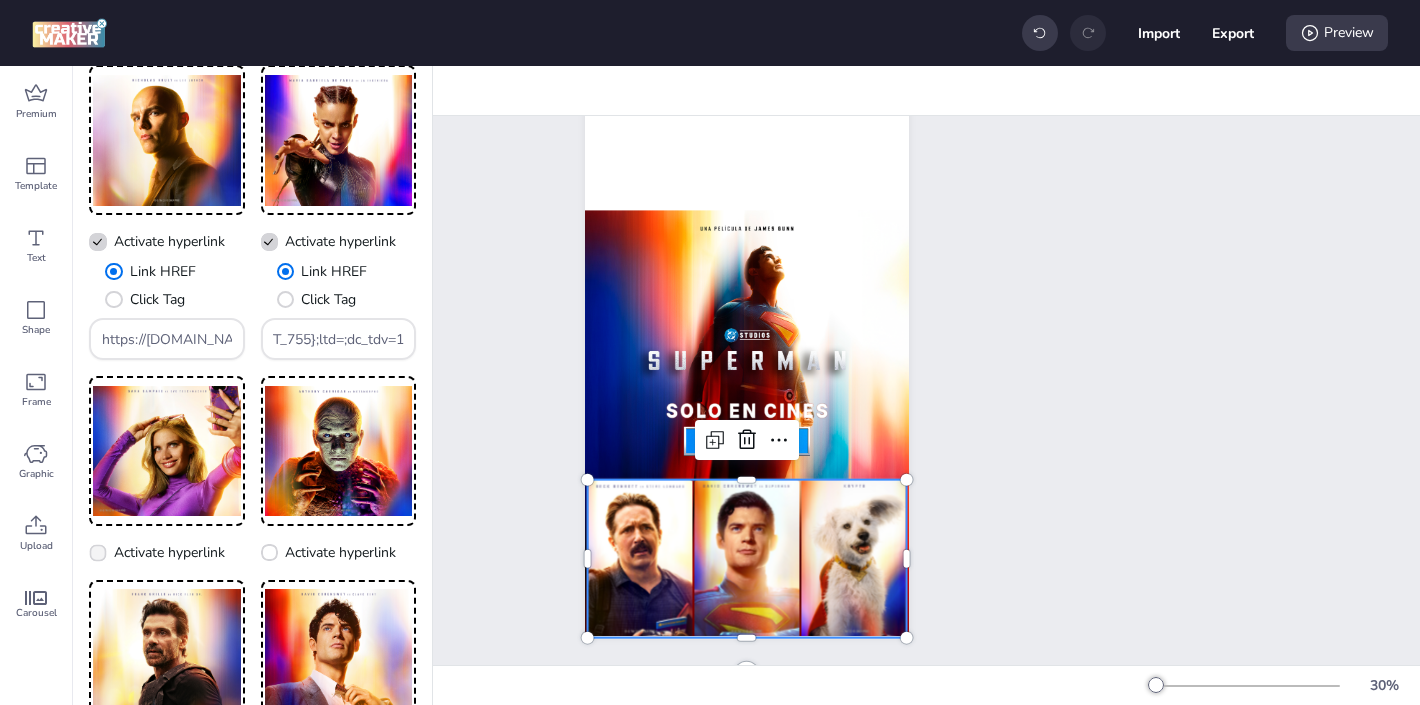 click 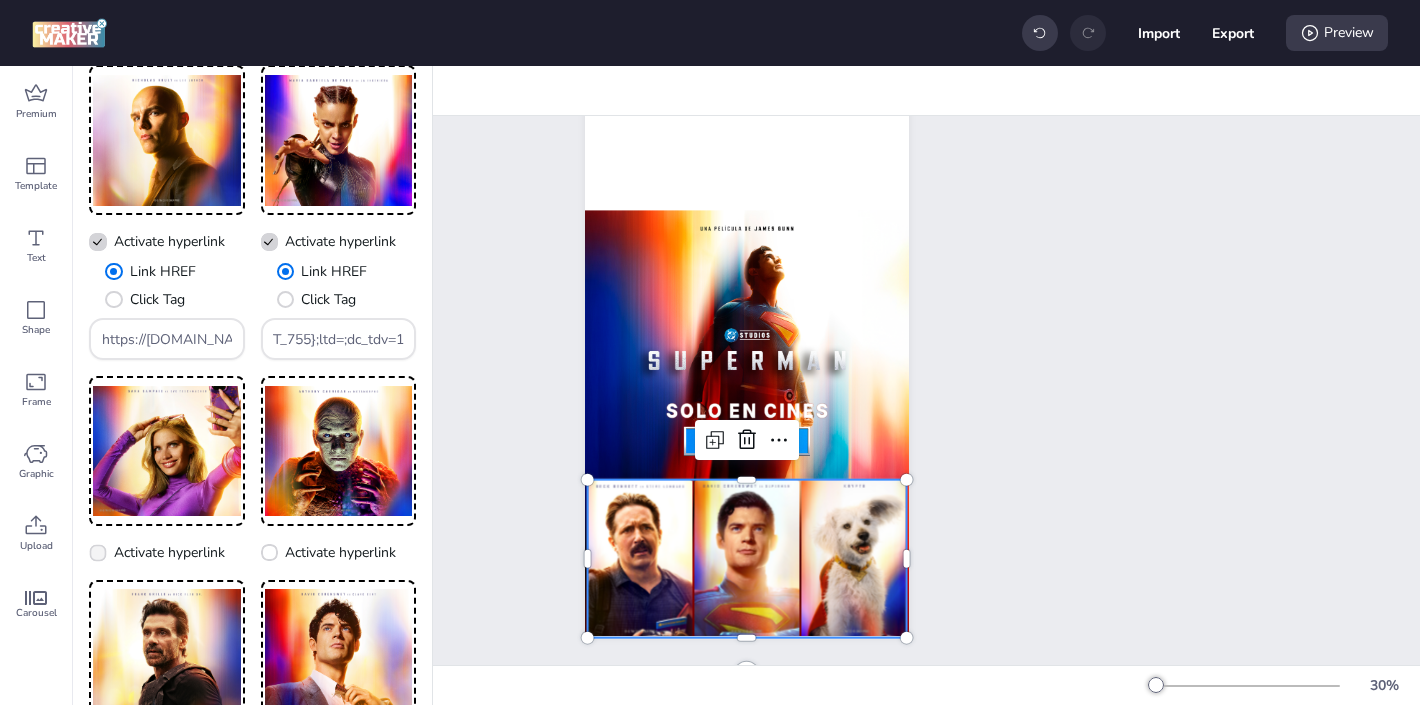 click on "Activate hyperlink" at bounding box center (94, 560) 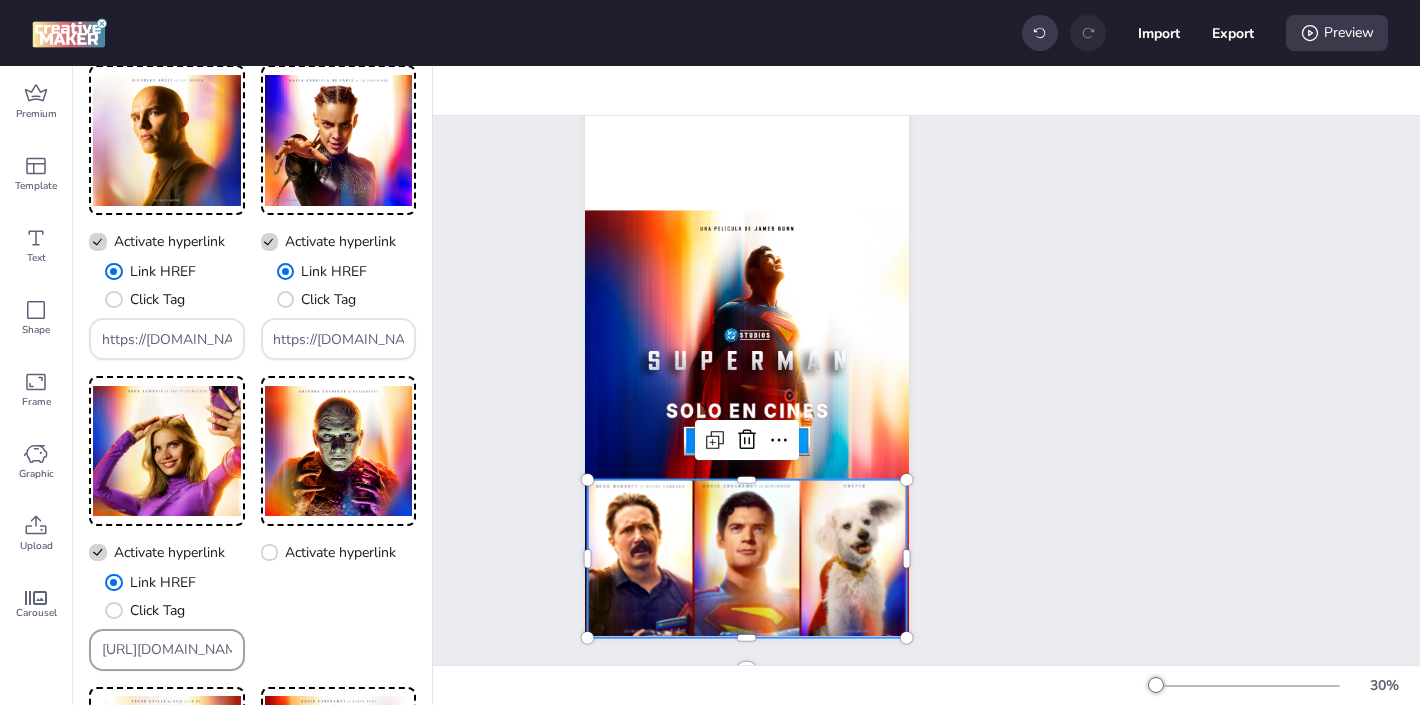 drag, startPoint x: 224, startPoint y: 648, endPoint x: 123, endPoint y: 543, distance: 145.69145 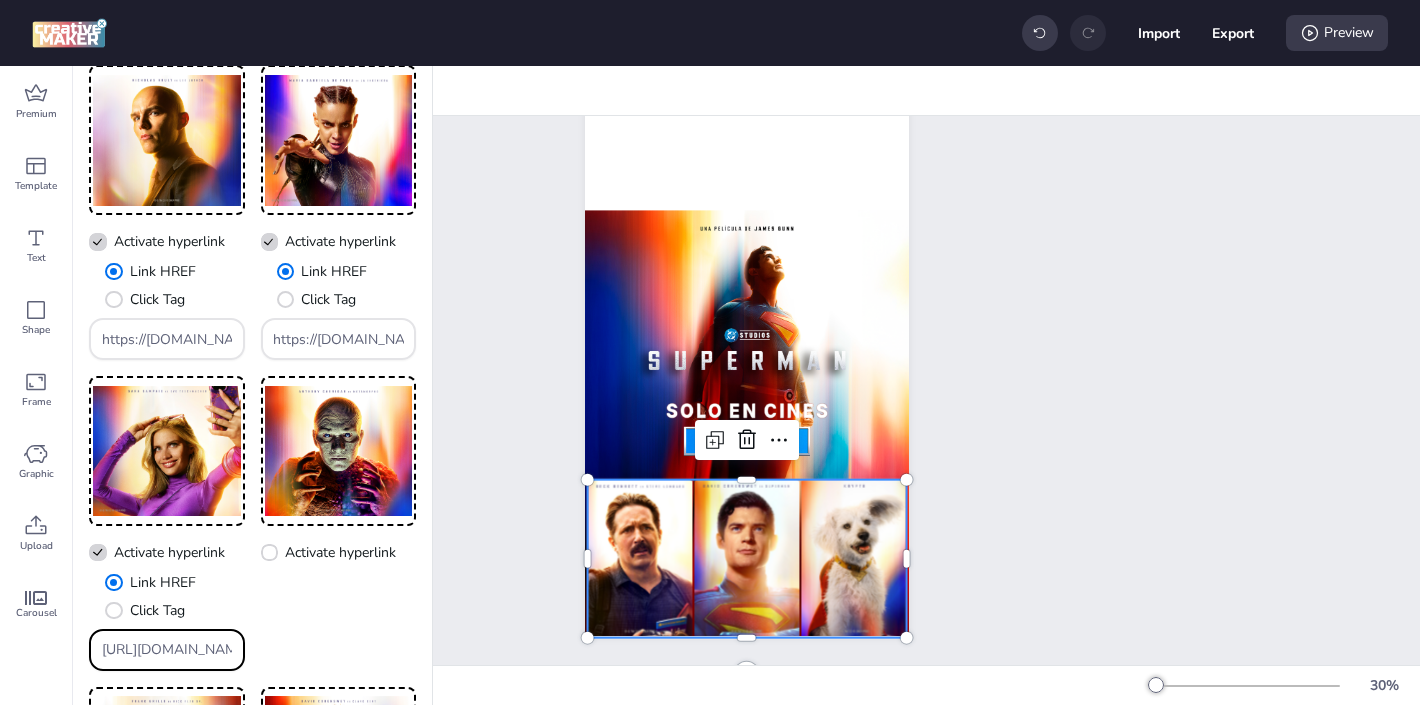 paste on "[DOMAIN_NAME]/ddm/trackclk/[DOMAIN_NAME]/B33600787.424644667;dc_trk_aid=617450540;dc_trk_cid=237844775;dc_lat=;dc_rdid=;tag_for_child_directed_treatment=;tfua=;gdpr=${GDPR};gdpr_consent=${GDPR_CONSENT_755};ltd=;dc_tdv=1" 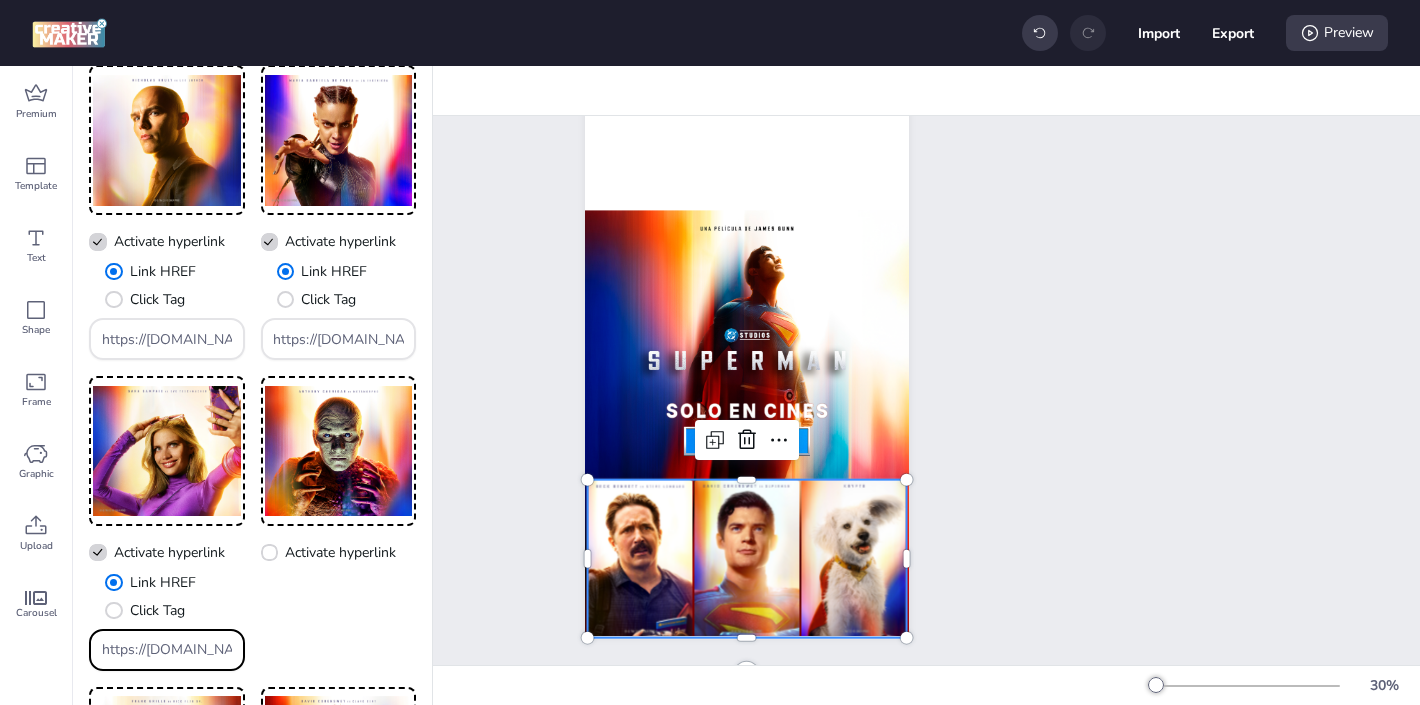 scroll, scrollTop: 0, scrollLeft: 1586, axis: horizontal 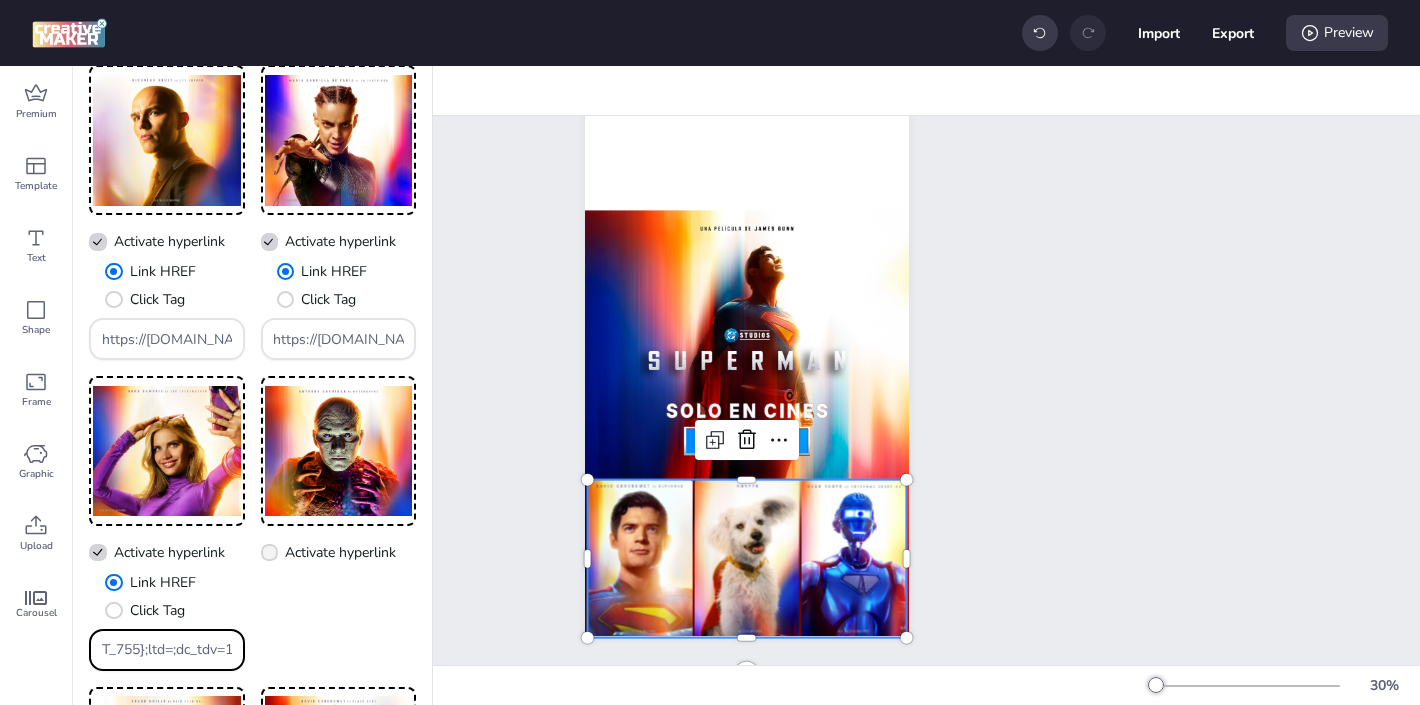 type on "https://[DOMAIN_NAME]/ddm/trackclk/[DOMAIN_NAME]/B33600787.424644667;dc_trk_aid=617450540;dc_trk_cid=237844775;dc_lat=;dc_rdid=;tag_for_child_directed_treatment=;tfua=;gdpr=${GDPR};gdpr_consent=${GDPR_CONSENT_755};ltd=;dc_tdv=1" 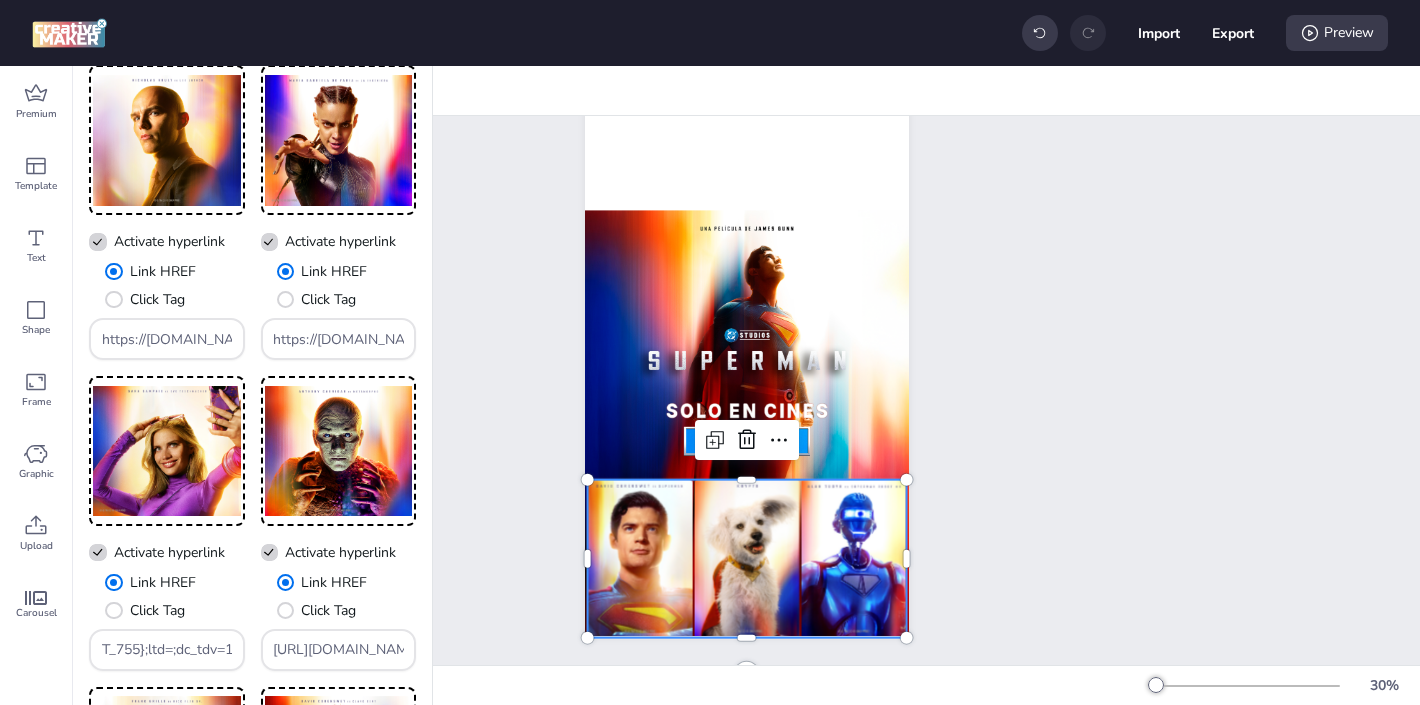 scroll, scrollTop: 0, scrollLeft: 0, axis: both 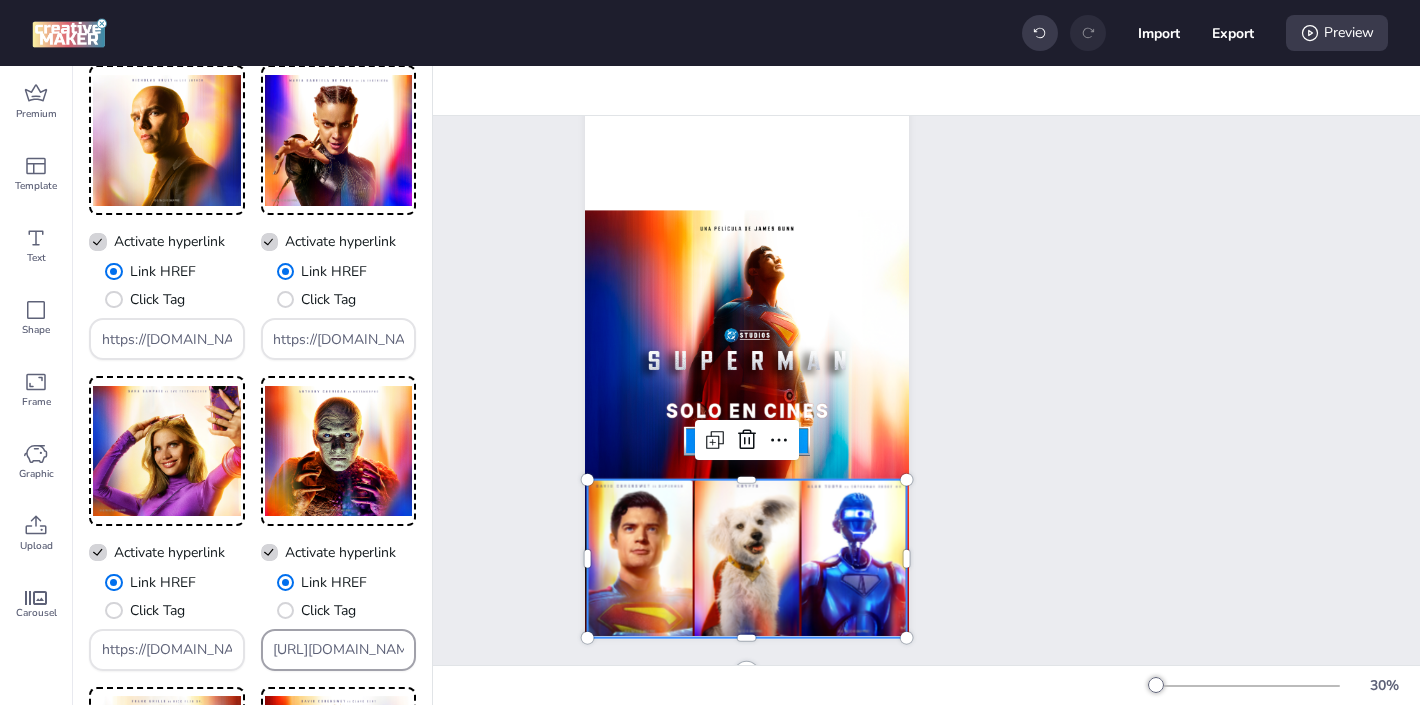 drag, startPoint x: 393, startPoint y: 656, endPoint x: 332, endPoint y: 606, distance: 78.873314 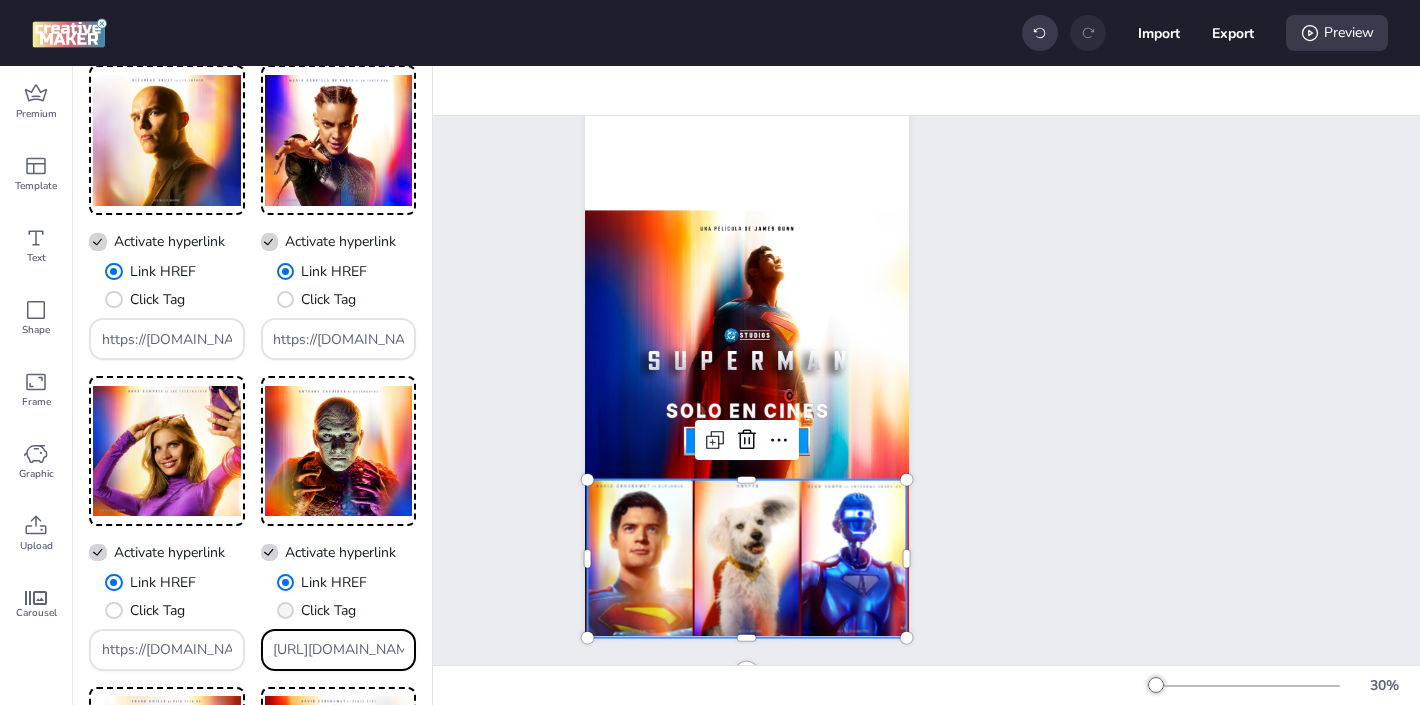 scroll, scrollTop: 1122, scrollLeft: 0, axis: vertical 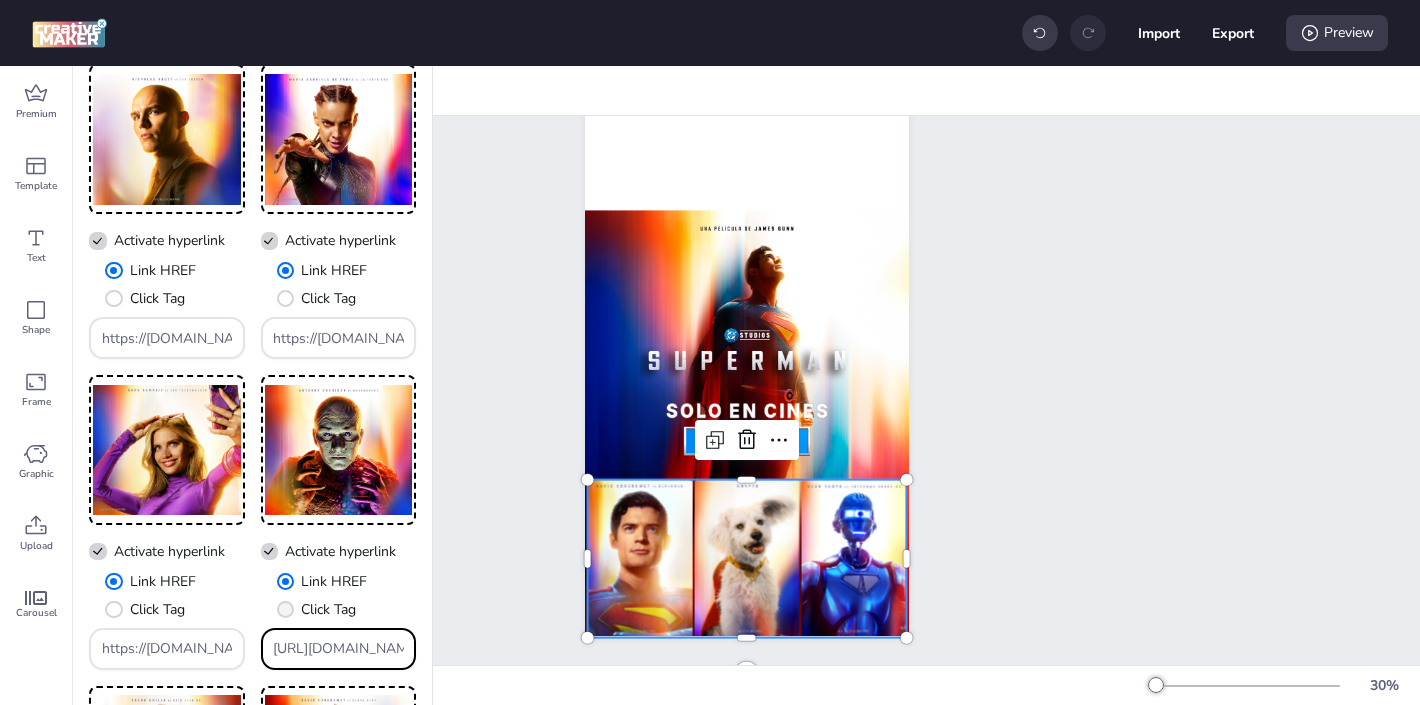 paste on "[DOMAIN_NAME]/ddm/trackclk/[DOMAIN_NAME]/B33600787.424644667;dc_trk_aid=617450540;dc_trk_cid=237844775;dc_lat=;dc_rdid=;tag_for_child_directed_treatment=;tfua=;gdpr=${GDPR};gdpr_consent=${GDPR_CONSENT_755};ltd=;dc_tdv=1" 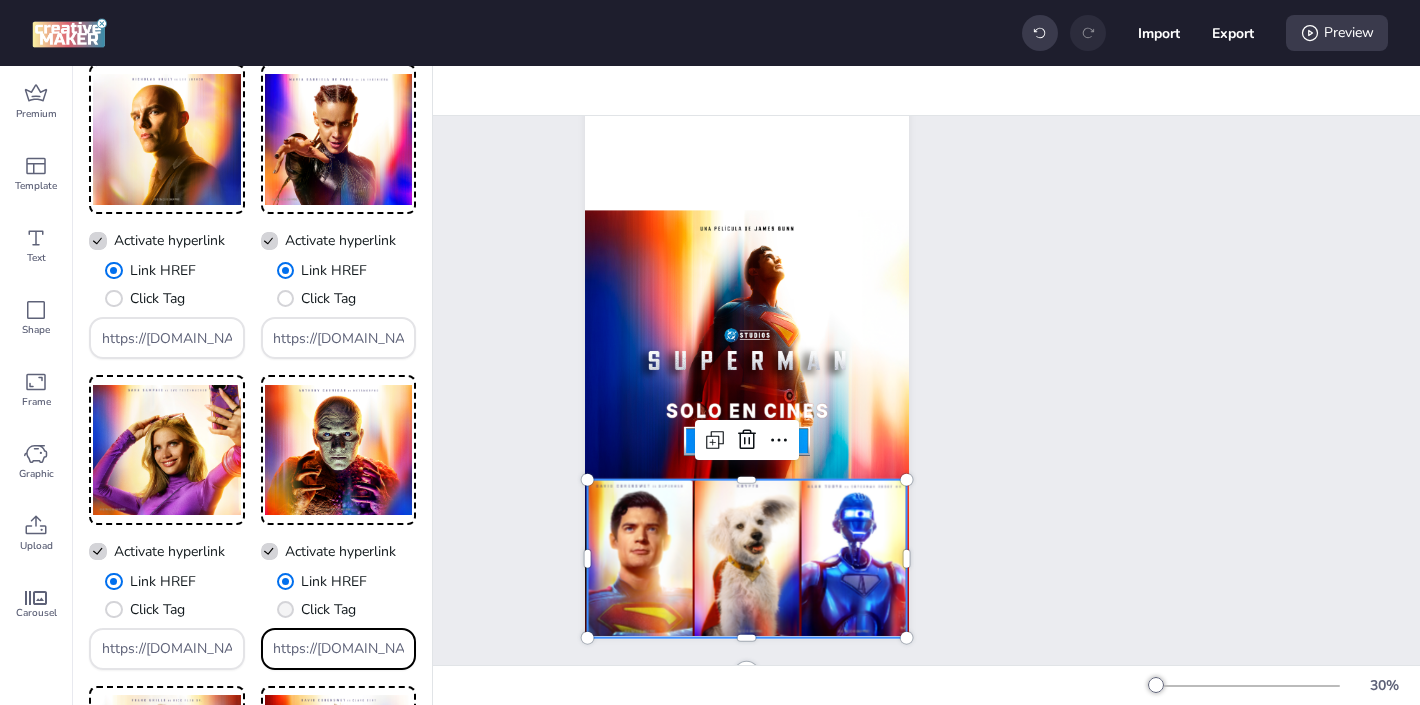 scroll 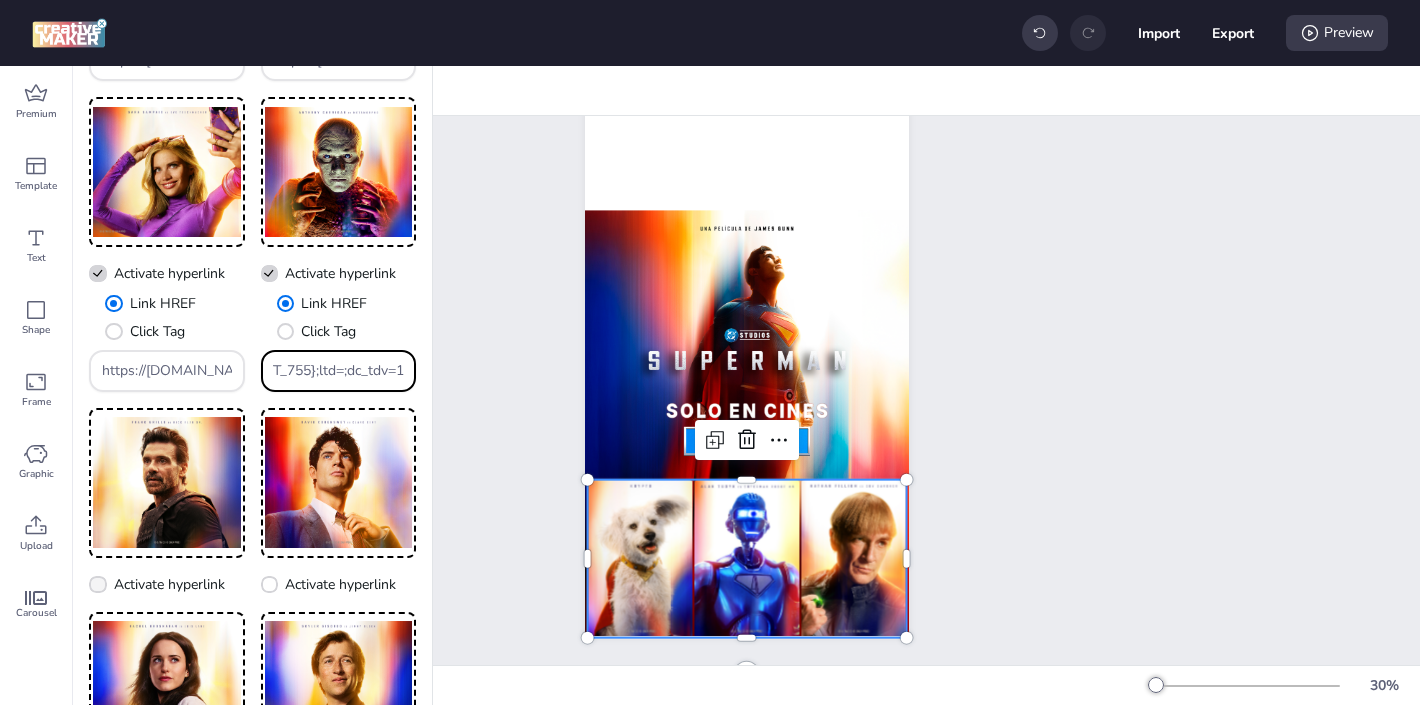 type on "https://[DOMAIN_NAME]/ddm/trackclk/[DOMAIN_NAME]/B33600787.424644667;dc_trk_aid=617450540;dc_trk_cid=237844775;dc_lat=;dc_rdid=;tag_for_child_directed_treatment=;tfua=;gdpr=${GDPR};gdpr_consent=${GDPR_CONSENT_755};ltd=;dc_tdv=1" 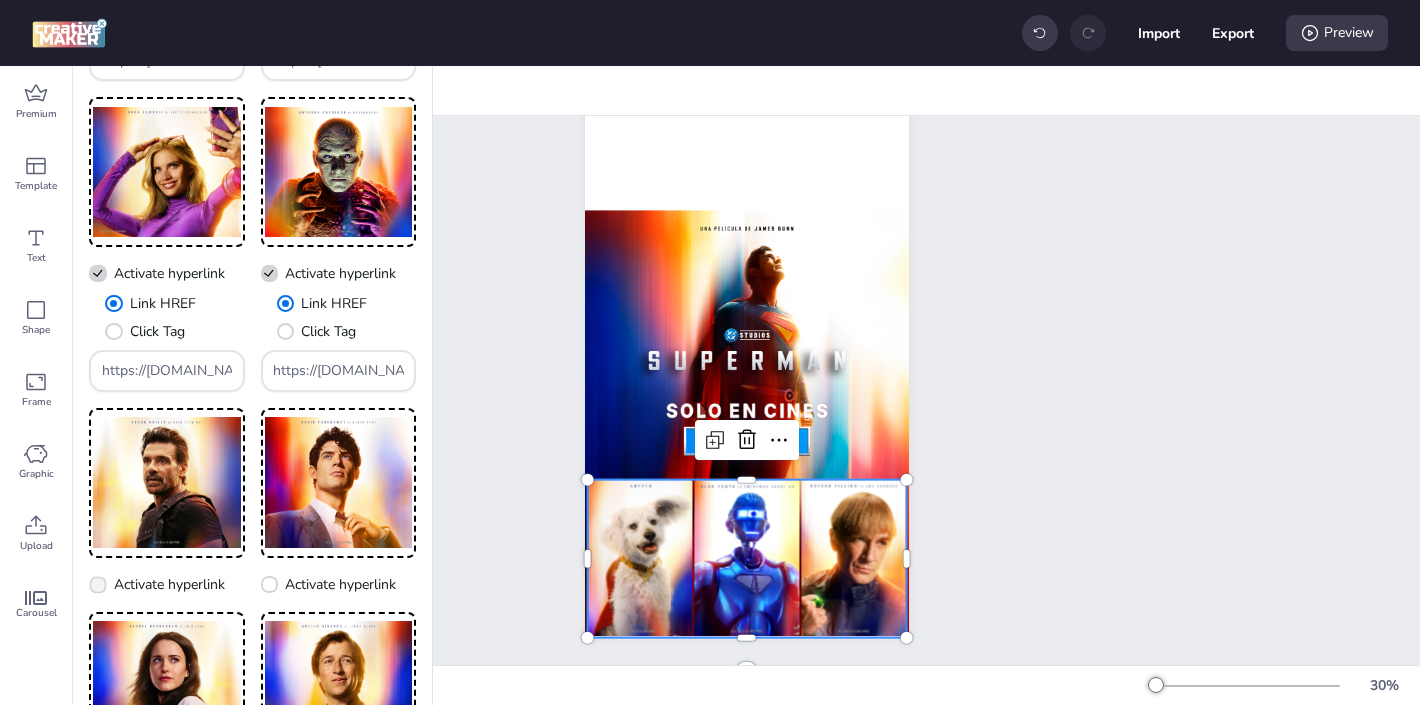 click on "Activate hyperlink" at bounding box center (169, 584) 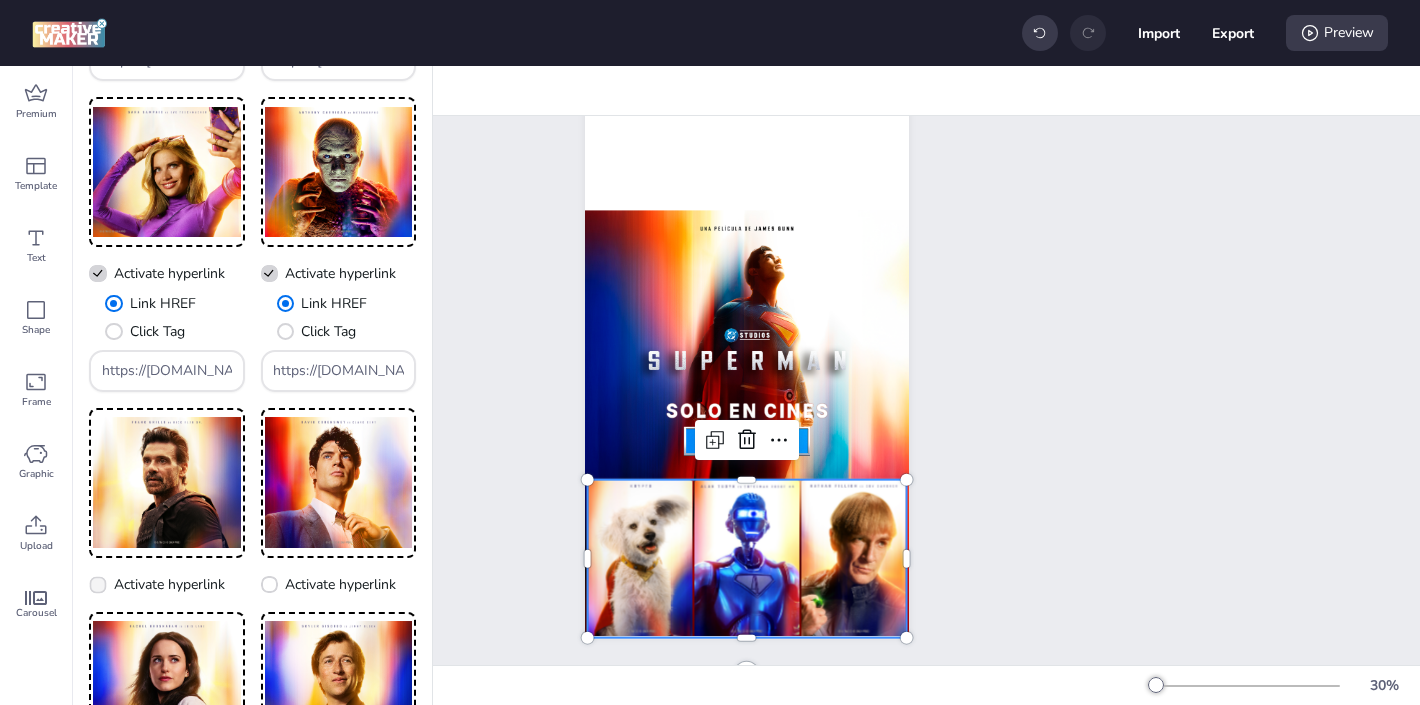 click on "Activate hyperlink" at bounding box center (94, 592) 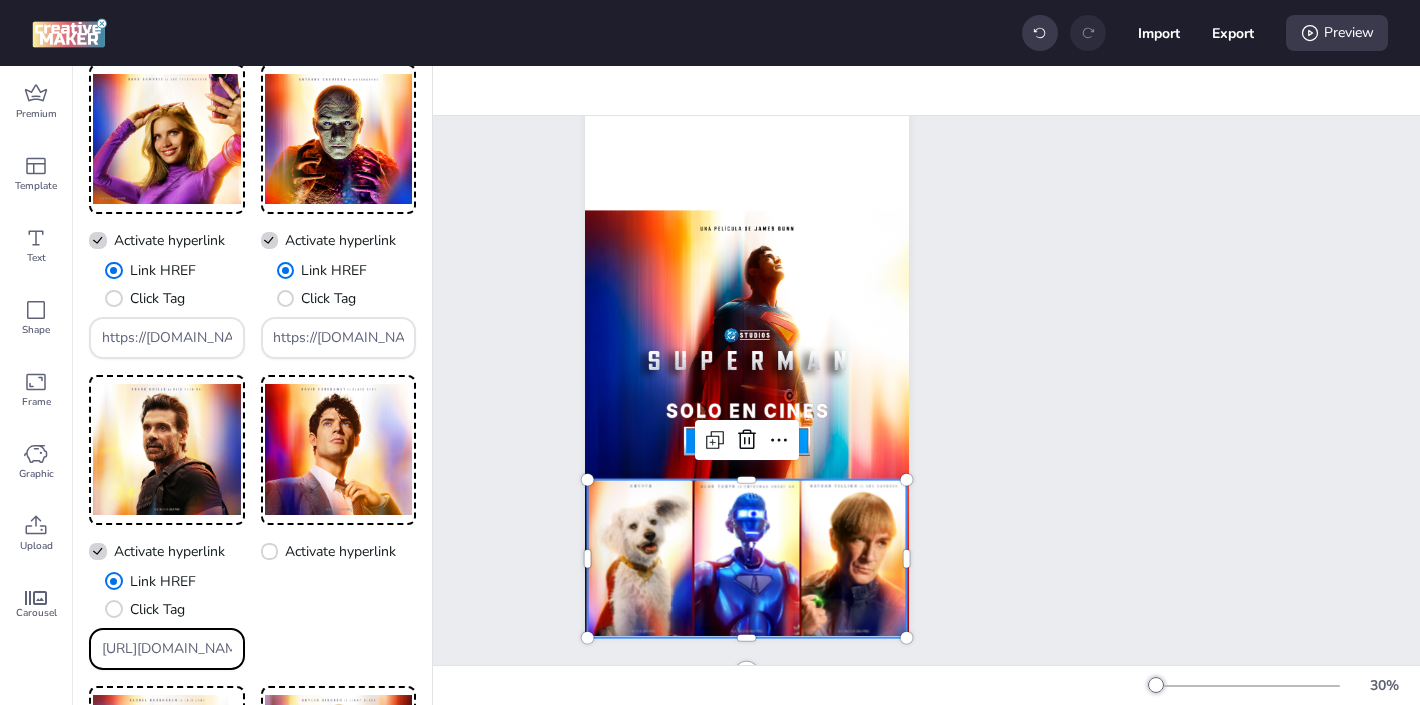 drag, startPoint x: 224, startPoint y: 644, endPoint x: 163, endPoint y: 606, distance: 71.867935 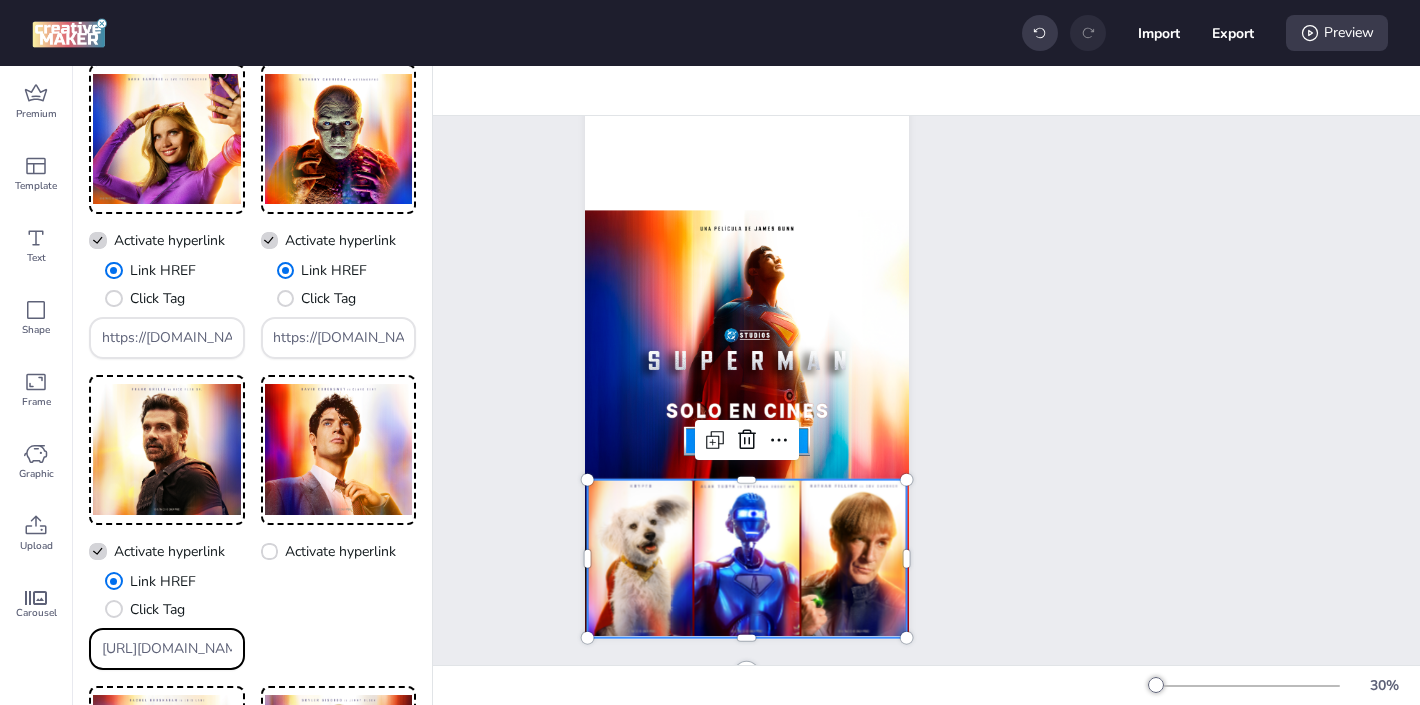 click on "[URL][DOMAIN_NAME]" at bounding box center [167, 649] 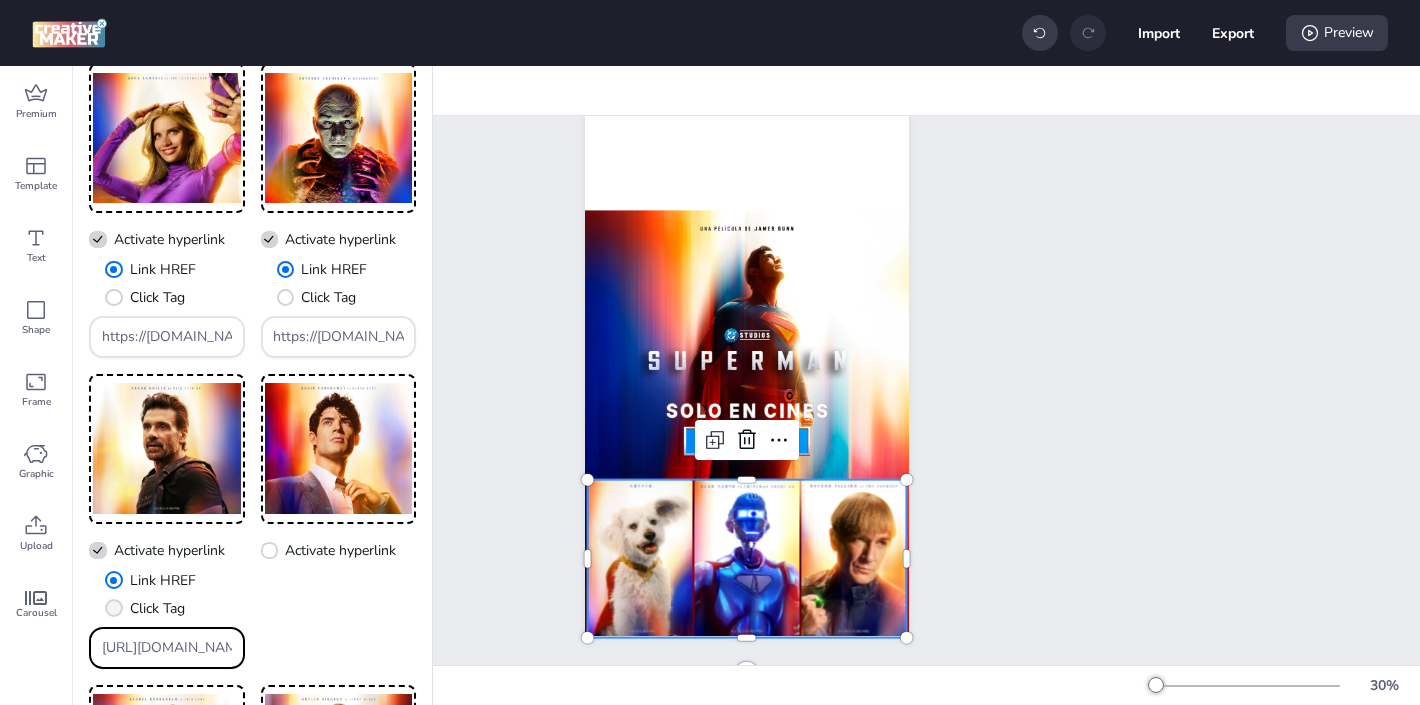 paste on "[DOMAIN_NAME]/ddm/trackclk/[DOMAIN_NAME]/B33600787.424644667;dc_trk_aid=617450540;dc_trk_cid=237844775;dc_lat=;dc_rdid=;tag_for_child_directed_treatment=;tfua=;gdpr=${GDPR};gdpr_consent=${GDPR_CONSENT_755};ltd=;dc_tdv=1" 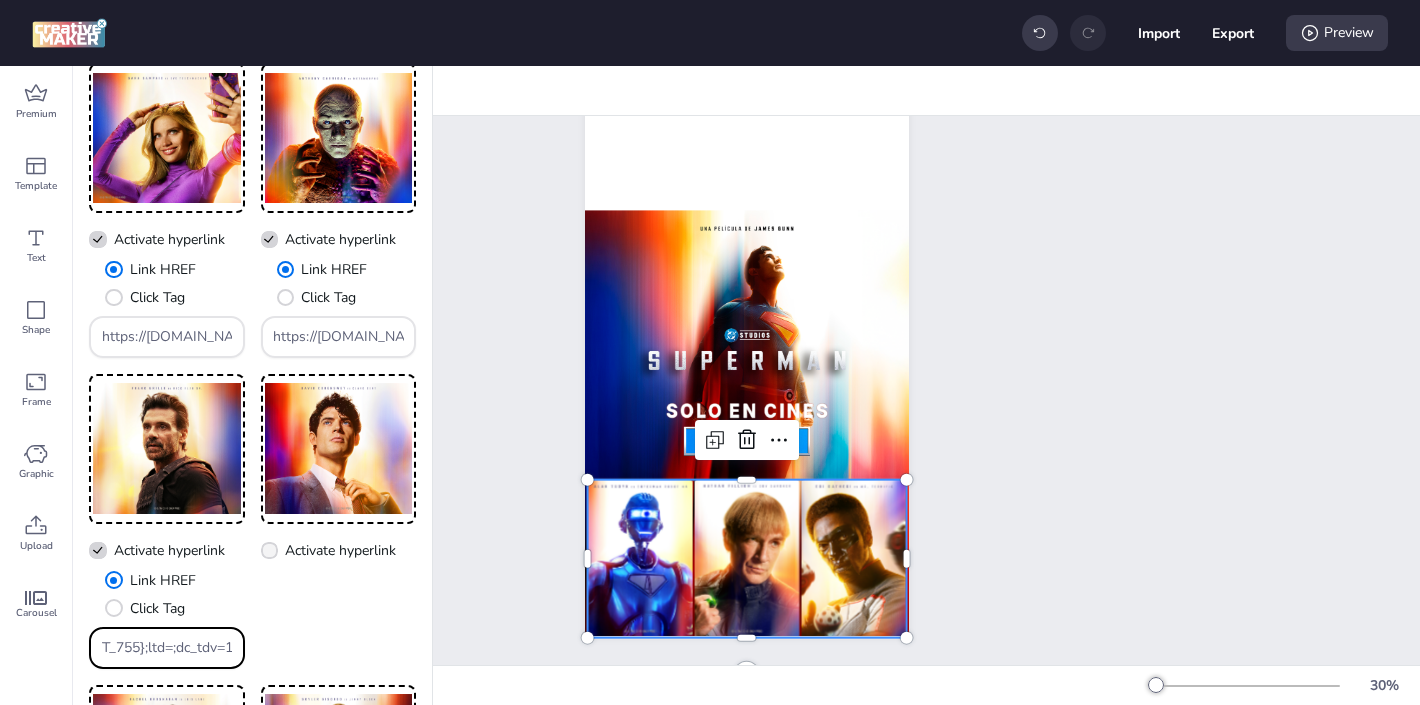 type on "https://[DOMAIN_NAME]/ddm/trackclk/[DOMAIN_NAME]/B33600787.424644667;dc_trk_aid=617450540;dc_trk_cid=237844775;dc_lat=;dc_rdid=;tag_for_child_directed_treatment=;tfua=;gdpr=${GDPR};gdpr_consent=${GDPR_CONSENT_755};ltd=;dc_tdv=1" 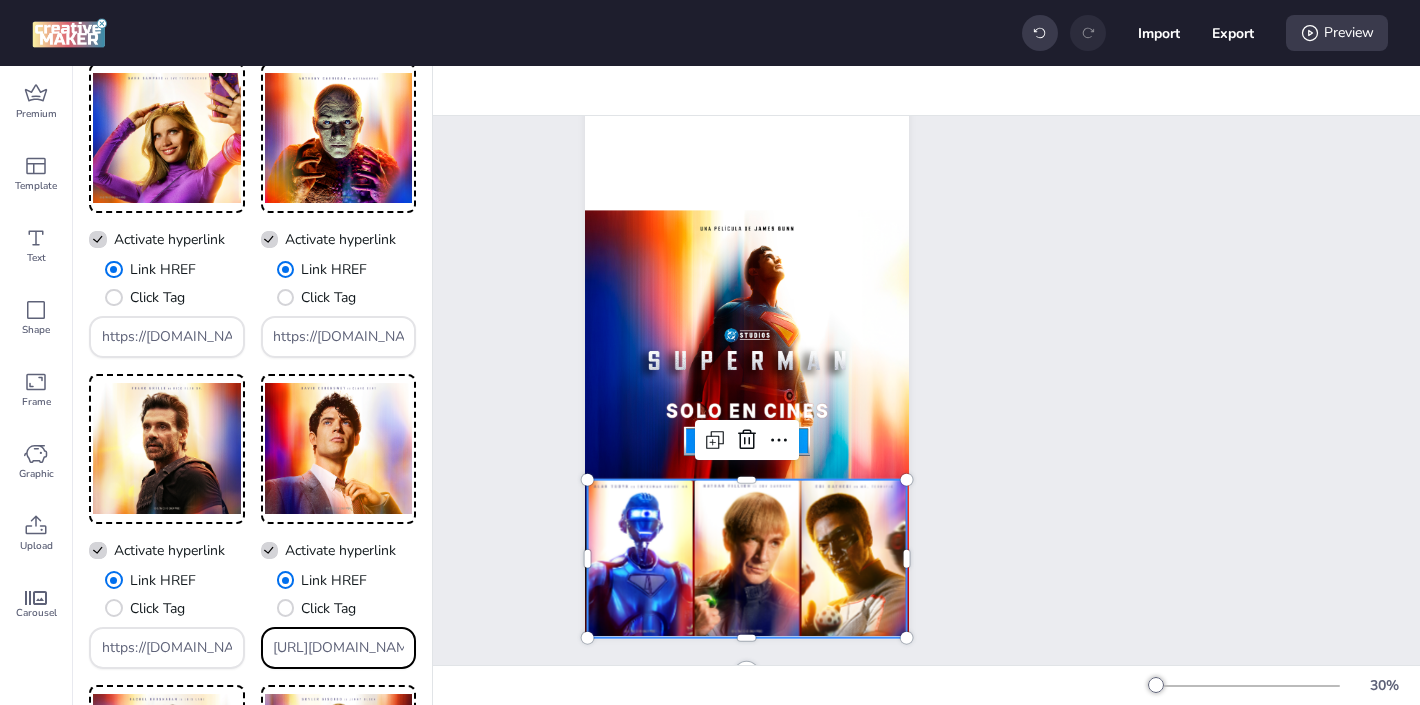 drag, startPoint x: 392, startPoint y: 650, endPoint x: 301, endPoint y: 602, distance: 102.88343 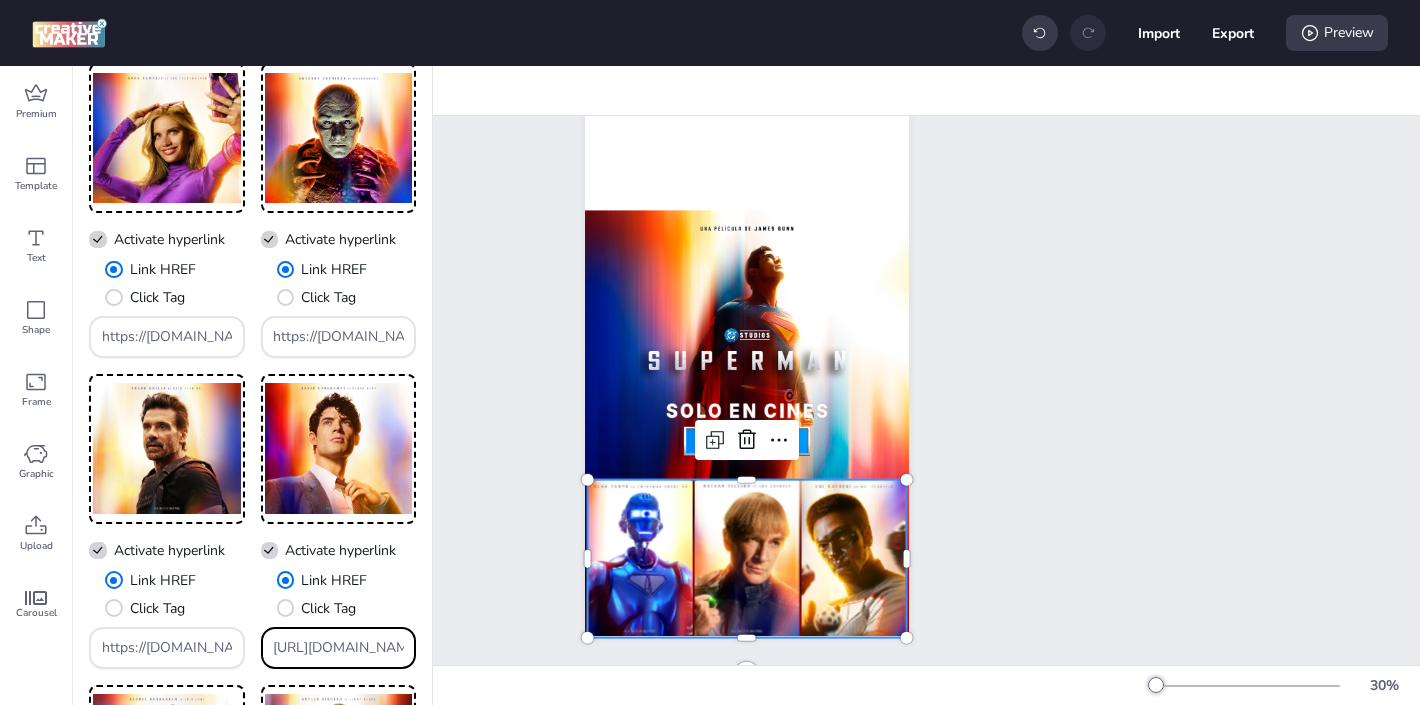 click on "Link HREF Click Tag [URL][DOMAIN_NAME]" at bounding box center (339, 619) 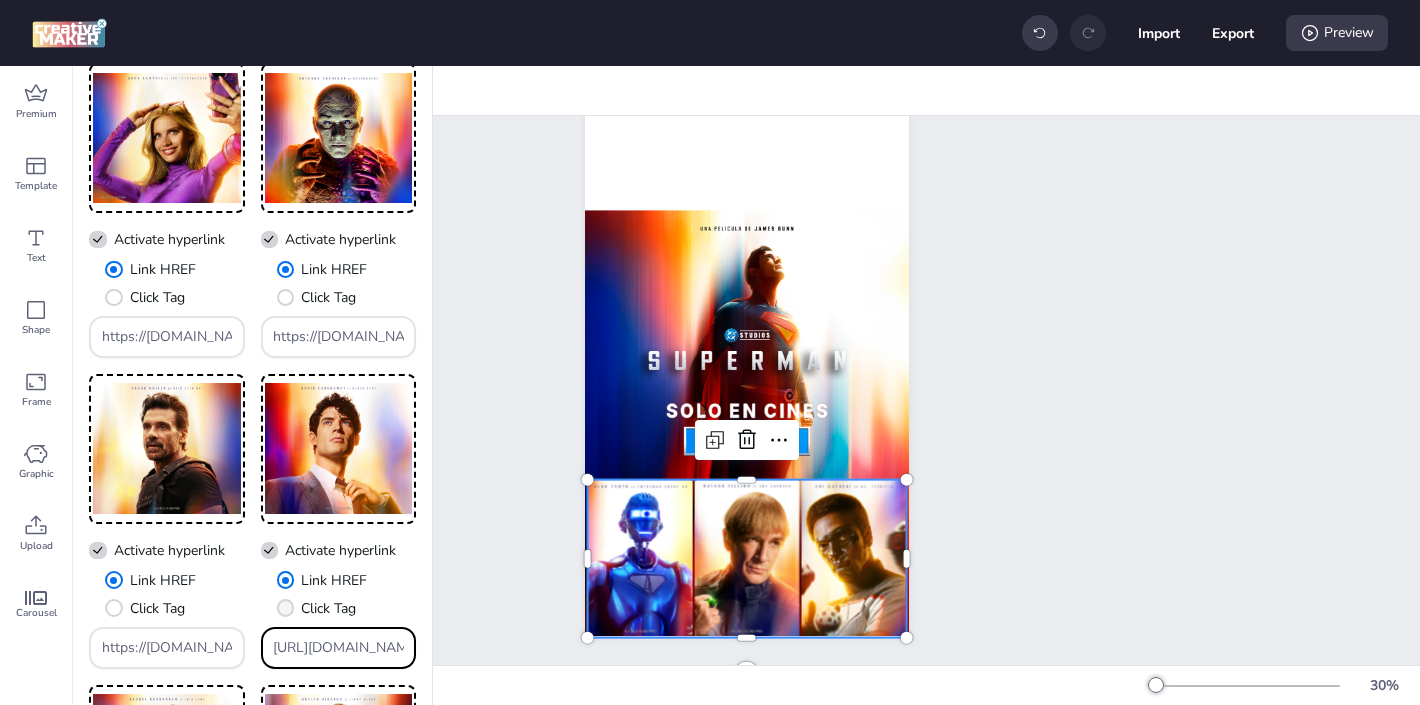 paste on "[DOMAIN_NAME]/ddm/trackclk/[DOMAIN_NAME]/B33600787.424644667;dc_trk_aid=617450540;dc_trk_cid=237844775;dc_lat=;dc_rdid=;tag_for_child_directed_treatment=;tfua=;gdpr=${GDPR};gdpr_consent=${GDPR_CONSENT_755};ltd=;dc_tdv=1" 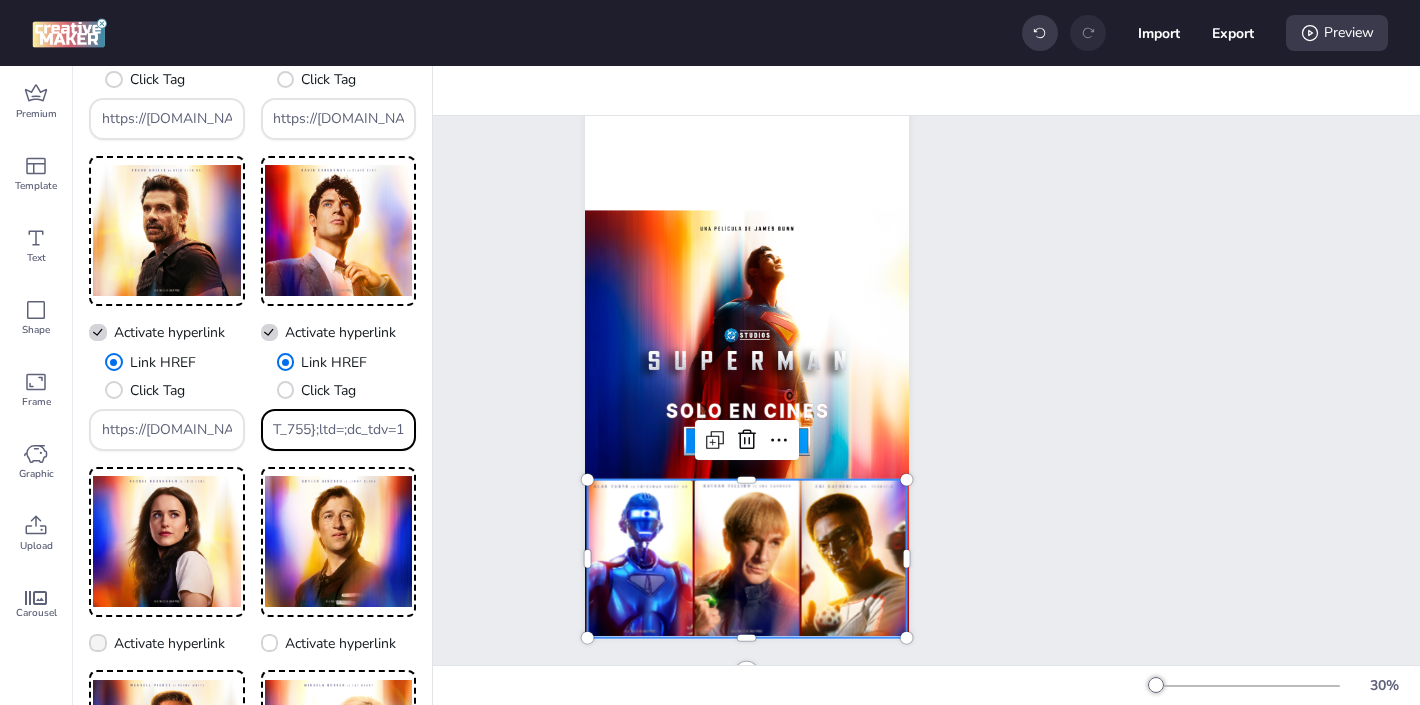 type on "https://[DOMAIN_NAME]/ddm/trackclk/[DOMAIN_NAME]/B33600787.424644667;dc_trk_aid=617450540;dc_trk_cid=237844775;dc_lat=;dc_rdid=;tag_for_child_directed_treatment=;tfua=;gdpr=${GDPR};gdpr_consent=${GDPR_CONSENT_755};ltd=;dc_tdv=1" 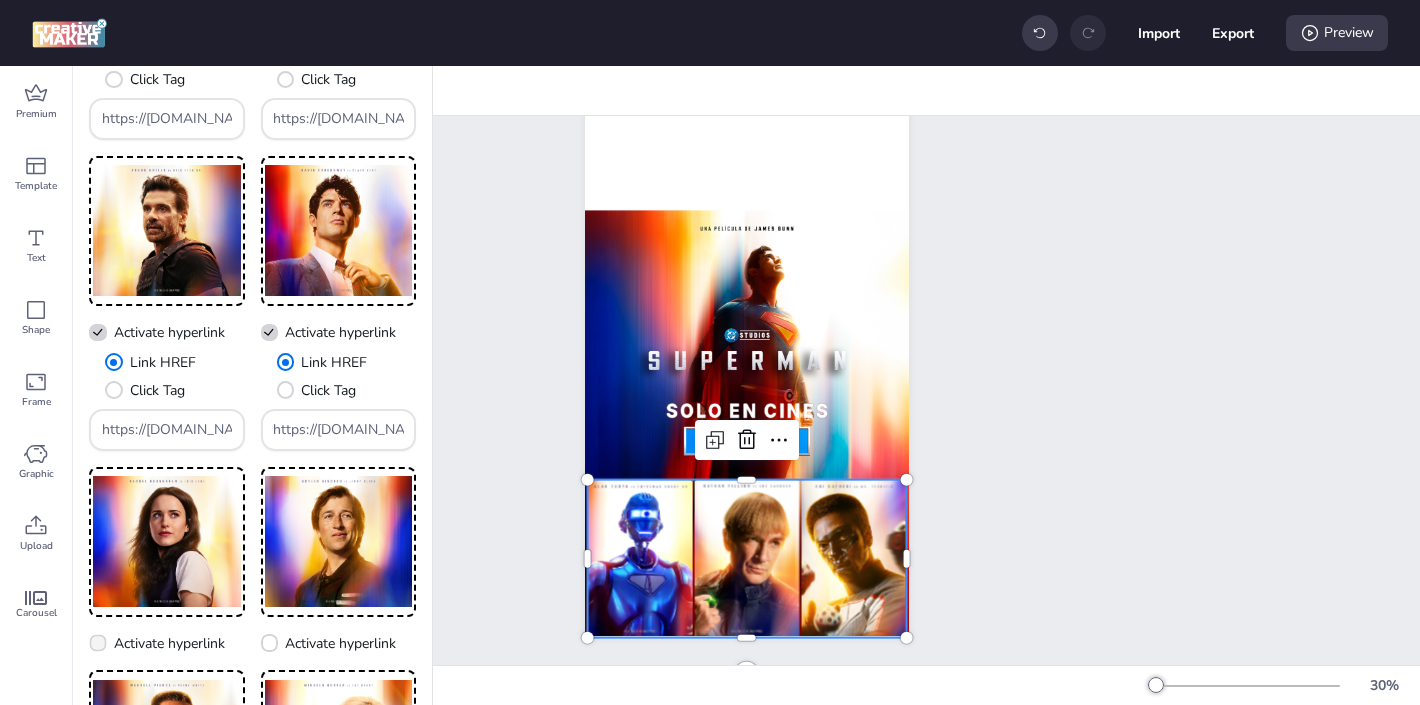 click on "Activate hyperlink" at bounding box center [169, 643] 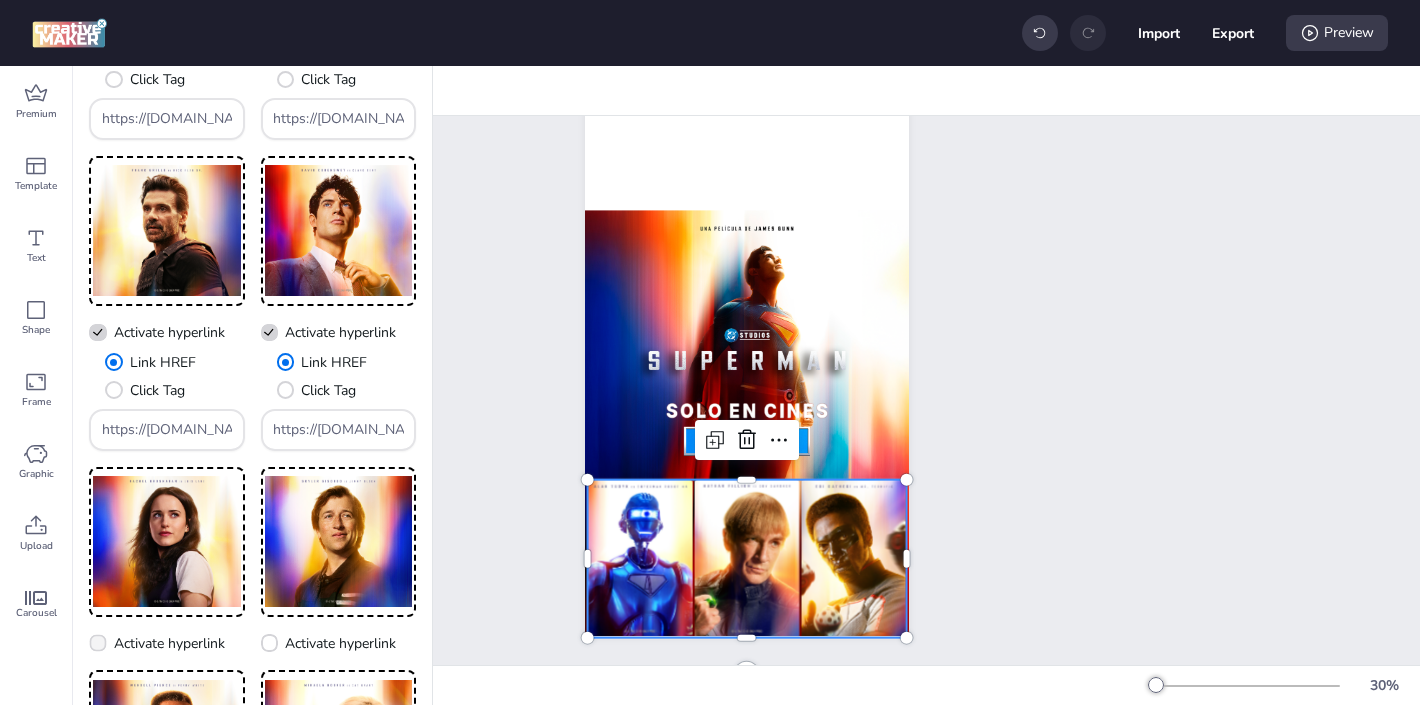 click on "Activate hyperlink" at bounding box center [94, 651] 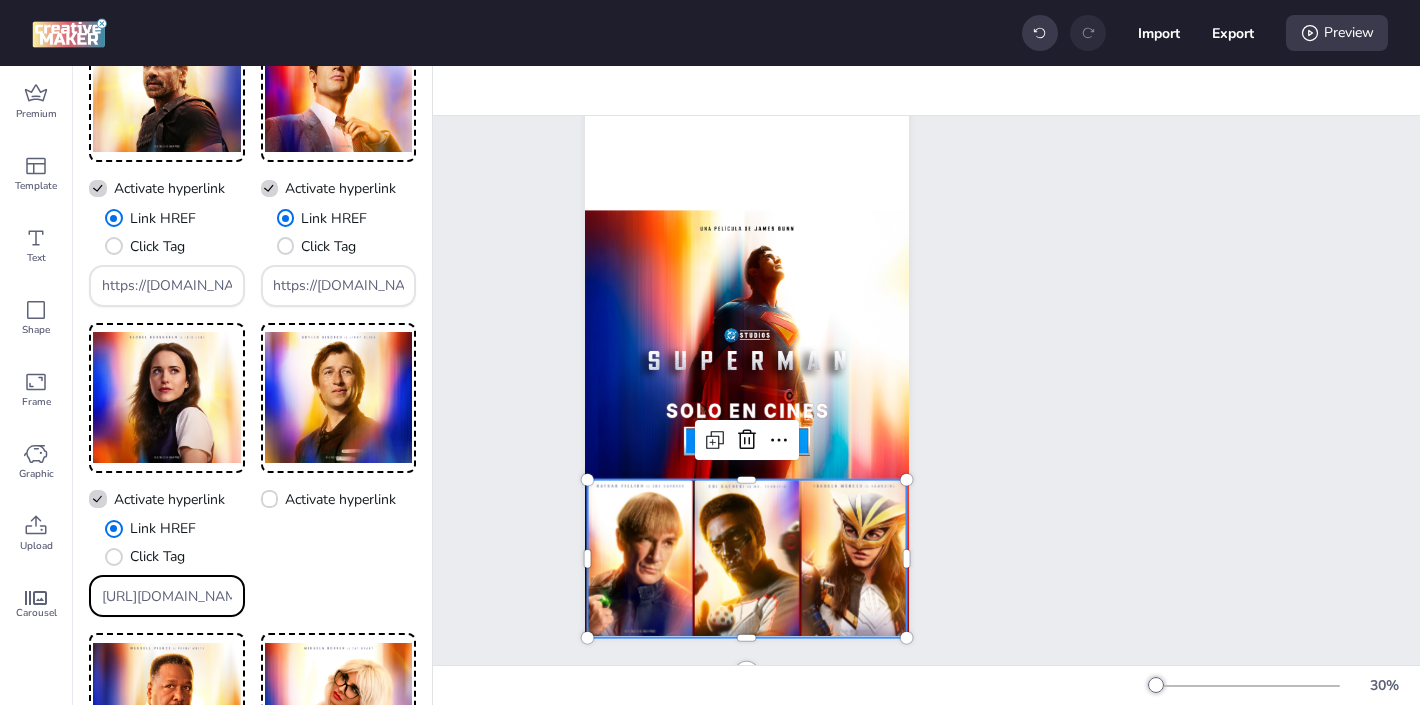 drag, startPoint x: 223, startPoint y: 603, endPoint x: 158, endPoint y: 556, distance: 80.21222 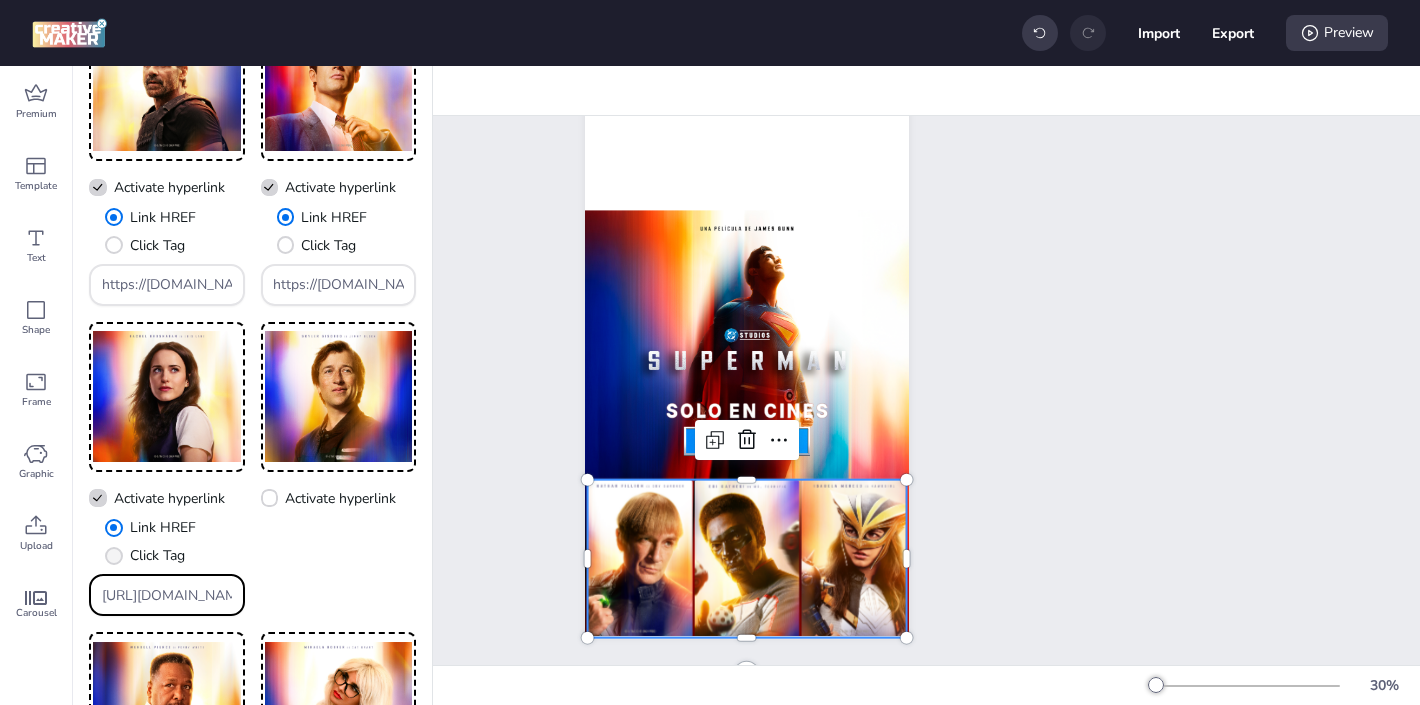 paste on "[DOMAIN_NAME]/ddm/trackclk/[DOMAIN_NAME]/B33600787.424644667;dc_trk_aid=617450540;dc_trk_cid=237844775;dc_lat=;dc_rdid=;tag_for_child_directed_treatment=;tfua=;gdpr=${GDPR};gdpr_consent=${GDPR_CONSENT_755};ltd=;dc_tdv=1" 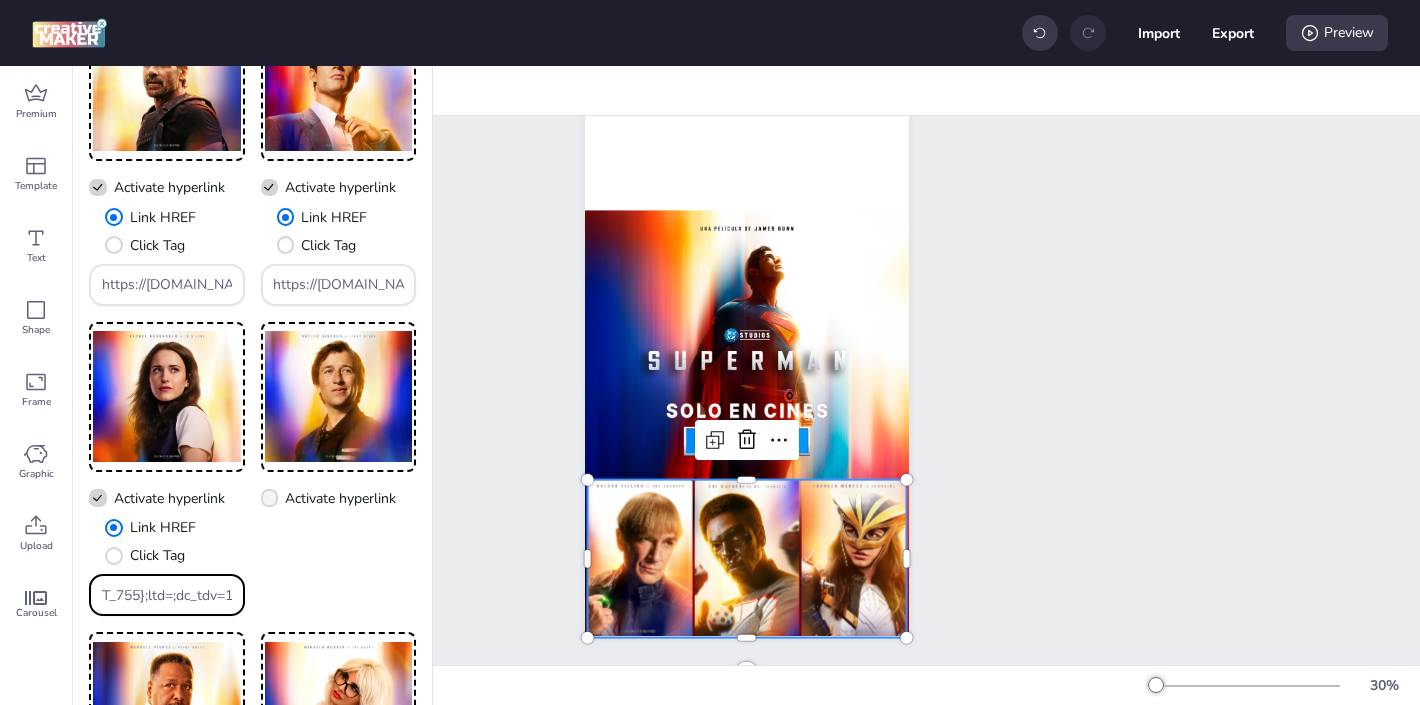 type on "https://[DOMAIN_NAME]/ddm/trackclk/[DOMAIN_NAME]/B33600787.424644667;dc_trk_aid=617450540;dc_trk_cid=237844775;dc_lat=;dc_rdid=;tag_for_child_directed_treatment=;tfua=;gdpr=${GDPR};gdpr_consent=${GDPR_CONSENT_755};ltd=;dc_tdv=1" 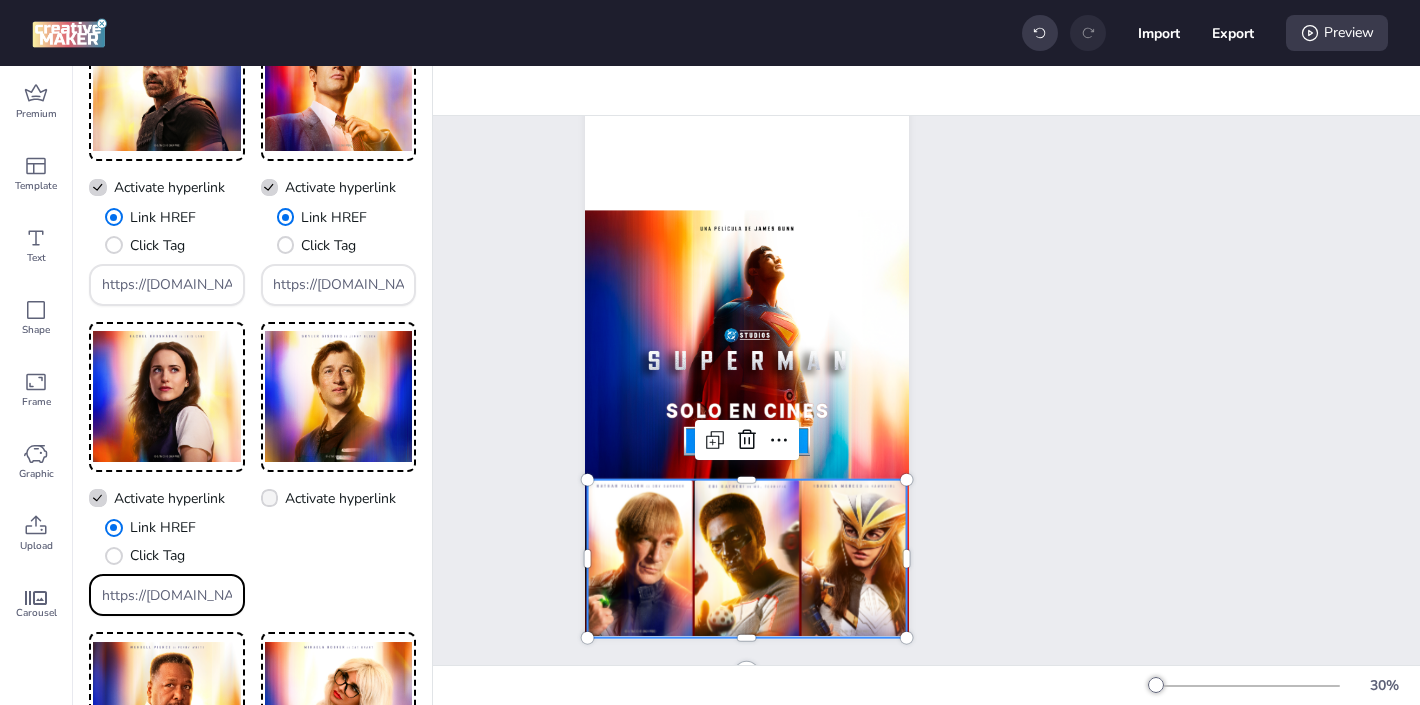 click 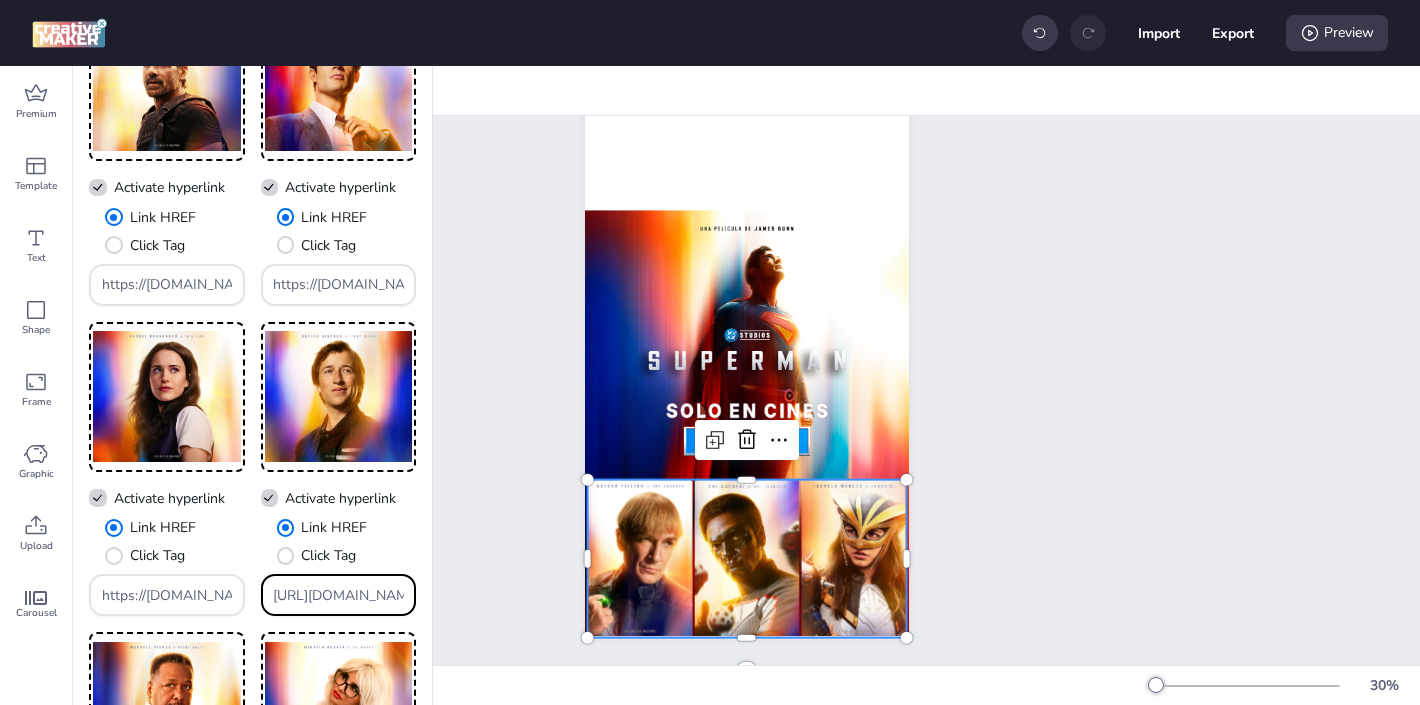 drag, startPoint x: 398, startPoint y: 597, endPoint x: 327, endPoint y: 554, distance: 83.00603 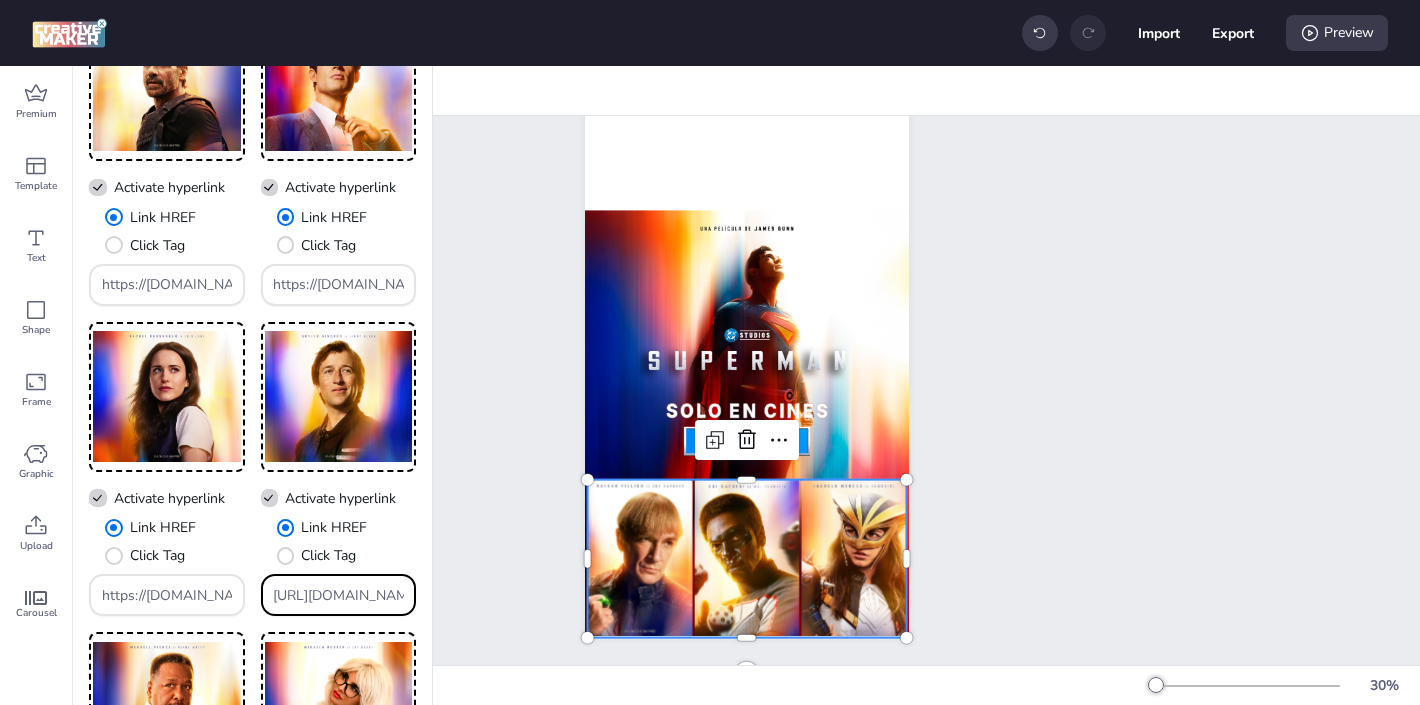 click on "Link HREF Click Tag [URL][DOMAIN_NAME]" at bounding box center [339, 566] 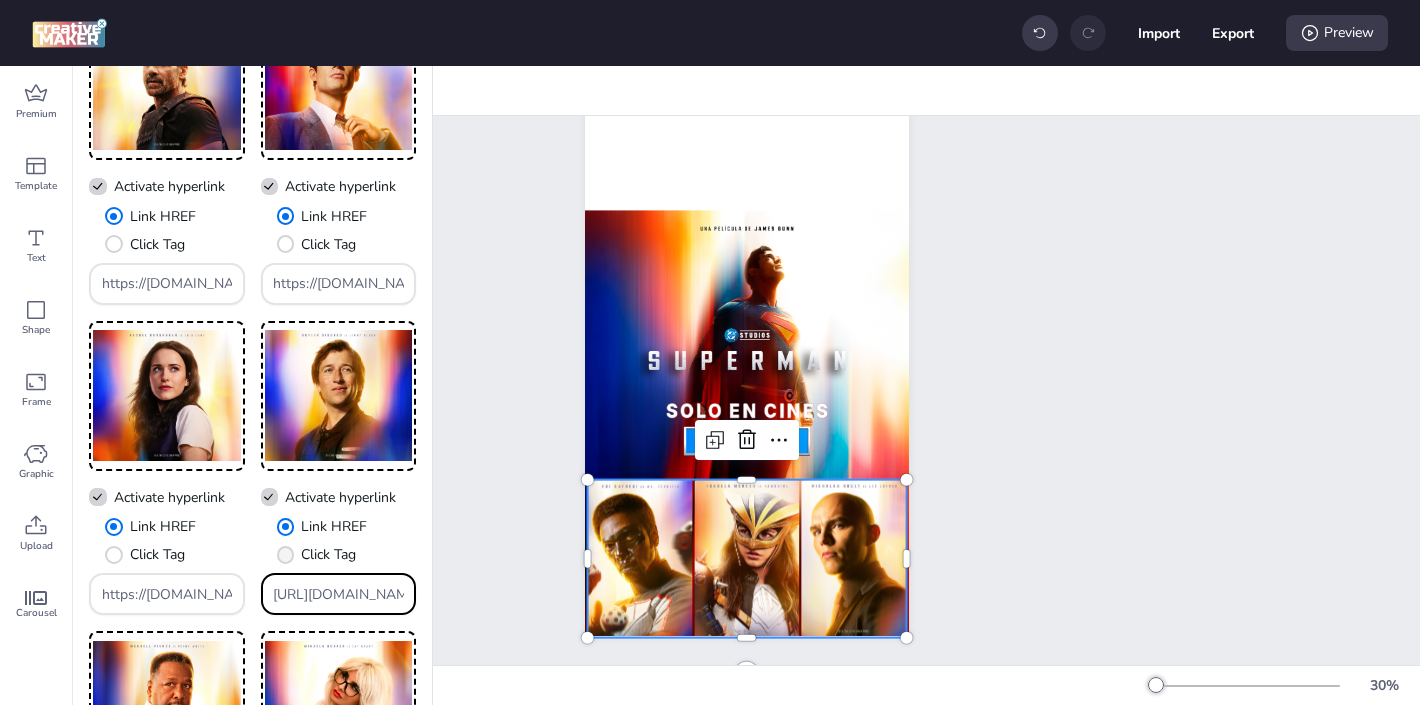 paste on "[DOMAIN_NAME]/ddm/trackclk/[DOMAIN_NAME]/B33600787.424644667;dc_trk_aid=617450540;dc_trk_cid=237844775;dc_lat=;dc_rdid=;tag_for_child_directed_treatment=;tfua=;gdpr=${GDPR};gdpr_consent=${GDPR_CONSENT_755};ltd=;dc_tdv=1" 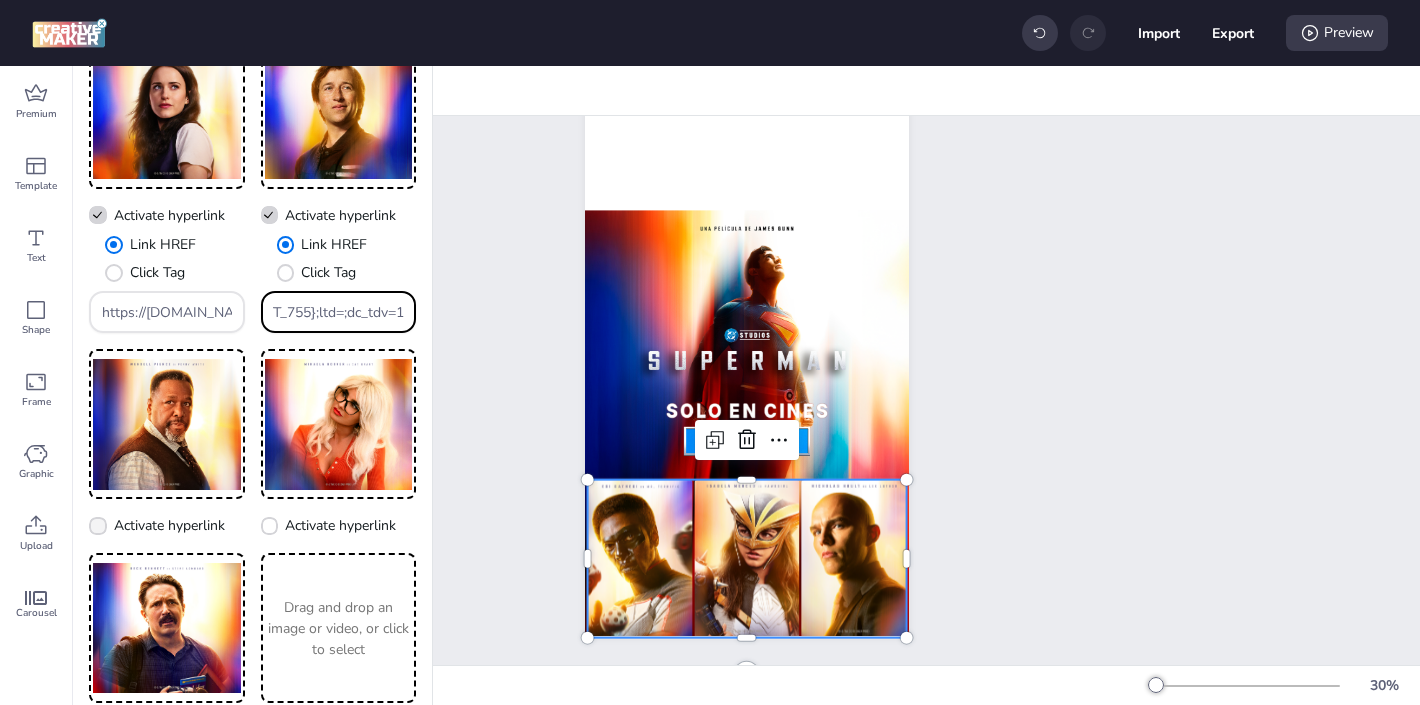 type on "https://[DOMAIN_NAME]/ddm/trackclk/[DOMAIN_NAME]/B33600787.424644667;dc_trk_aid=617450540;dc_trk_cid=237844775;dc_lat=;dc_rdid=;tag_for_child_directed_treatment=;tfua=;gdpr=${GDPR};gdpr_consent=${GDPR_CONSENT_755};ltd=;dc_tdv=1" 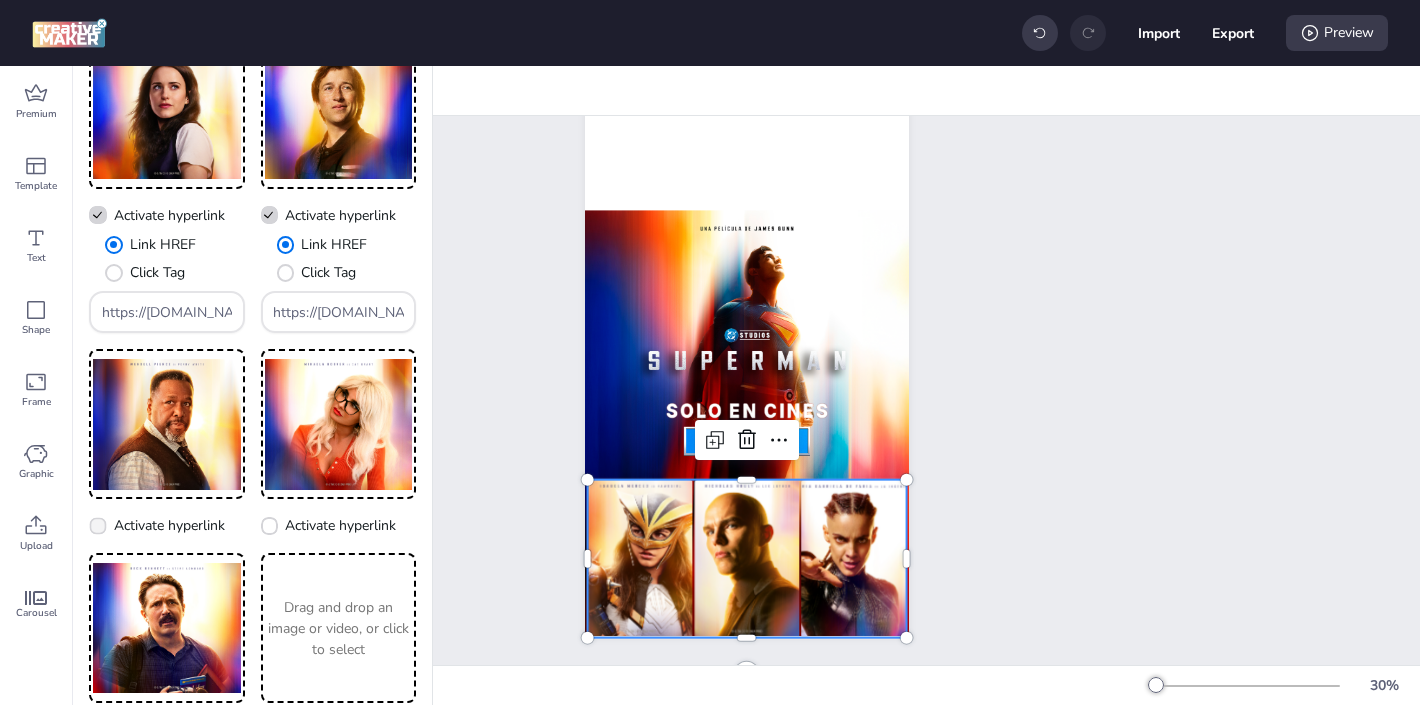click on "Activate hyperlink" at bounding box center [169, 525] 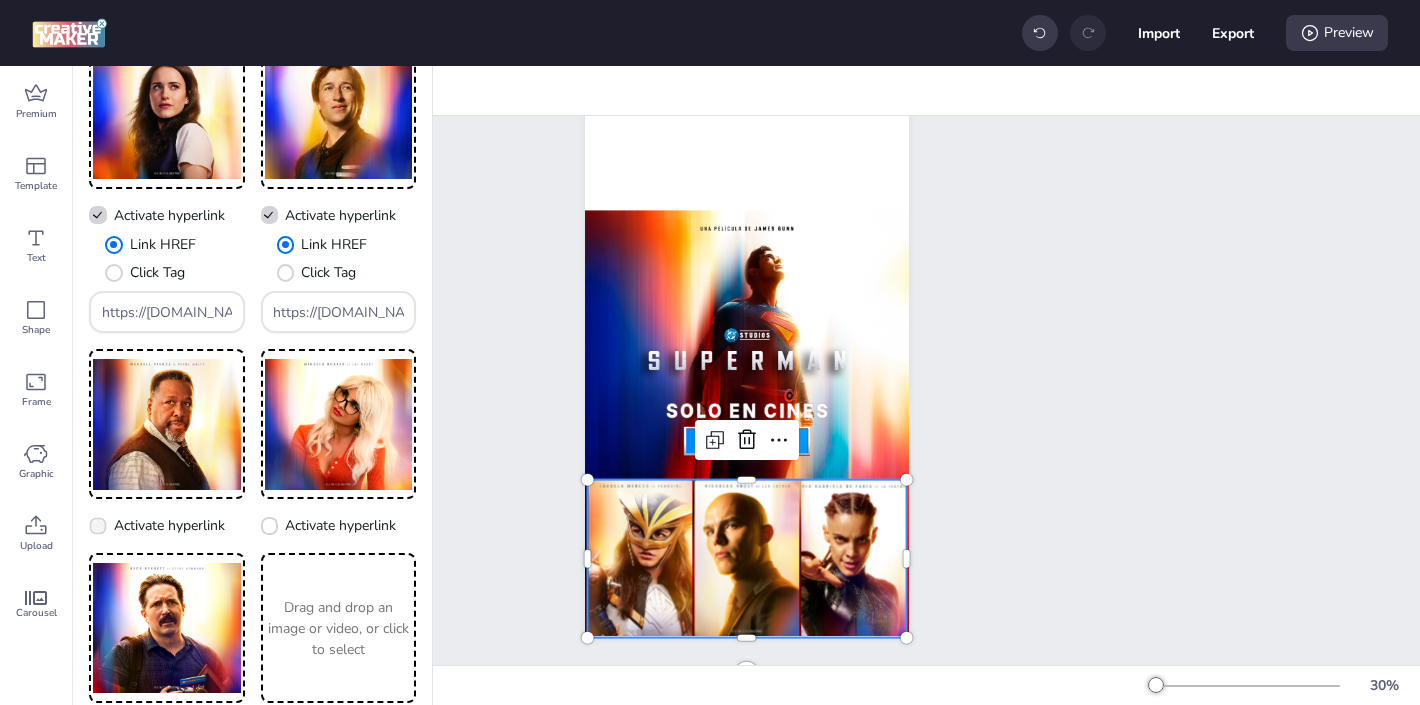 click on "Activate hyperlink" at bounding box center (94, 533) 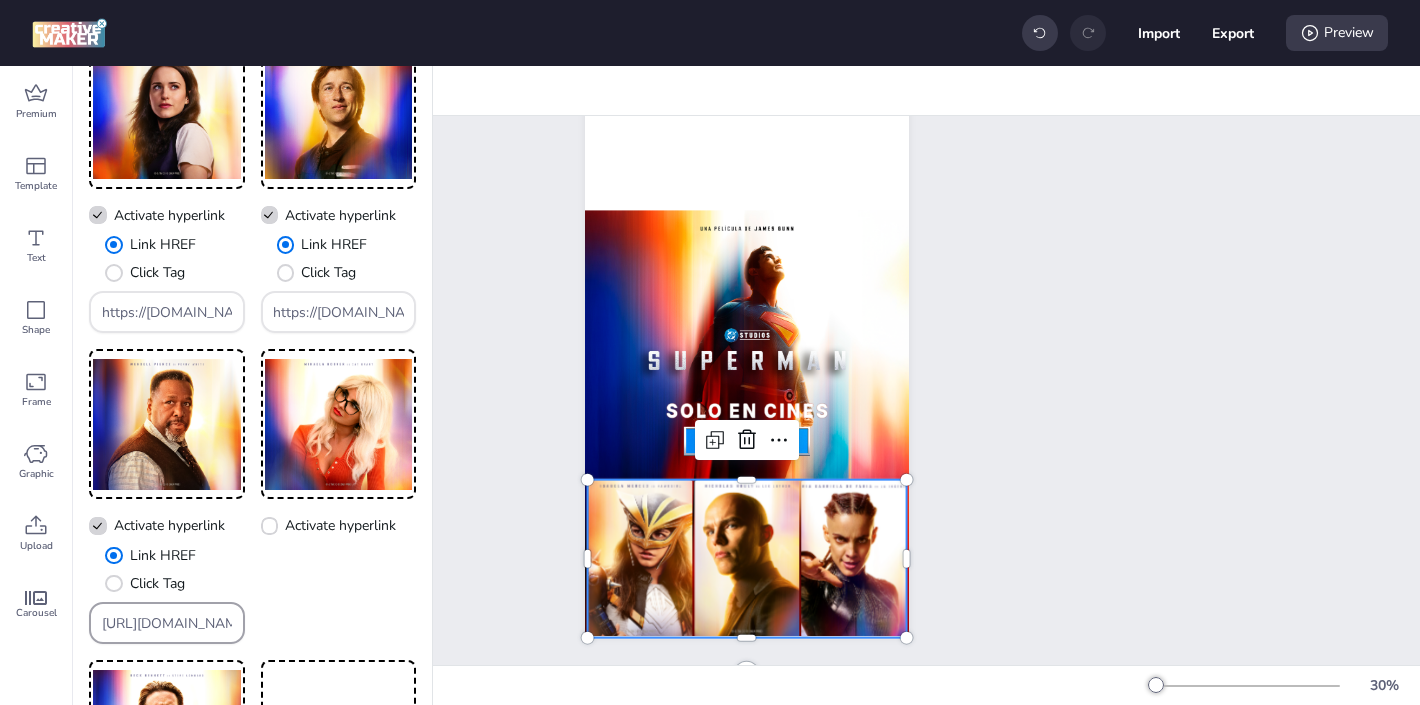 drag, startPoint x: 229, startPoint y: 625, endPoint x: 139, endPoint y: 541, distance: 123.10971 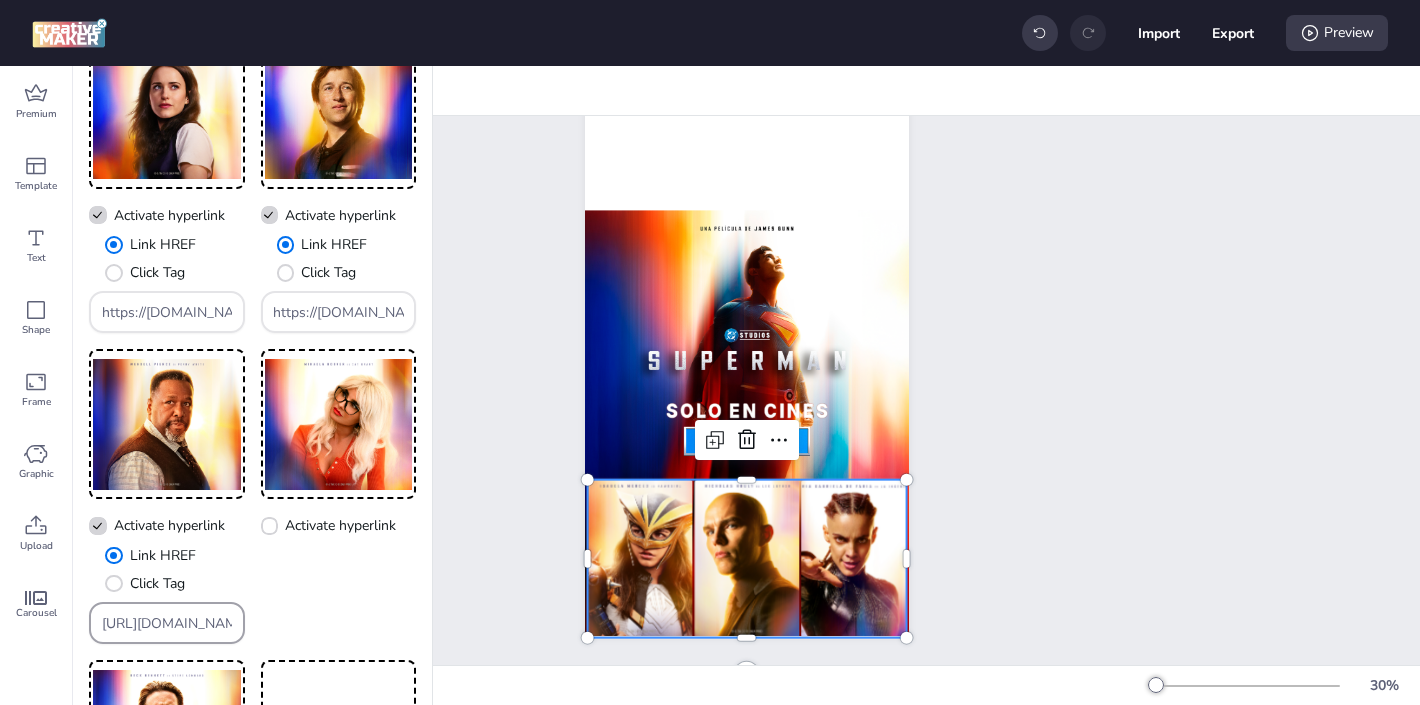click on "Link HREF Click Tag [URL][DOMAIN_NAME]" at bounding box center (167, 594) 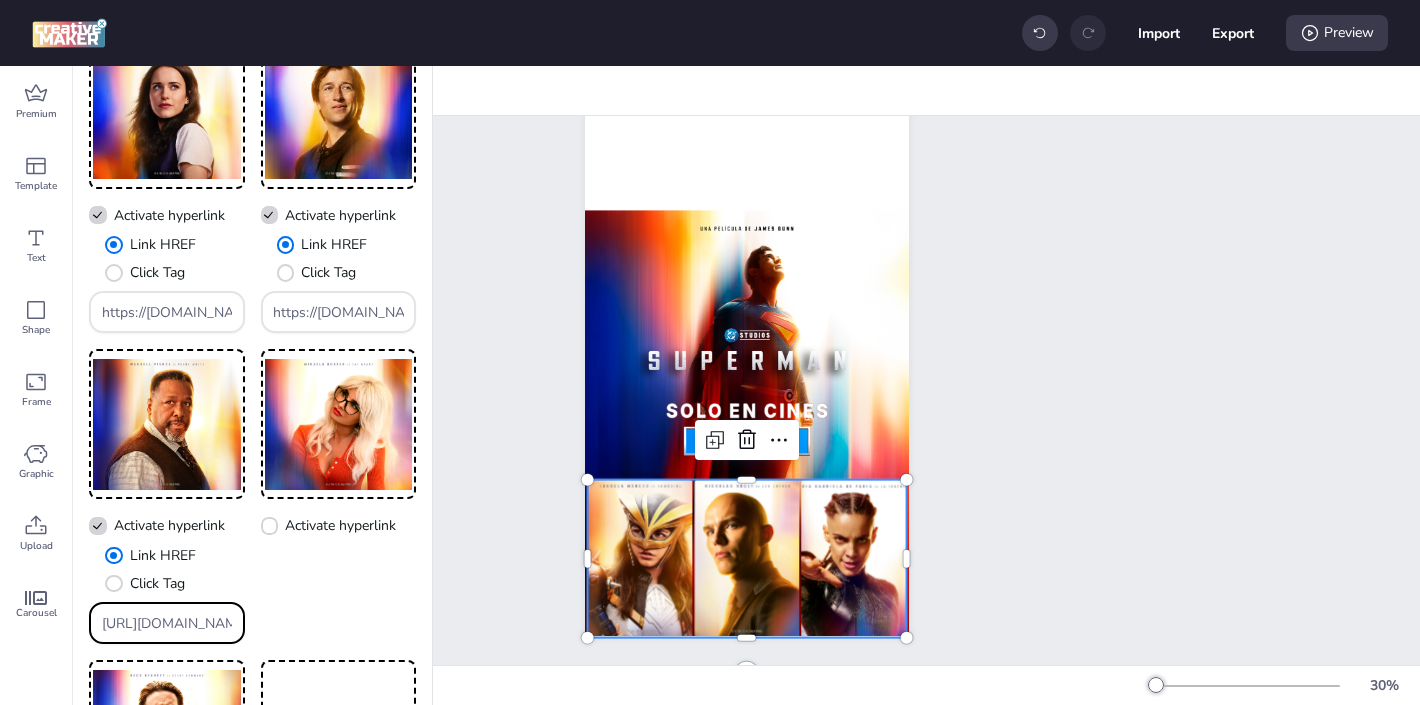 paste on "[DOMAIN_NAME]/ddm/trackclk/[DOMAIN_NAME]/B33600787.424644667;dc_trk_aid=617450540;dc_trk_cid=237844775;dc_lat=;dc_rdid=;tag_for_child_directed_treatment=;tfua=;gdpr=${GDPR};gdpr_consent=${GDPR_CONSENT_755};ltd=;dc_tdv=1" 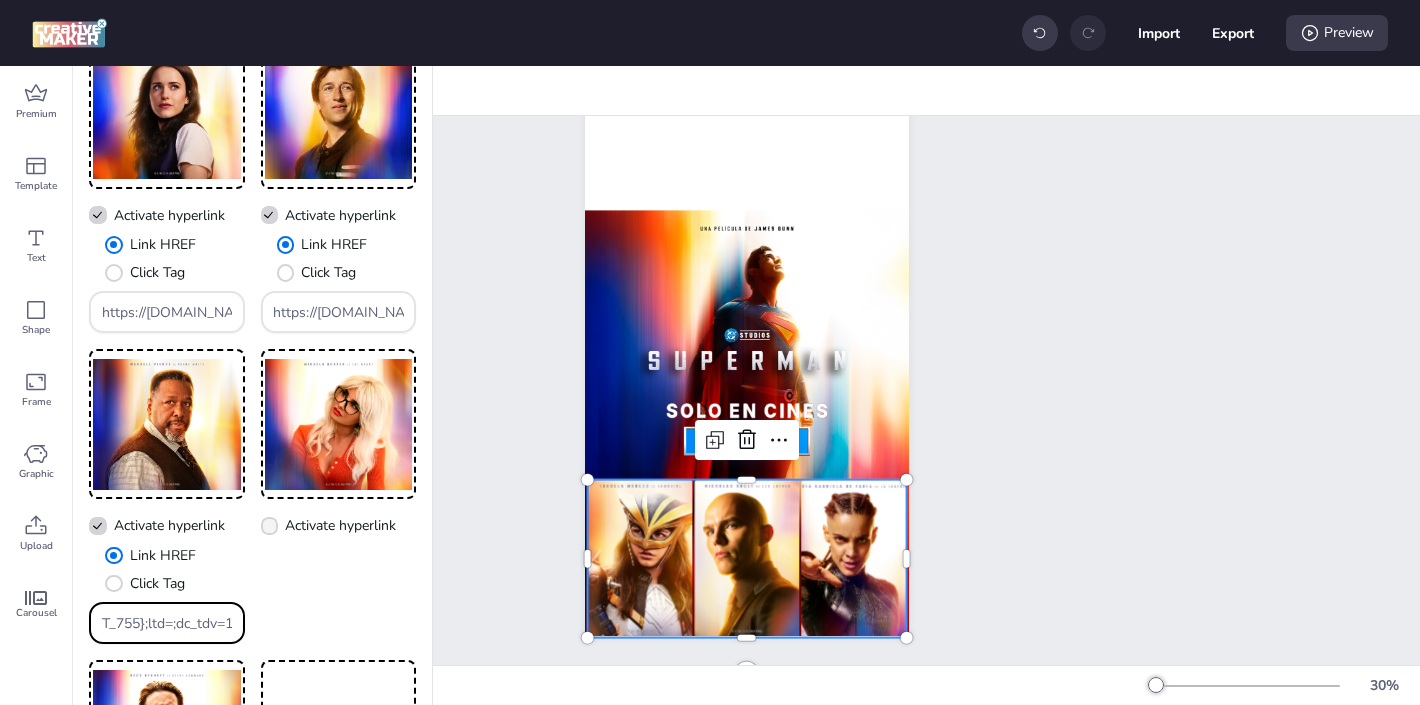 type on "https://[DOMAIN_NAME]/ddm/trackclk/[DOMAIN_NAME]/B33600787.424644667;dc_trk_aid=617450540;dc_trk_cid=237844775;dc_lat=;dc_rdid=;tag_for_child_directed_treatment=;tfua=;gdpr=${GDPR};gdpr_consent=${GDPR_CONSENT_755};ltd=;dc_tdv=1" 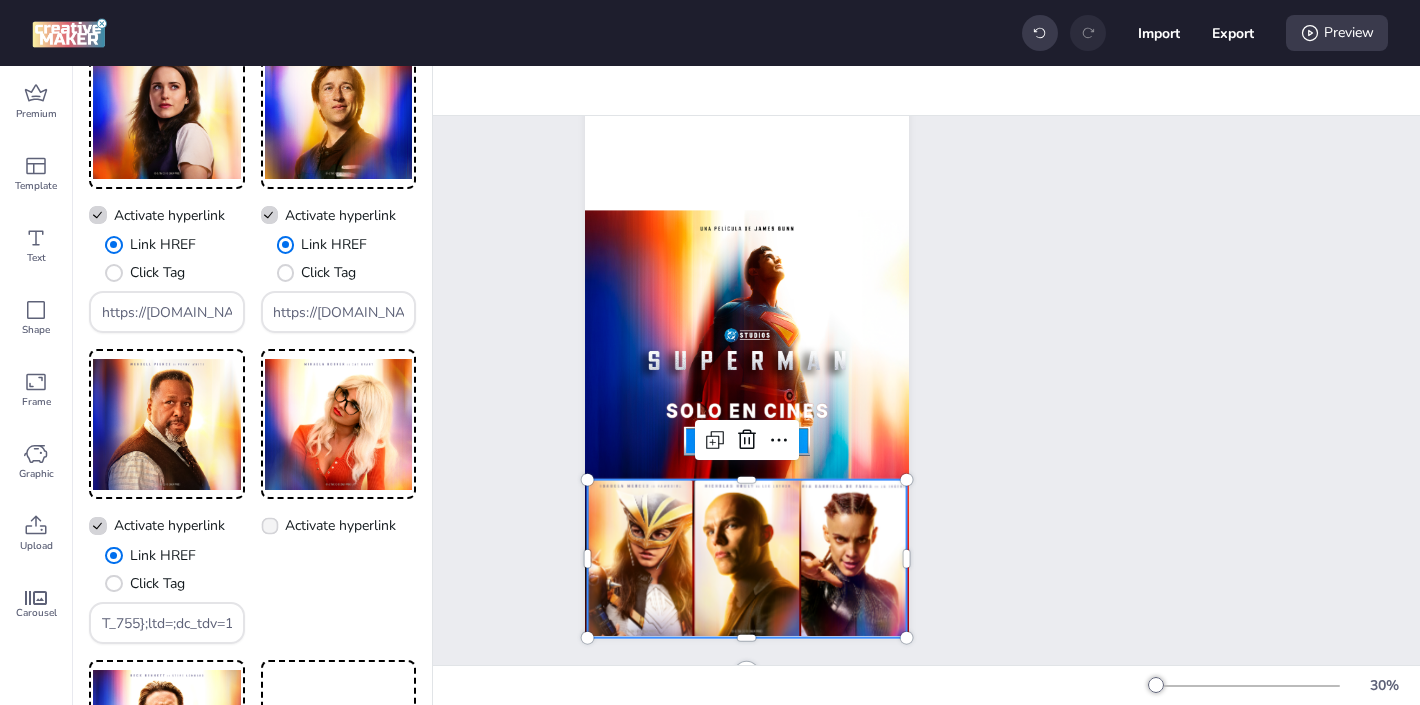 click on "Activate hyperlink" at bounding box center [329, 525] 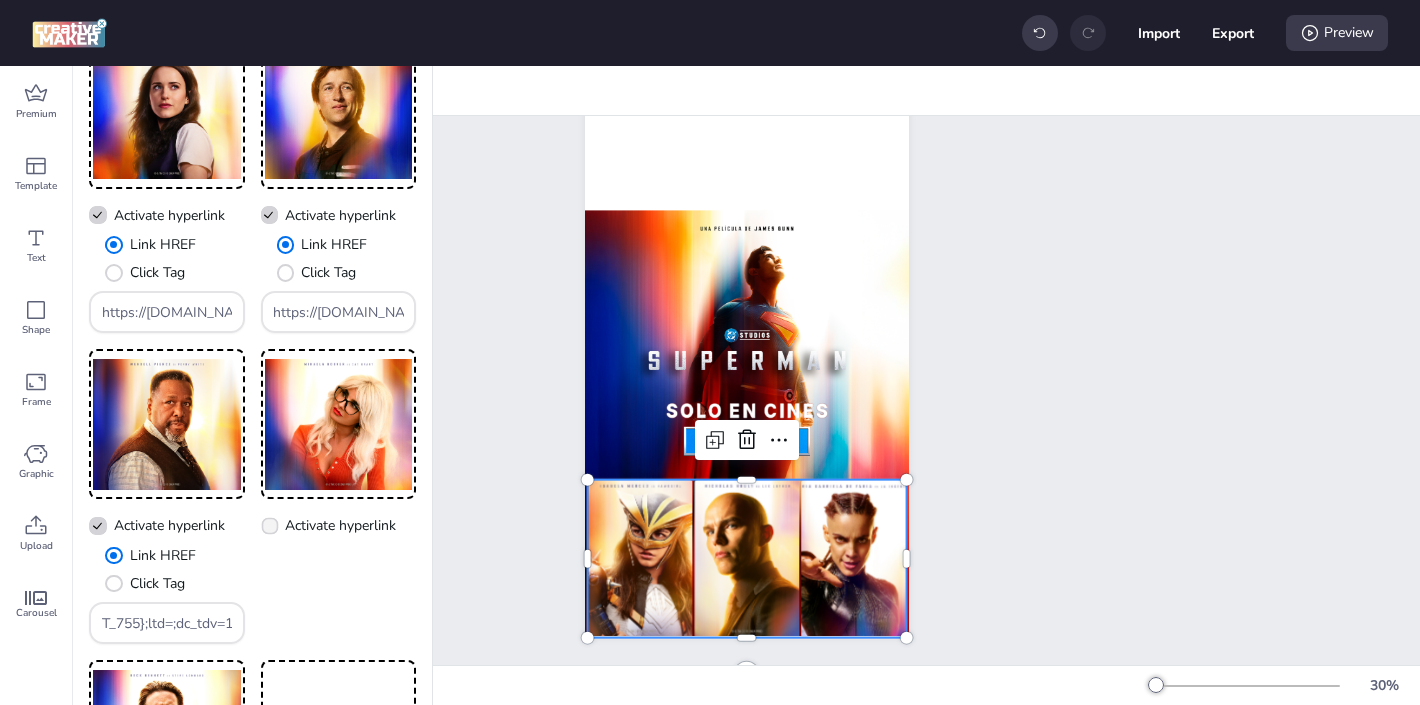 click on "Activate hyperlink" at bounding box center [266, 533] 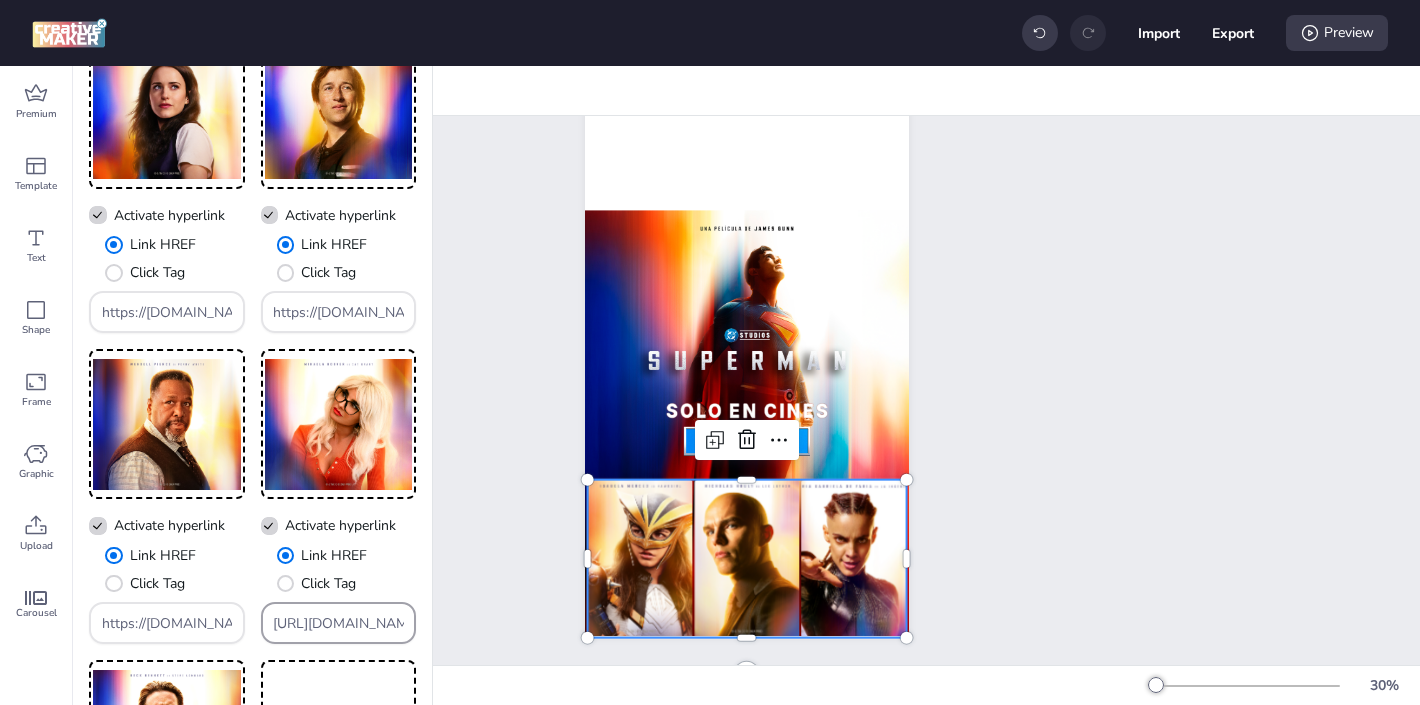 drag, startPoint x: 398, startPoint y: 623, endPoint x: 335, endPoint y: 574, distance: 79.81228 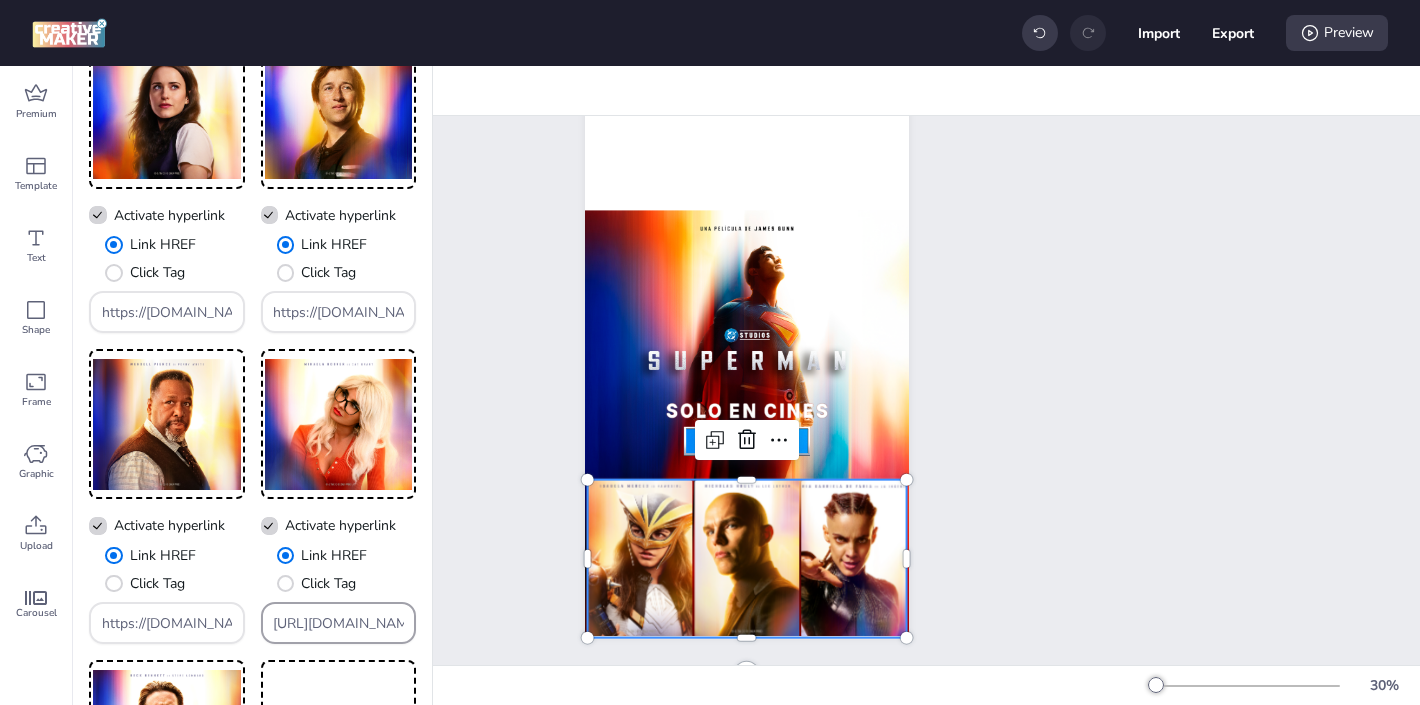 click on "Link HREF Click Tag [URL][DOMAIN_NAME]" at bounding box center [339, 594] 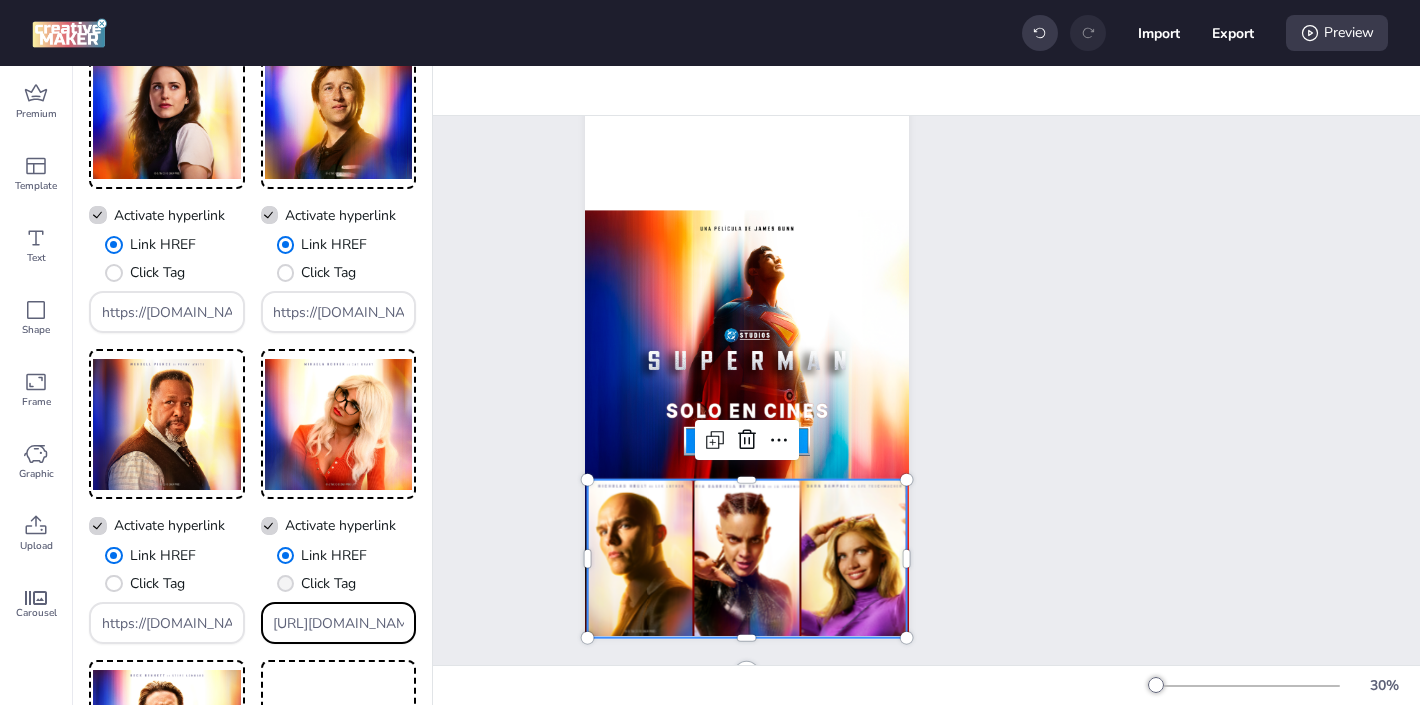 paste on "[DOMAIN_NAME]/ddm/trackclk/[DOMAIN_NAME]/B33600787.424644667;dc_trk_aid=617450540;dc_trk_cid=237844775;dc_lat=;dc_rdid=;tag_for_child_directed_treatment=;tfua=;gdpr=${GDPR};gdpr_consent=${GDPR_CONSENT_755};ltd=;dc_tdv=1" 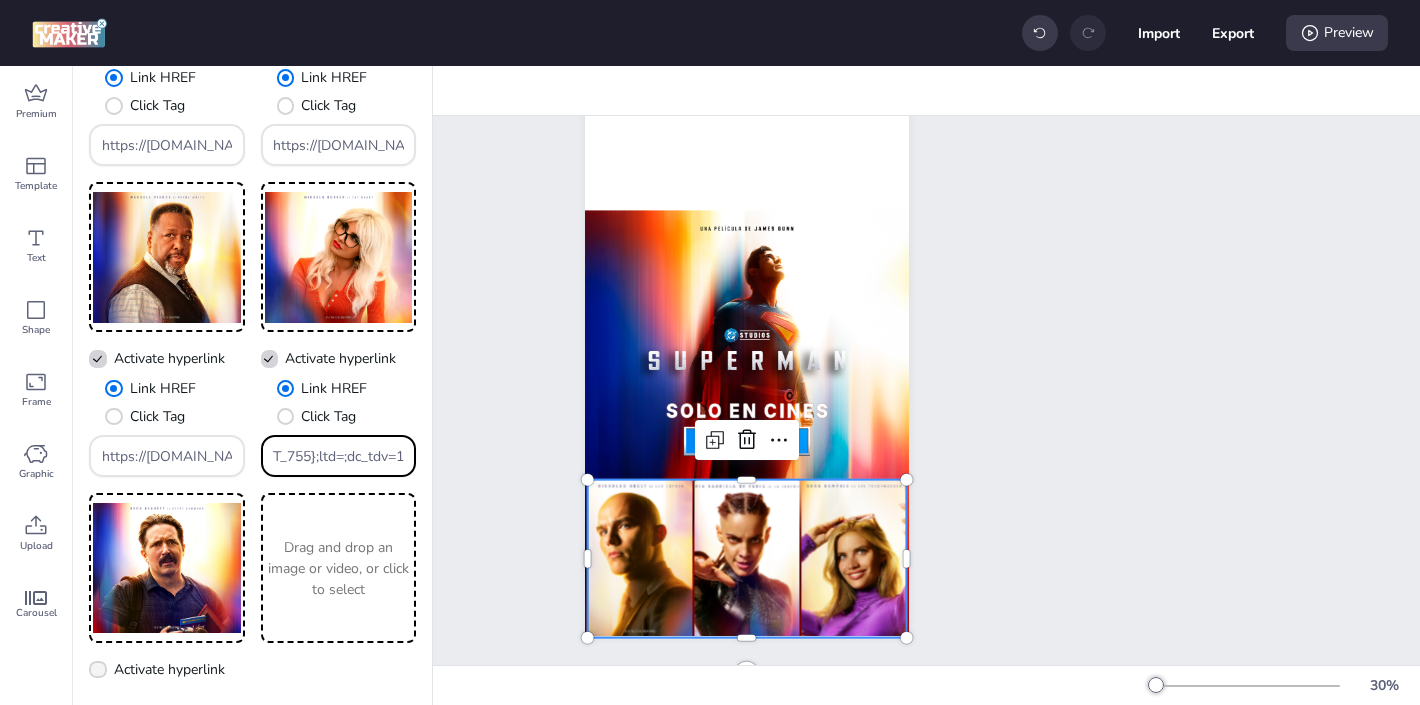 type on "https://[DOMAIN_NAME]/ddm/trackclk/[DOMAIN_NAME]/B33600787.424644667;dc_trk_aid=617450540;dc_trk_cid=237844775;dc_lat=;dc_rdid=;tag_for_child_directed_treatment=;tfua=;gdpr=${GDPR};gdpr_consent=${GDPR_CONSENT_755};ltd=;dc_tdv=1" 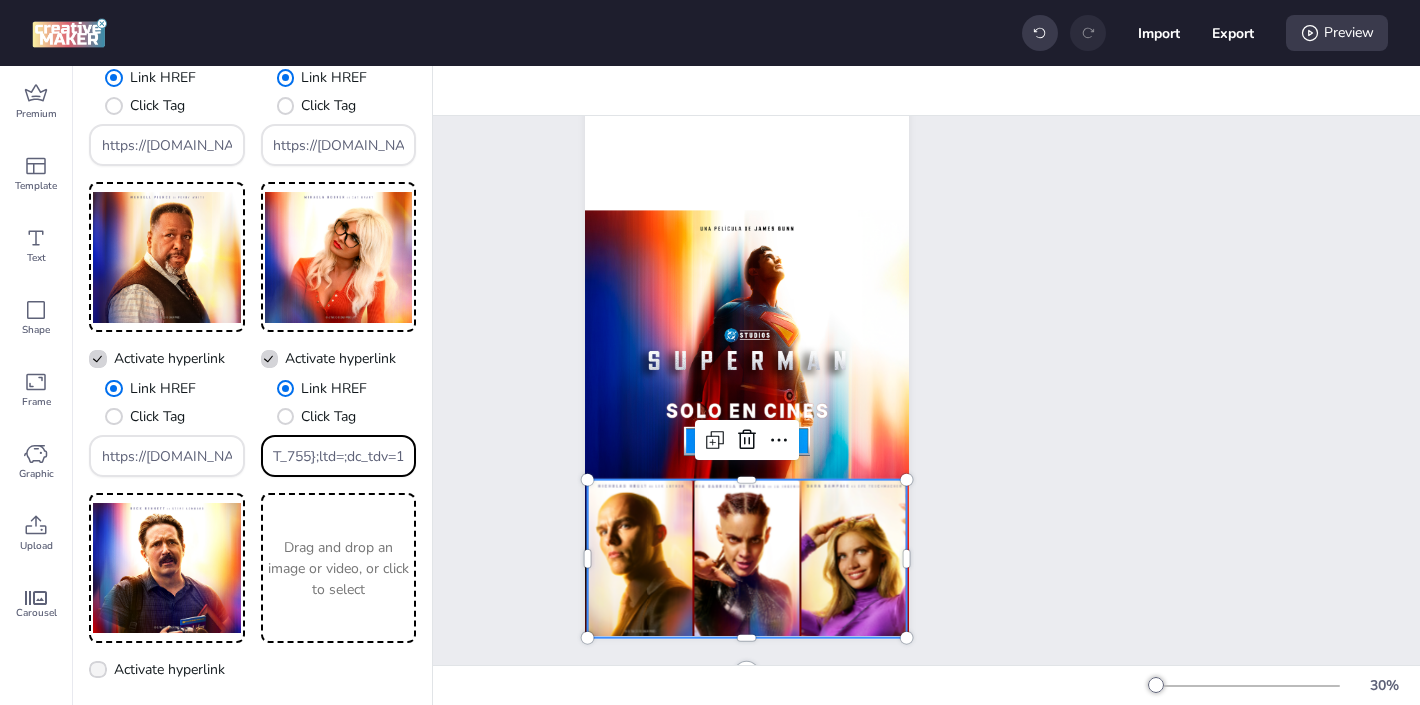 click on "Activate hyperlink" at bounding box center (169, 669) 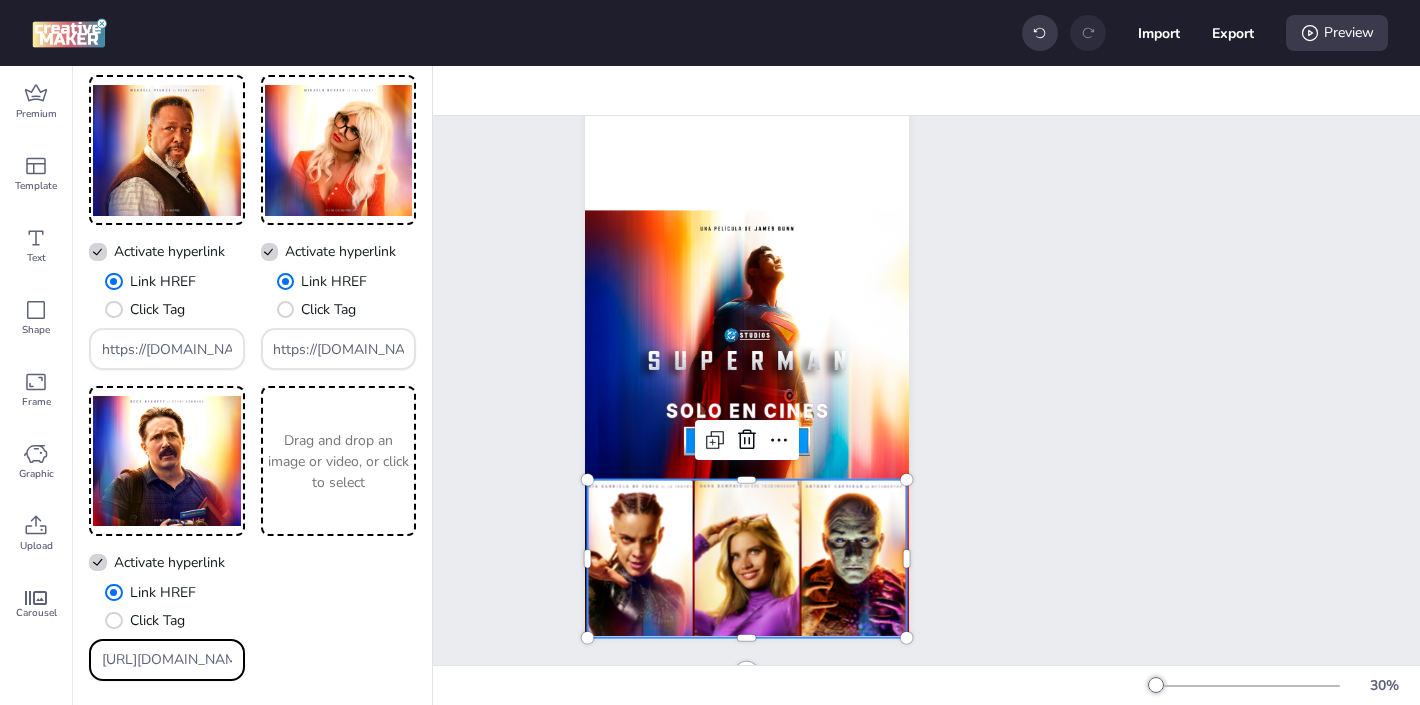 drag, startPoint x: 221, startPoint y: 664, endPoint x: 154, endPoint y: 566, distance: 118.71394 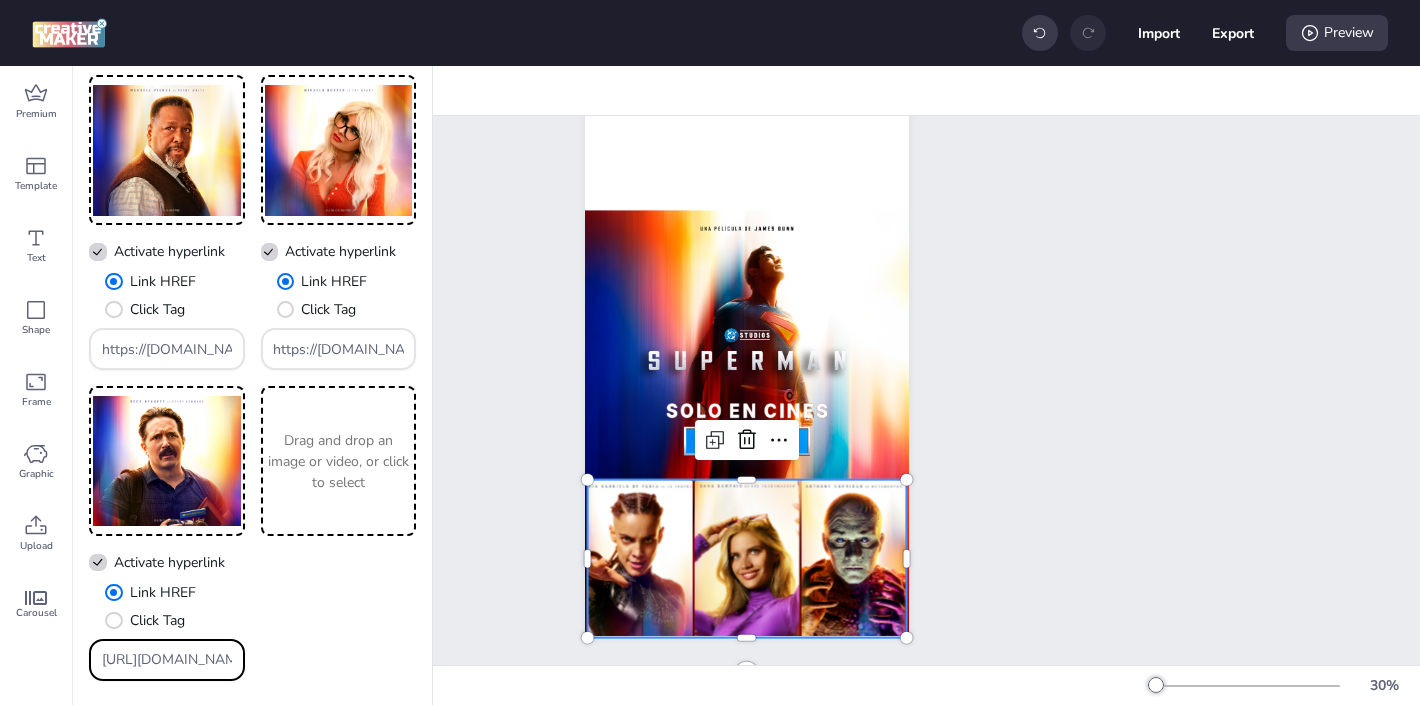 click on "Link HREF Click Tag [URL][DOMAIN_NAME]" at bounding box center [167, 631] 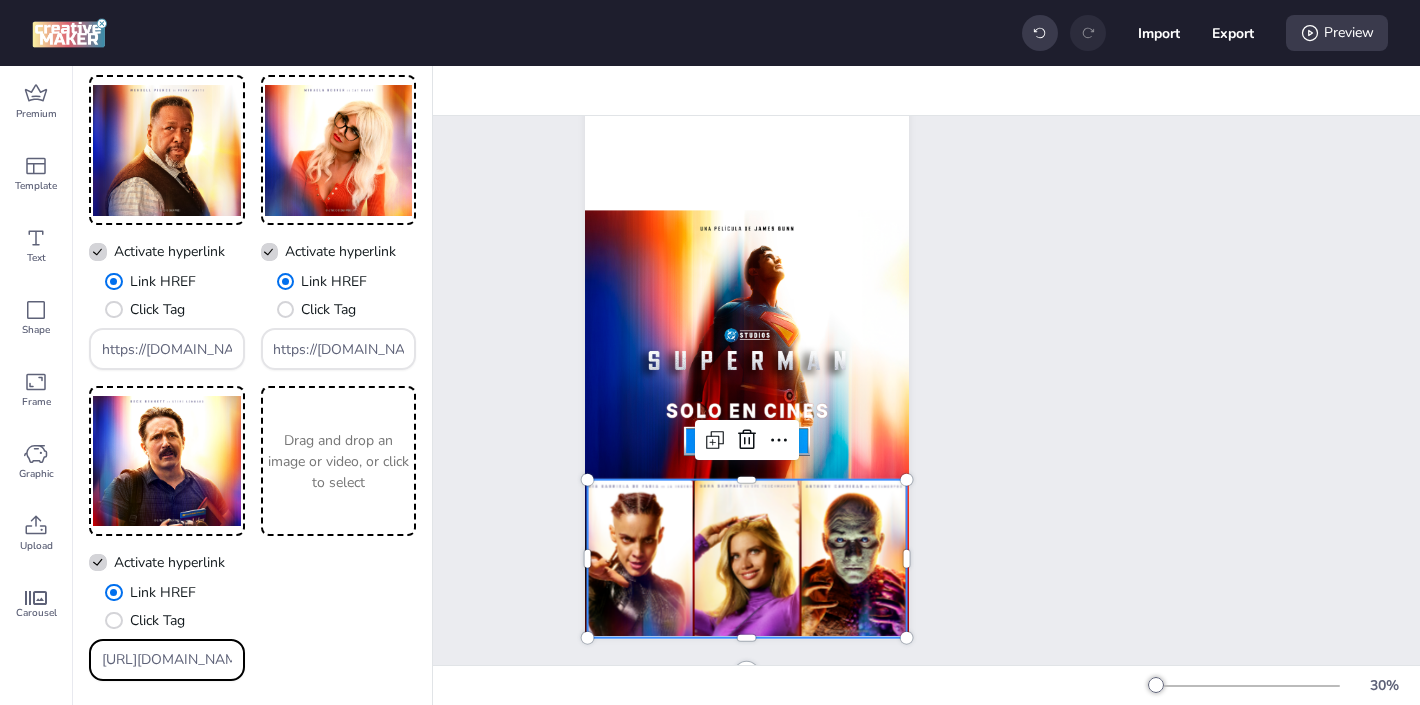 paste on "[DOMAIN_NAME]/ddm/trackclk/[DOMAIN_NAME]/B33600787.424644667;dc_trk_aid=617450540;dc_trk_cid=237844775;dc_lat=;dc_rdid=;tag_for_child_directed_treatment=;tfua=;gdpr=${GDPR};gdpr_consent=${GDPR_CONSENT_755};ltd=;dc_tdv=1" 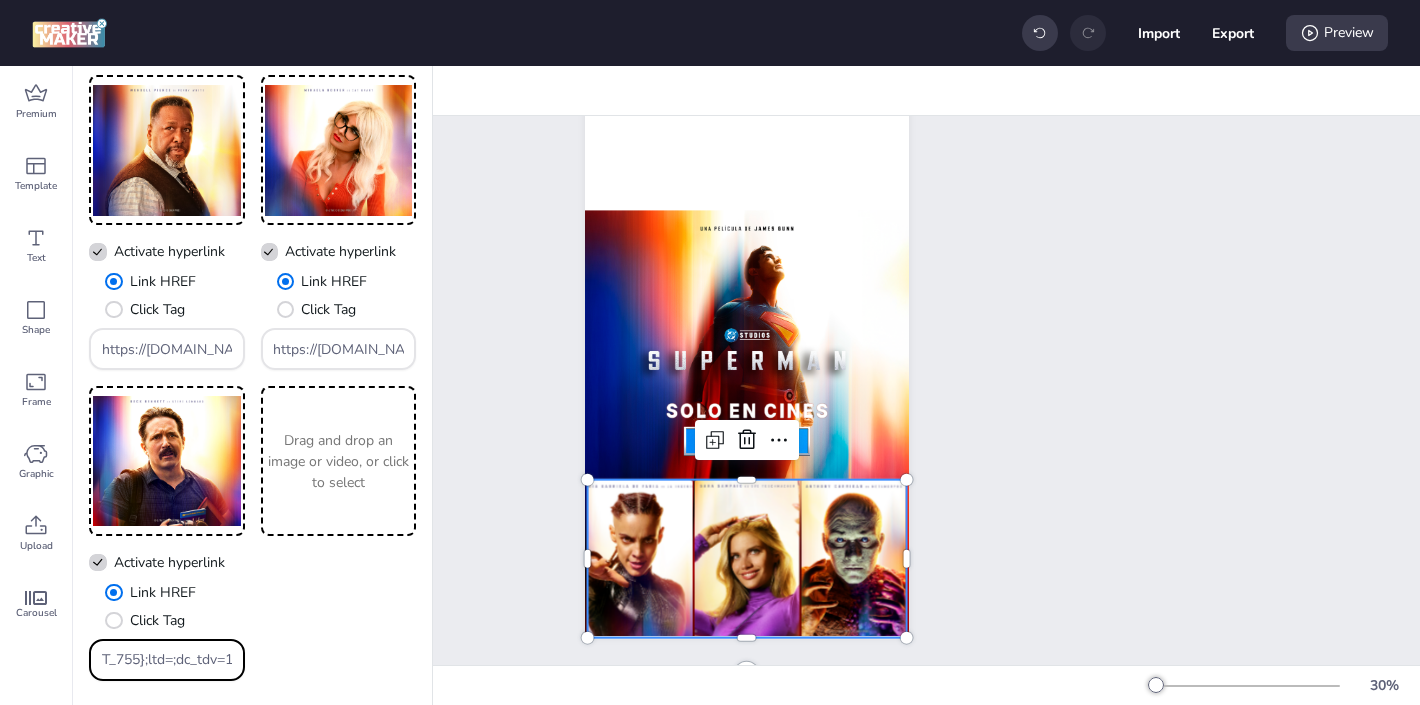 type on "https://[DOMAIN_NAME]/ddm/trackclk/[DOMAIN_NAME]/B33600787.424644667;dc_trk_aid=617450540;dc_trk_cid=237844775;dc_lat=;dc_rdid=;tag_for_child_directed_treatment=;tfua=;gdpr=${GDPR};gdpr_consent=${GDPR_CONSENT_755};ltd=;dc_tdv=1" 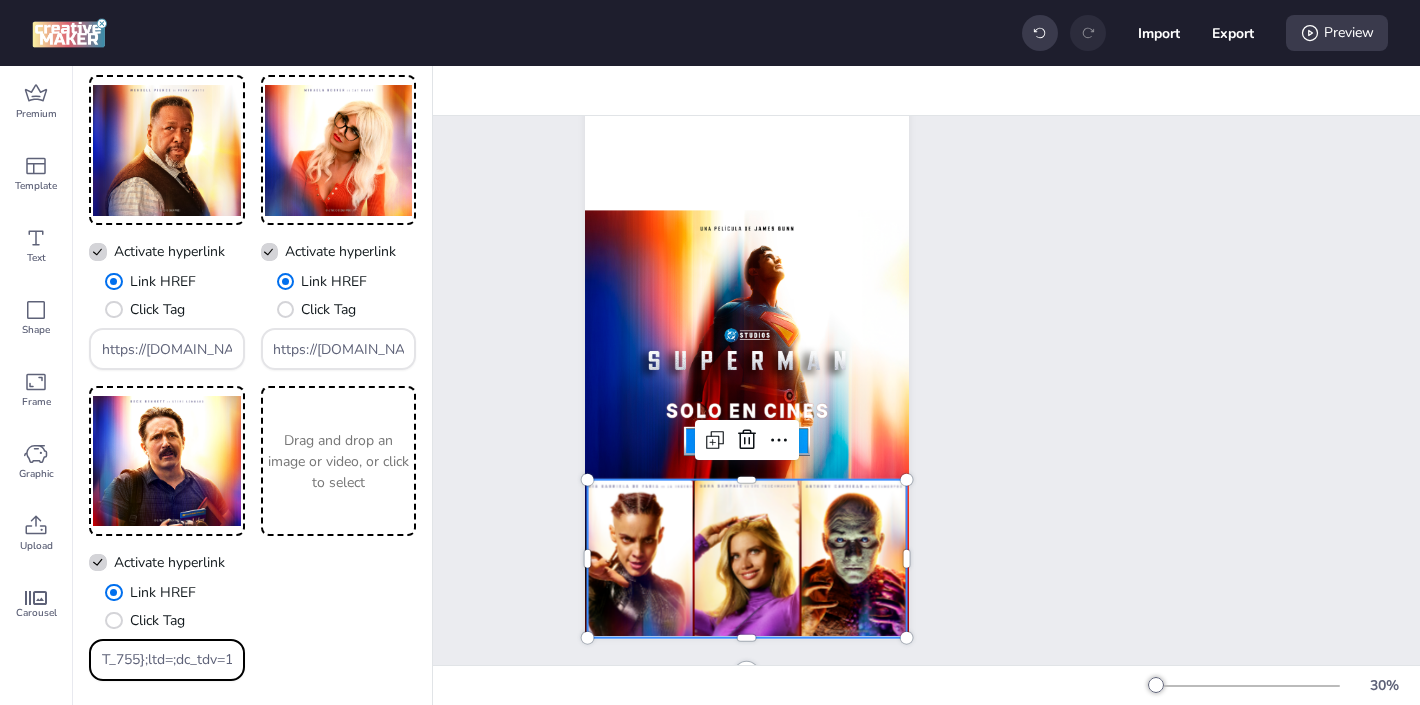 click on "Autoplay Carousel Loop Speed 1000 Object fit cover Fill Contain Cover None ScaleDown Cover X Activate hyperlink Link HREF Click Tag https://[DOMAIN_NAME]/ddm/trackclk/[DOMAIN_NAME]/B33600787.424644667;dc_trk_aid=617450540;dc_trk_cid=237844775;dc_lat=;dc_rdid=;tag_for_child_directed_treatment=;tfua=;gdpr=${GDPR};gdpr_consent=${GDPR_CONSENT_755};ltd=;dc_tdv=1 X Activate hyperlink Link HREF Click Tag https://[DOMAIN_NAME]/ddm/trackclk/[DOMAIN_NAME]/B33600787.424644667;dc_trk_aid=617450540;dc_trk_cid=237844775;dc_lat=;dc_rdid=;tag_for_child_directed_treatment=;tfua=;gdpr=${GDPR};gdpr_consent=${GDPR_CONSENT_755};ltd=;dc_tdv=1 X Activate hyperlink Link HREF Click Tag https://[DOMAIN_NAME]/ddm/trackclk/[DOMAIN_NAME]/B33600787.424644667;dc_trk_aid=617450540;dc_trk_cid=237844775;dc_lat=;dc_rdid=;tag_for_child_directed_treatment=;tfua=;gdpr=${GDPR};gdpr_consent=${GDPR_CONSENT_755};ltd=;dc_tdv=1 X Activate hyperlink Link HREF Click Tag X Activate hyperlink Link HREF X X X" at bounding box center [252, -768] 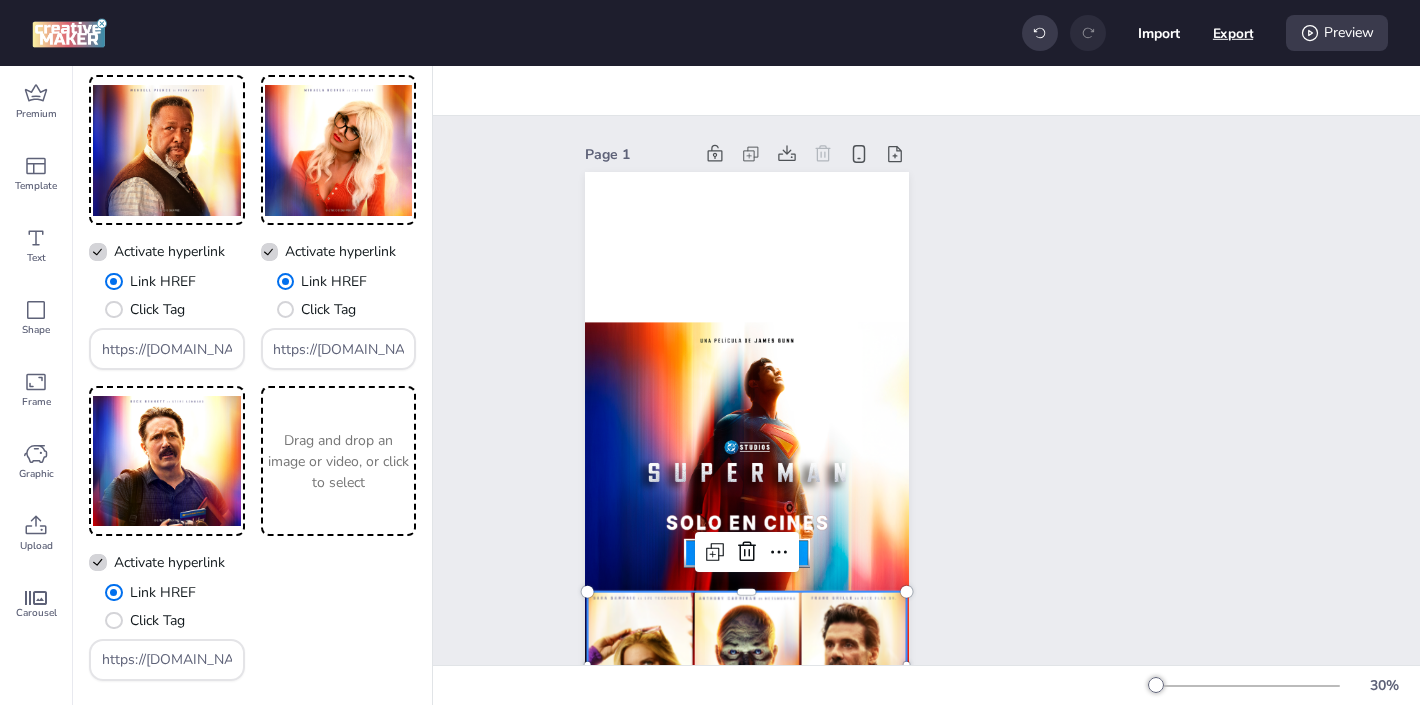 click on "Export" at bounding box center (1233, 33) 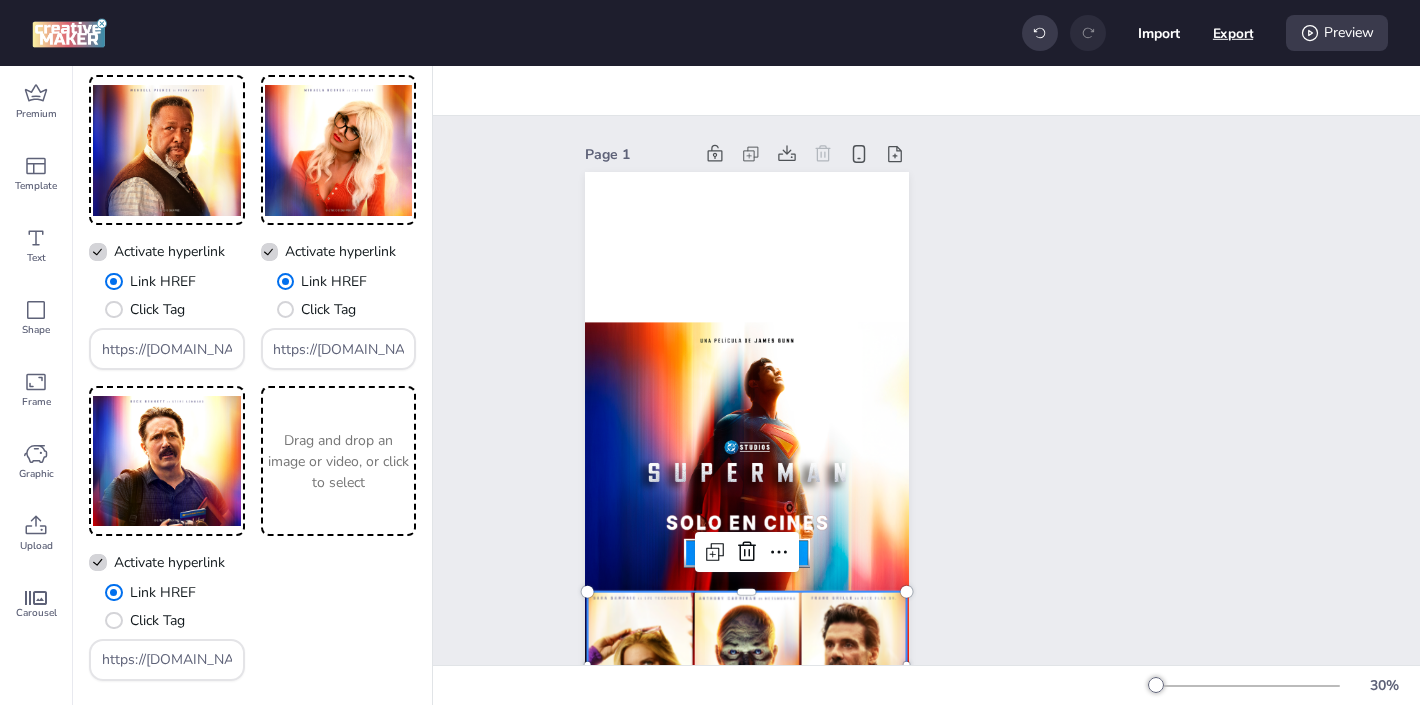 select on "html" 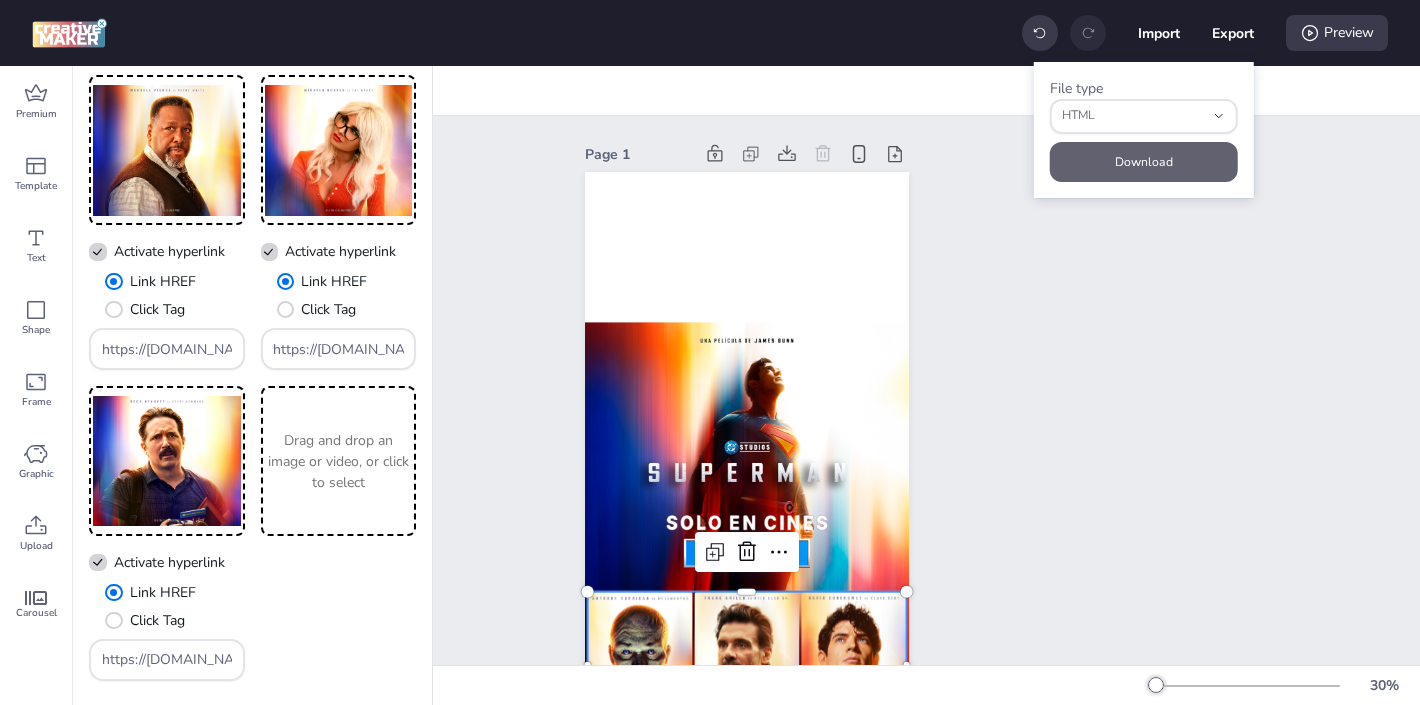 click on "Download" at bounding box center [1144, 162] 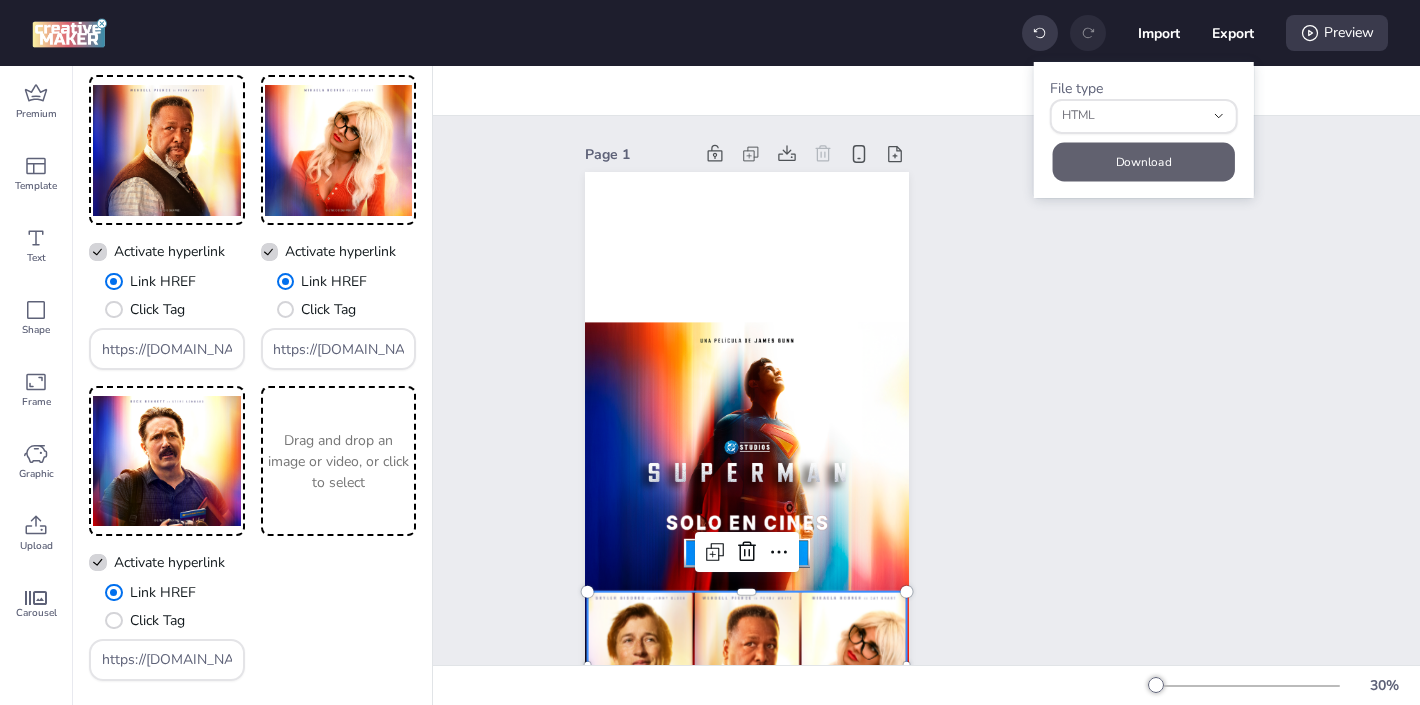 click on "Download" at bounding box center [1144, 161] 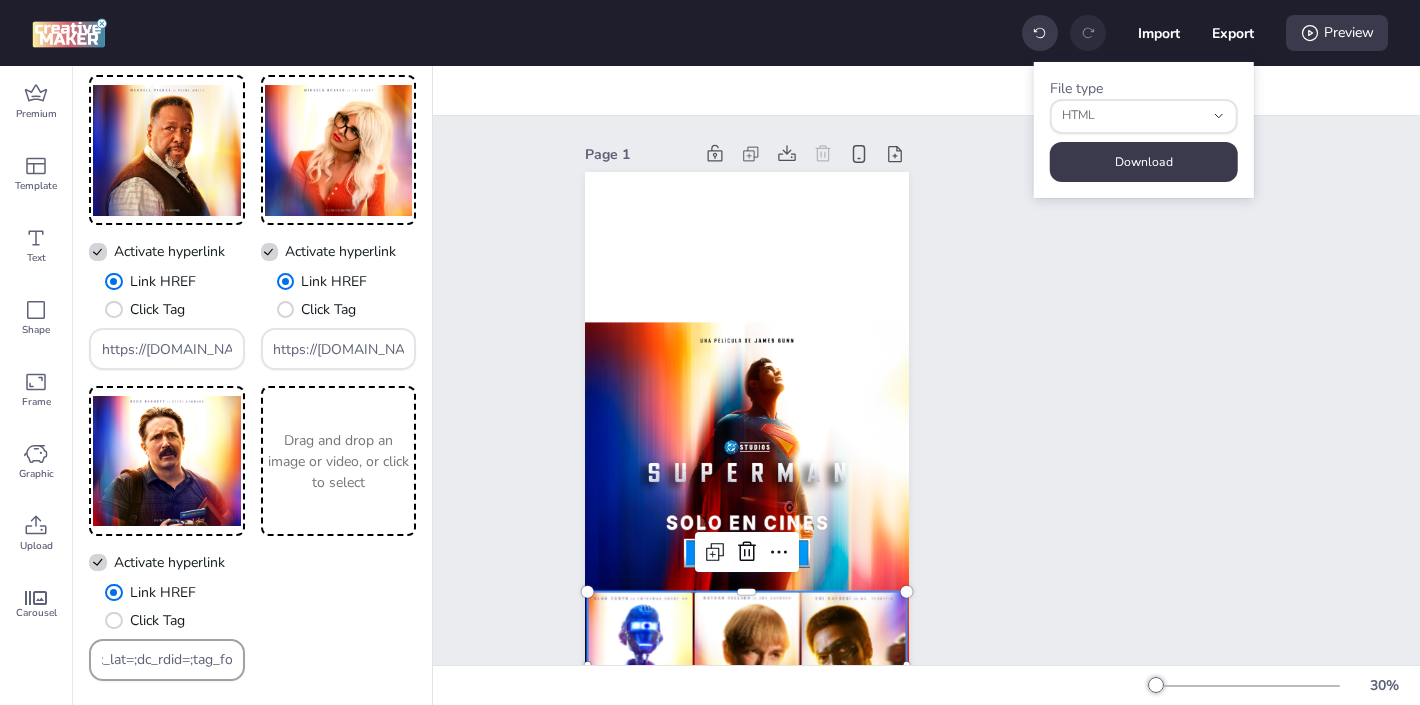 scroll, scrollTop: 0, scrollLeft: 816, axis: horizontal 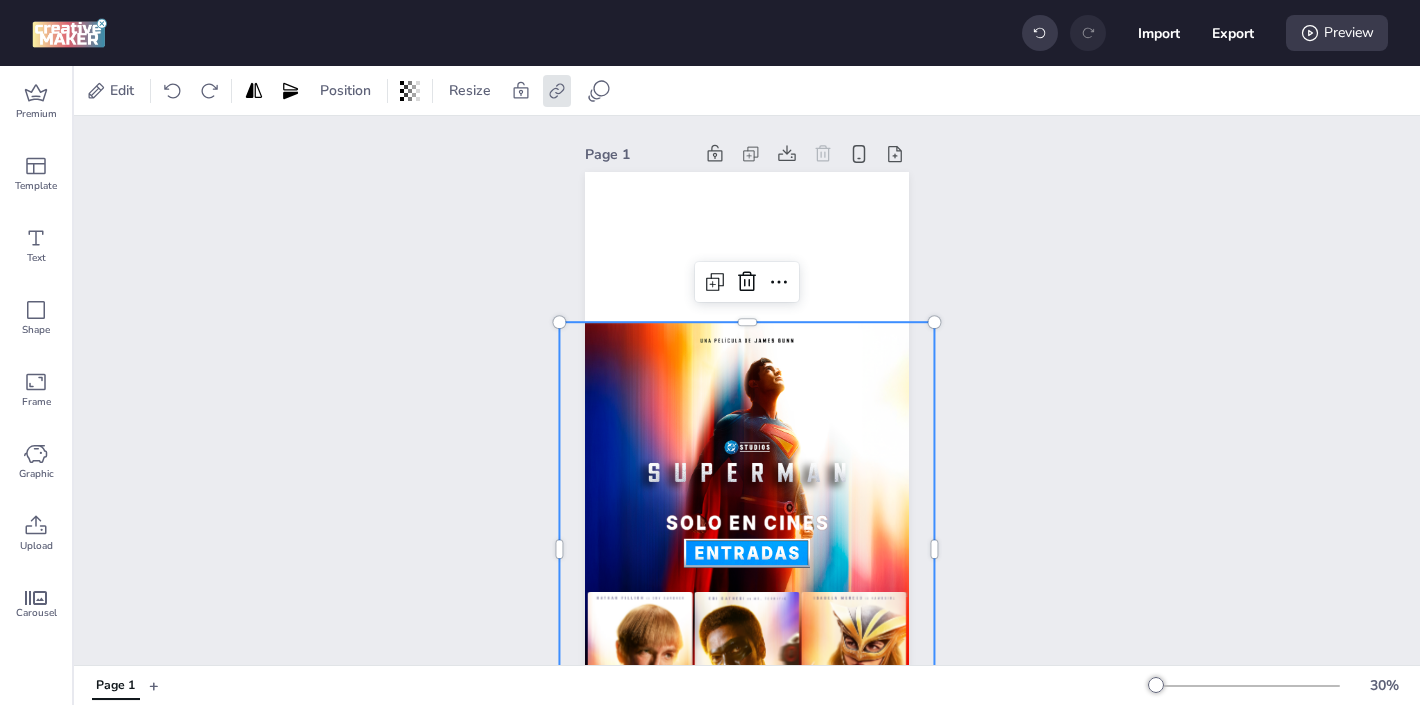 click at bounding box center (746, 549) 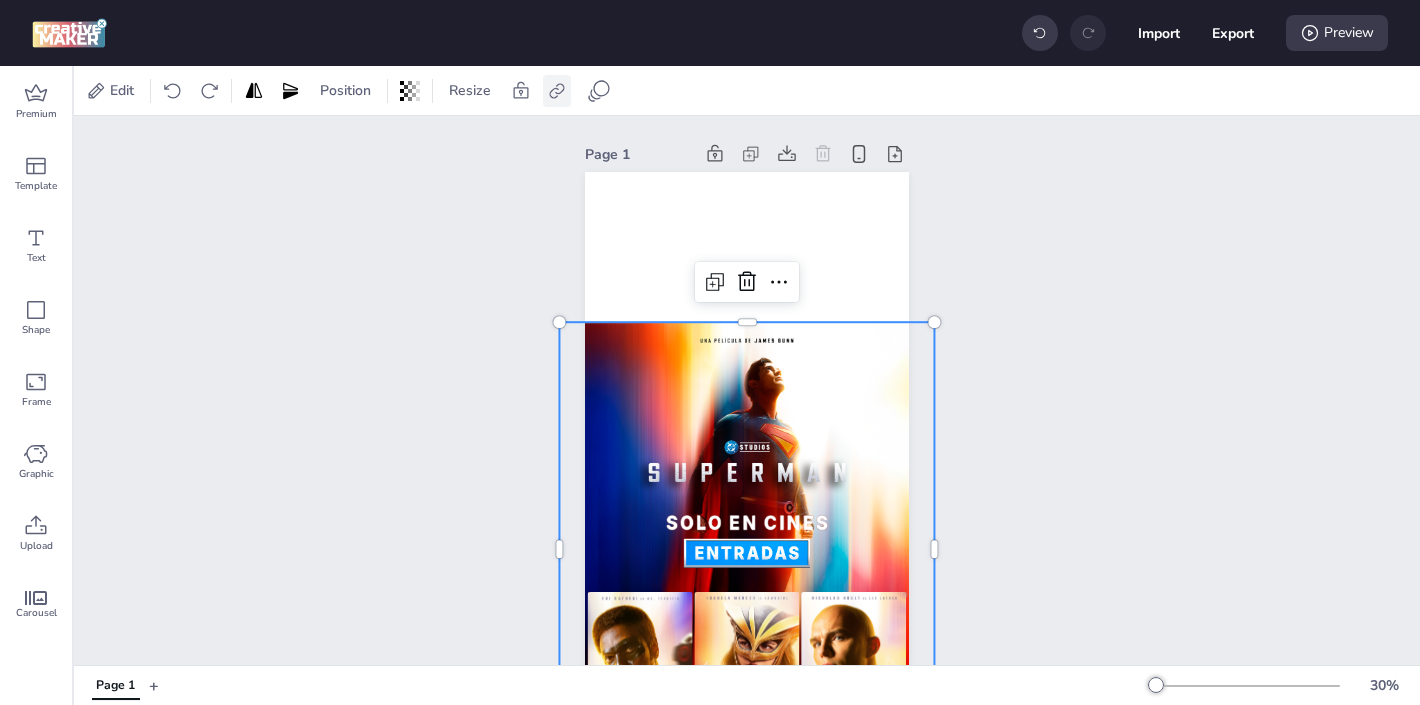 click 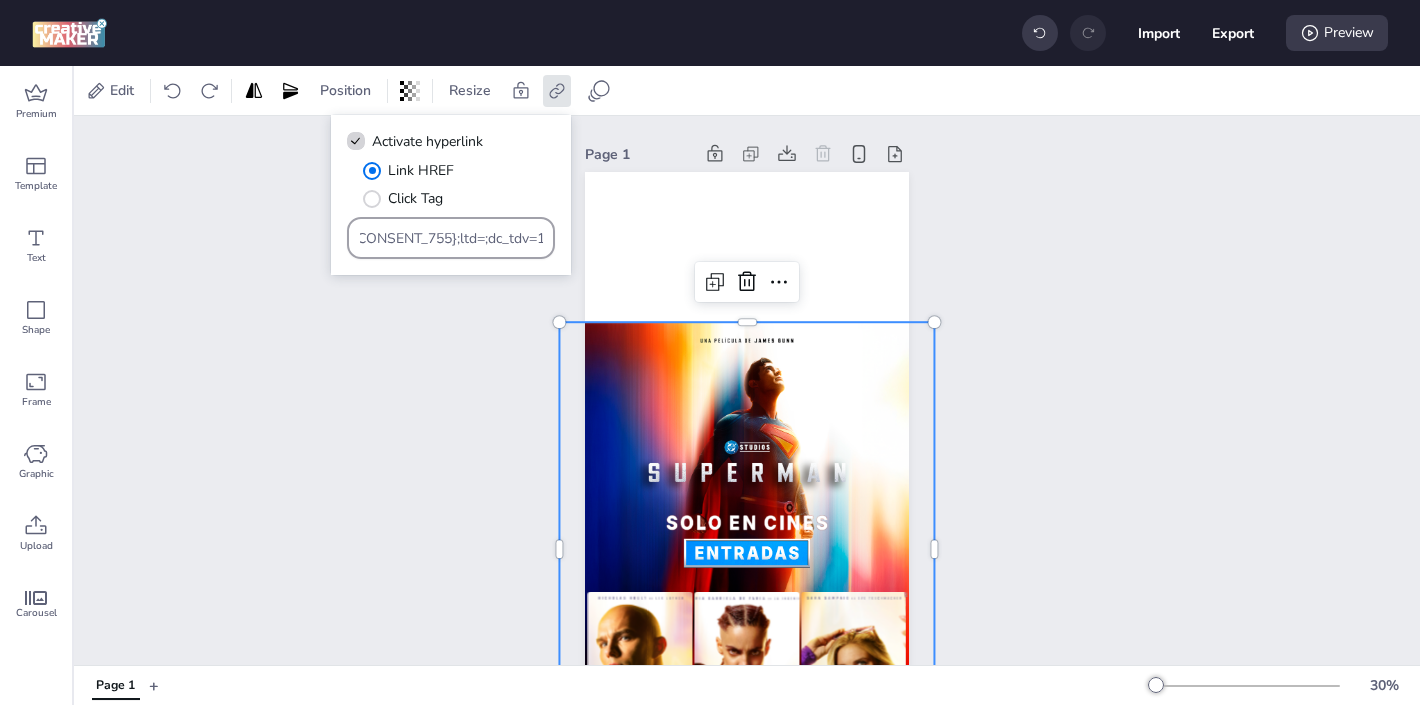 scroll, scrollTop: 0, scrollLeft: 1534, axis: horizontal 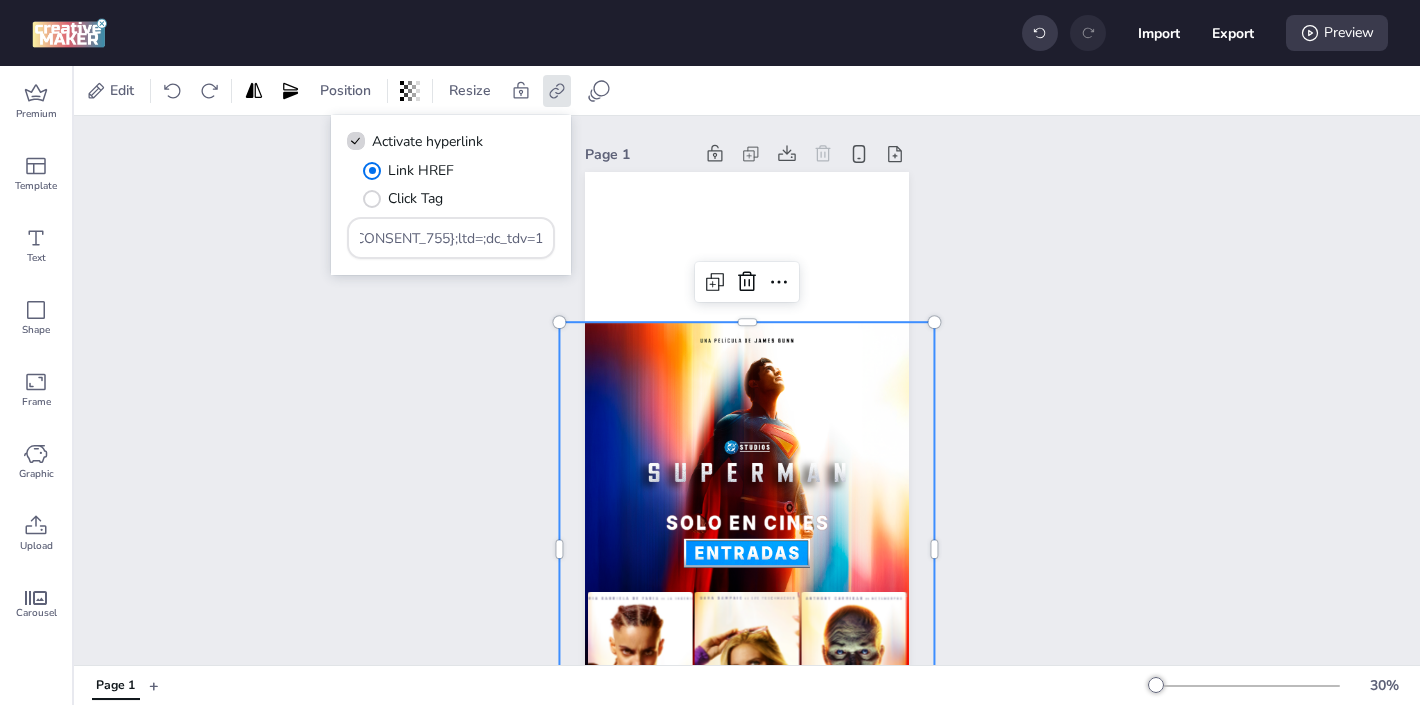 drag, startPoint x: 543, startPoint y: 238, endPoint x: 333, endPoint y: 203, distance: 212.89668 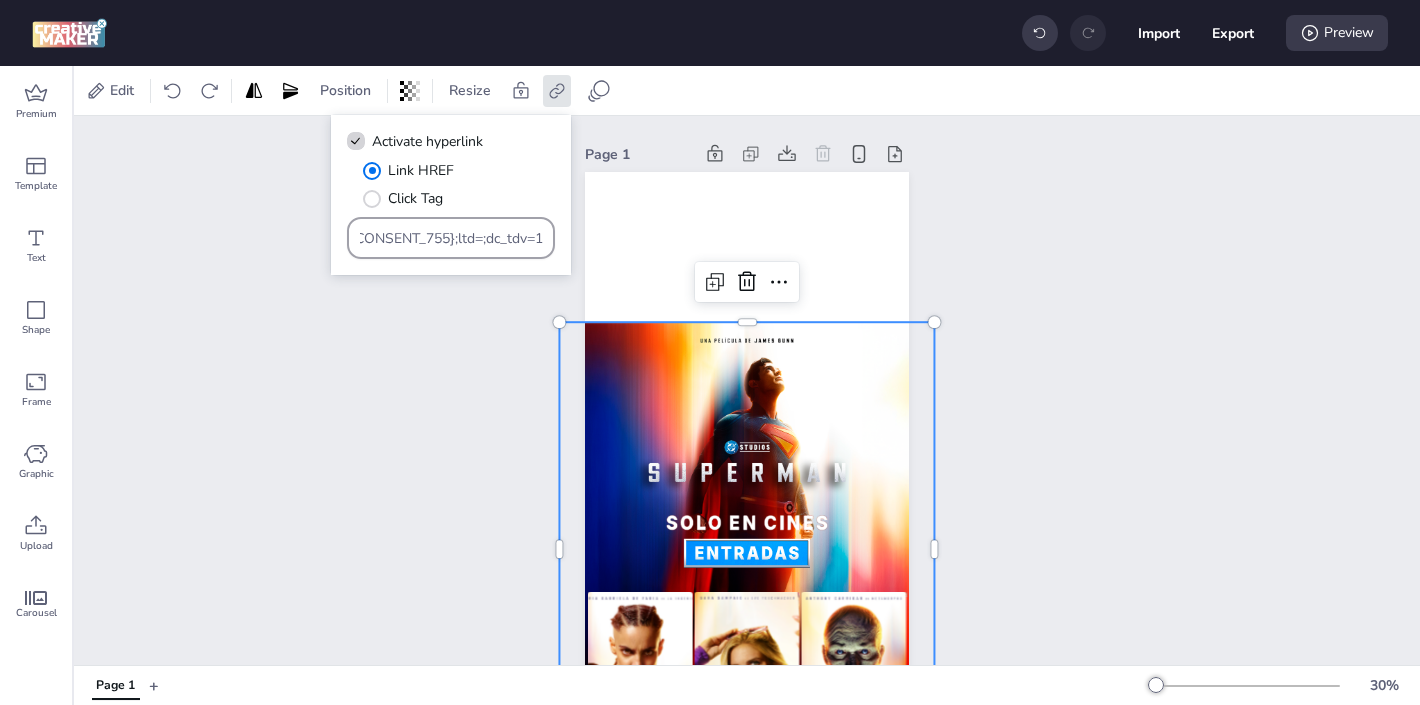 click on "https://[DOMAIN_NAME]/ddm/trackclk/[DOMAIN_NAME]/B33600787.424644667;dc_trk_aid=617450540;dc_trk_cid=237844775;dc_lat=;dc_rdid=;tag_for_child_directed_treatment=;tfua=;gdpr=${GDPR};gdpr_consent=${GDPR_CONSENT_755};ltd=;dc_tdv=1" at bounding box center (451, 238) 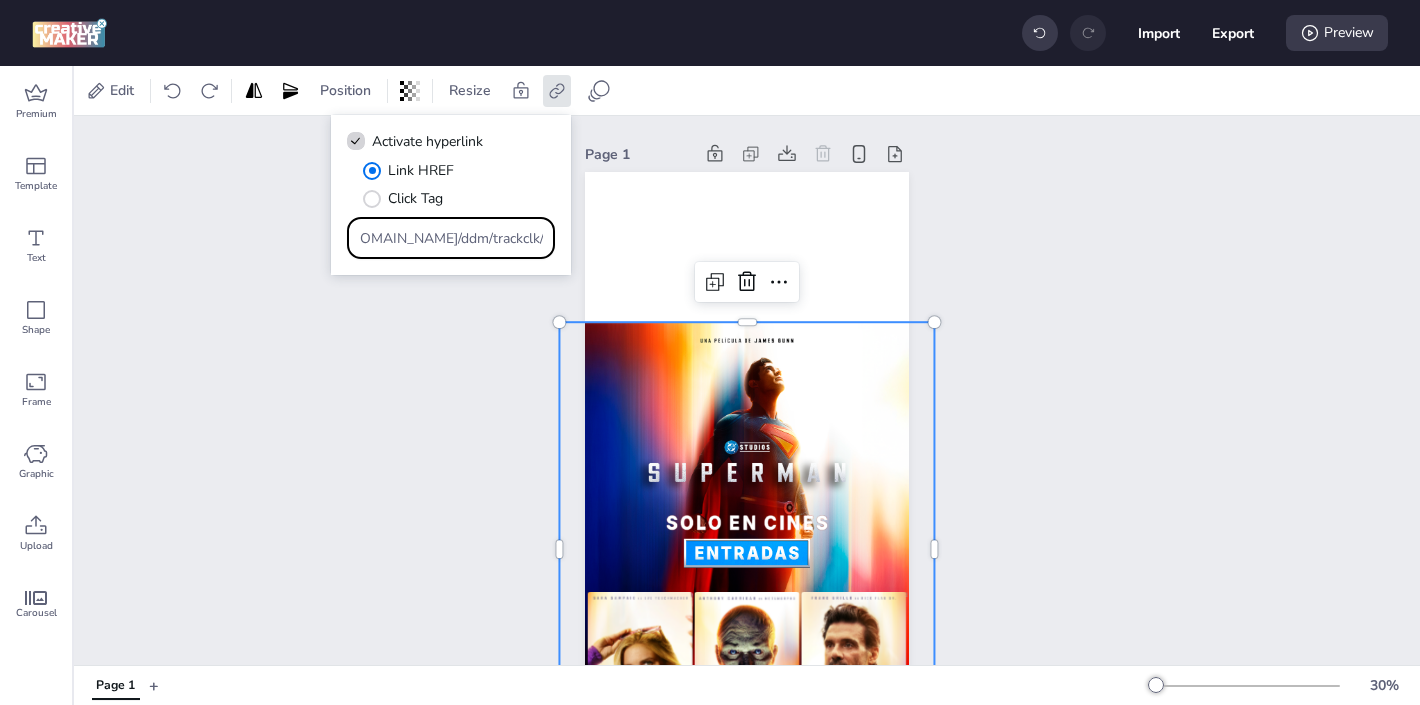 scroll, scrollTop: 0, scrollLeft: 0, axis: both 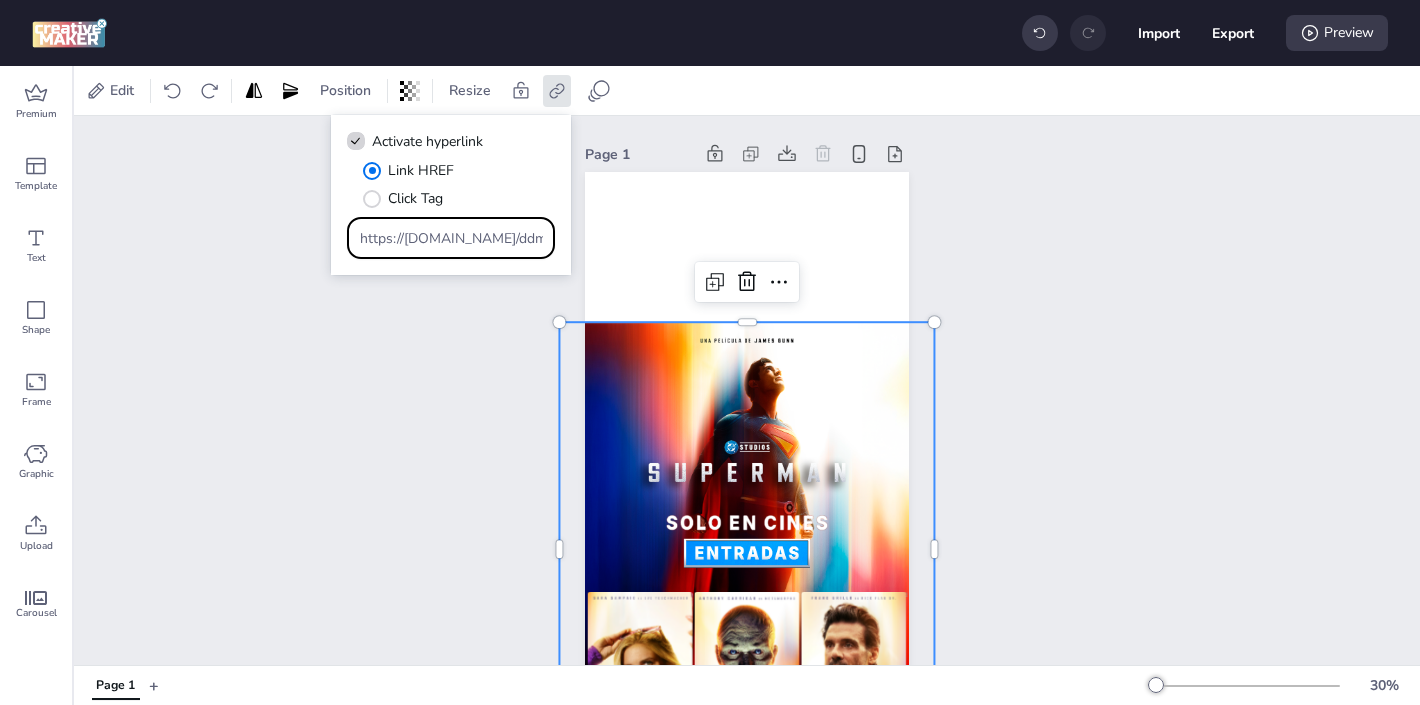 drag, startPoint x: 540, startPoint y: 236, endPoint x: 327, endPoint y: 230, distance: 213.08449 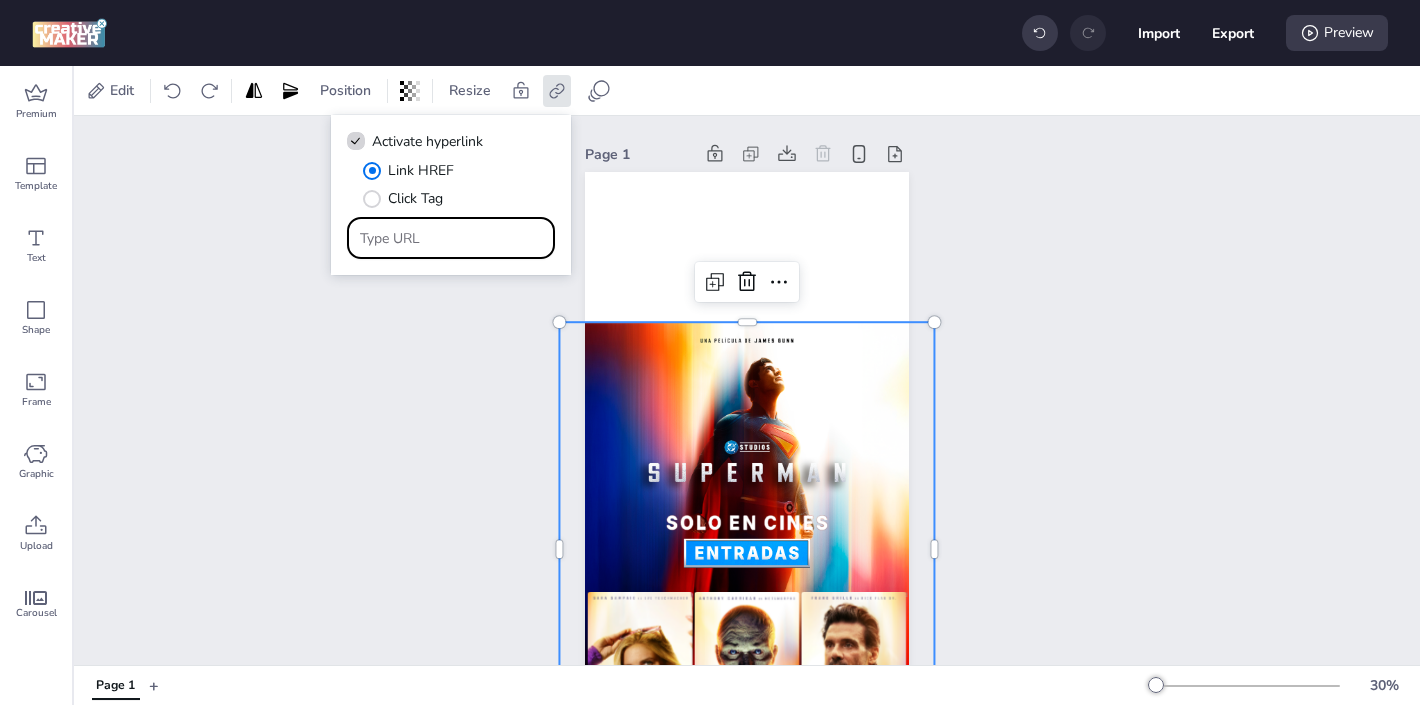 paste on "https://[DOMAIN_NAME]/ddm/trackclk/[DOMAIN_NAME]/B33600787.424644667;dc_trk_aid=617450540;dc_trk_cid=237844775;dc_lat=;dc_rdid=;tag_for_child_directed_treatment=;tfua=;gdpr=${GDPR};gdpr_consent=${GDPR_CONSENT_755};ltd=;dc_tdv=1" 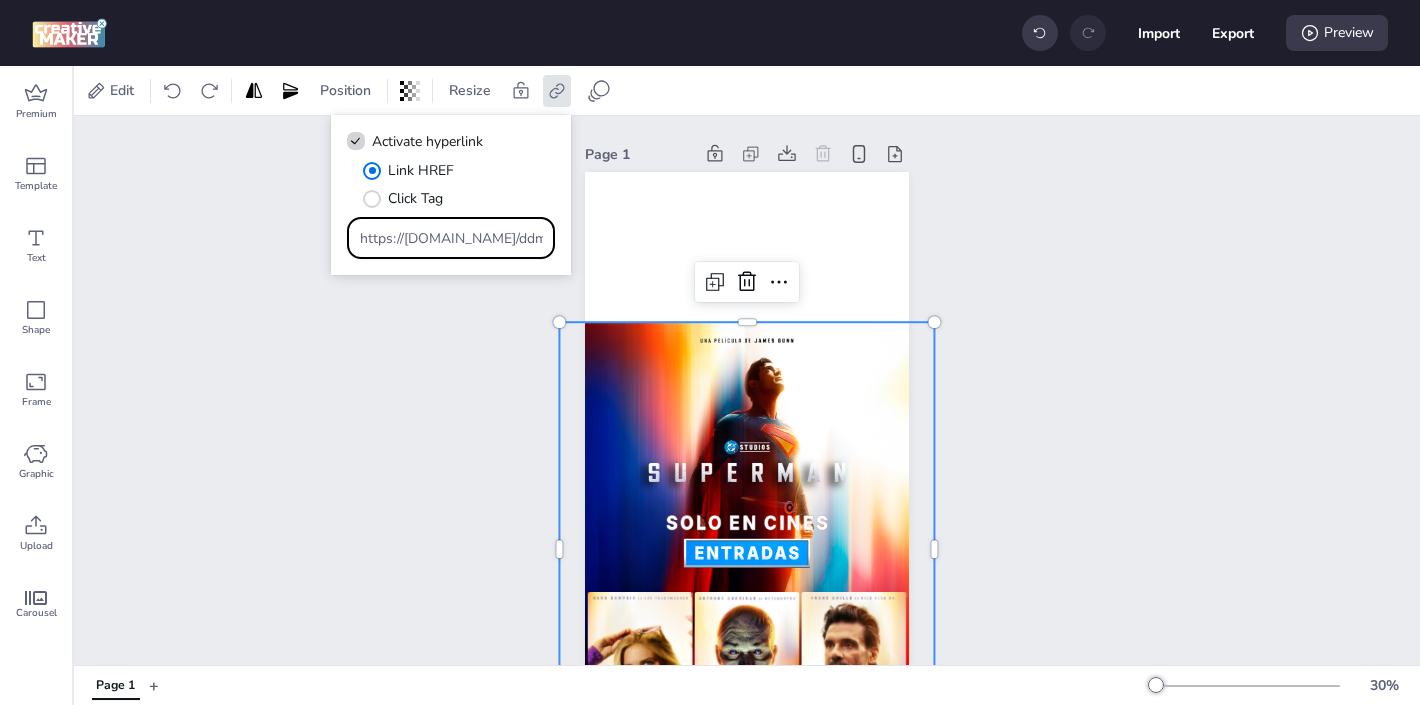 scroll, scrollTop: 0, scrollLeft: 1534, axis: horizontal 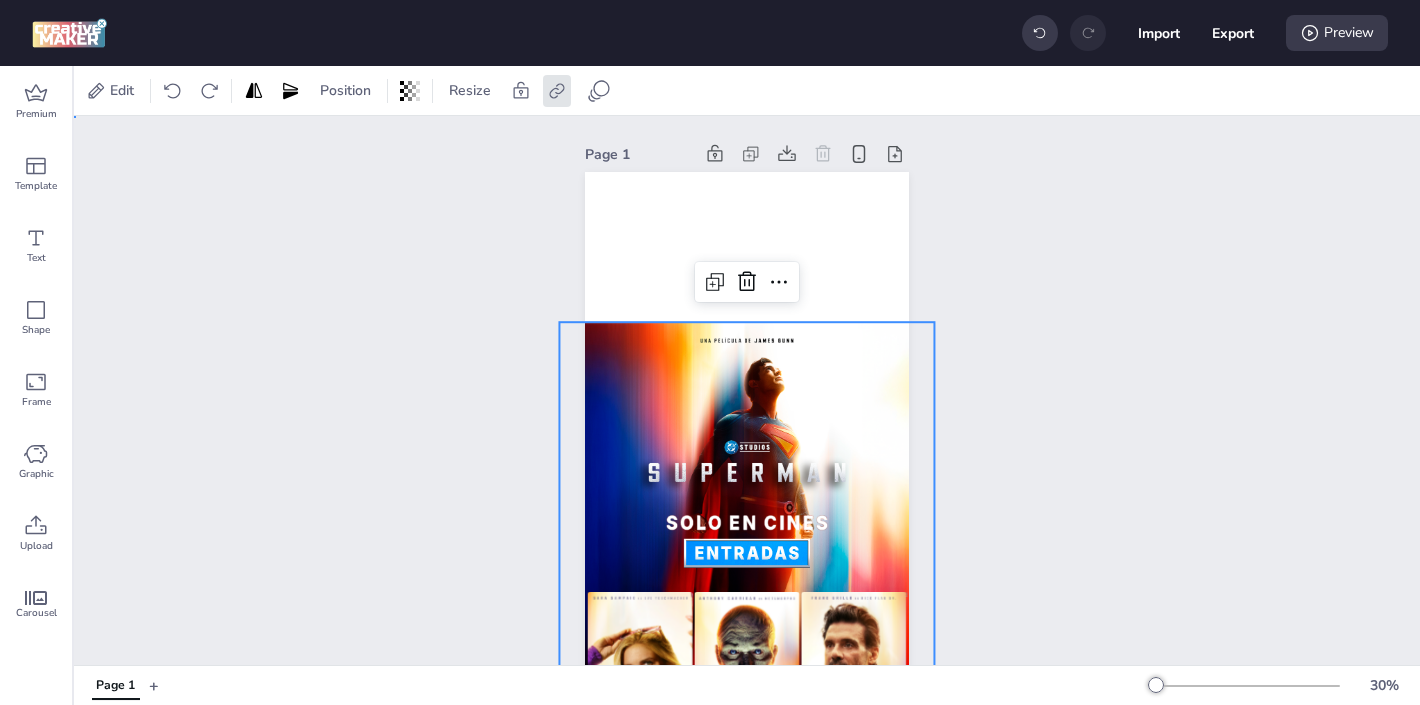 click on "Page 1" at bounding box center (747, 444) 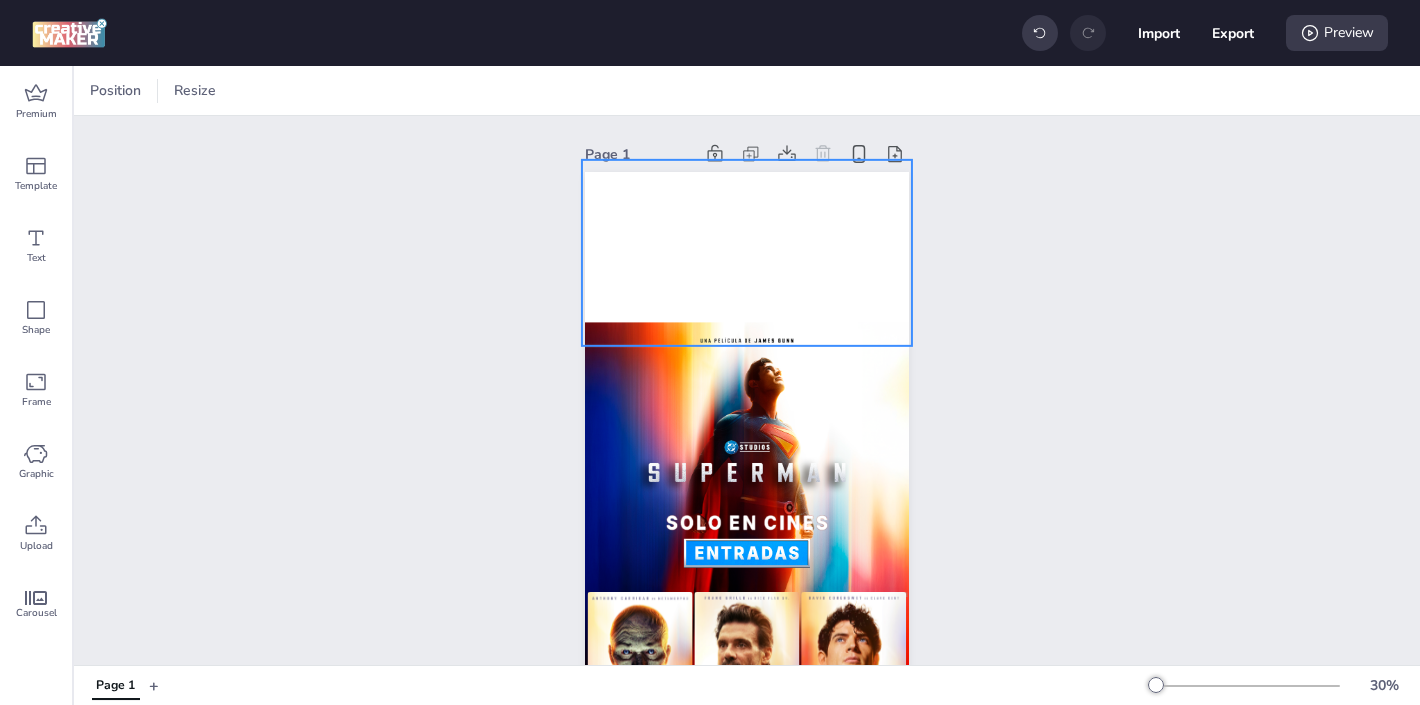 click at bounding box center [747, 253] 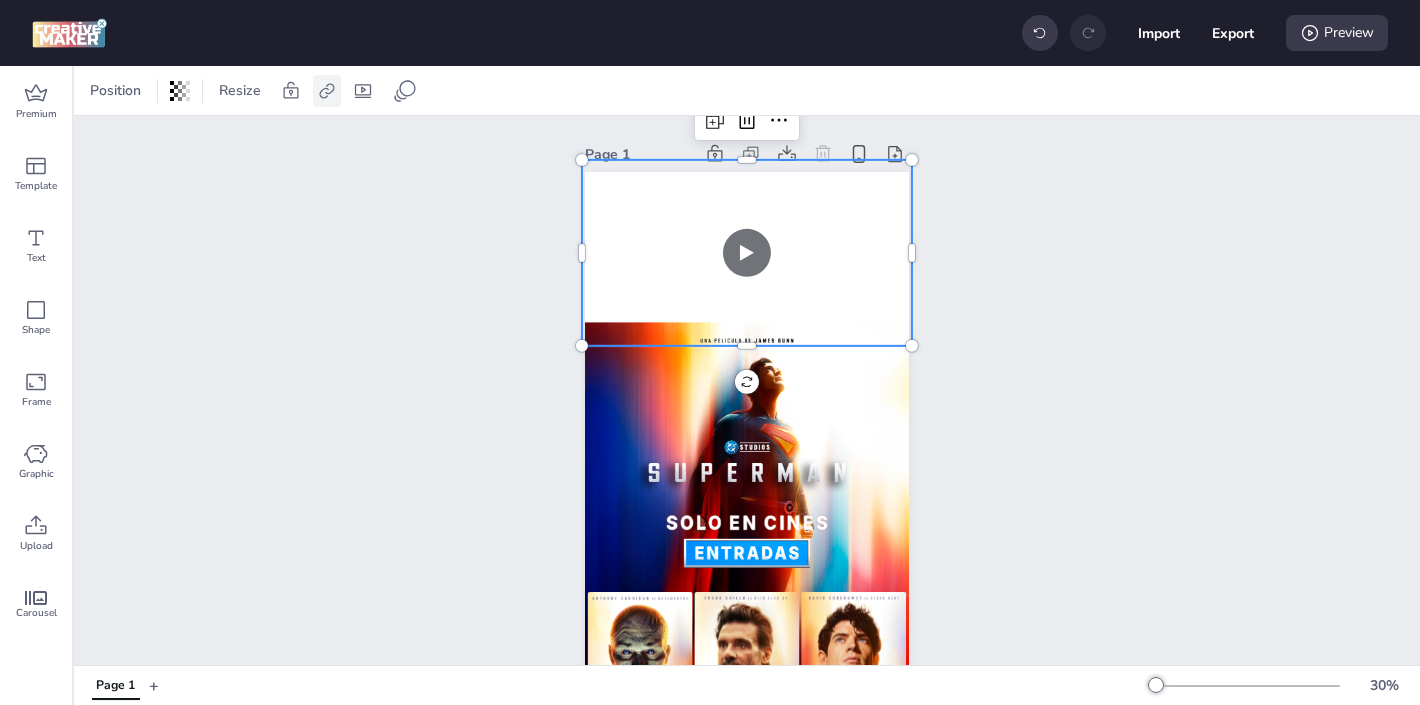 click 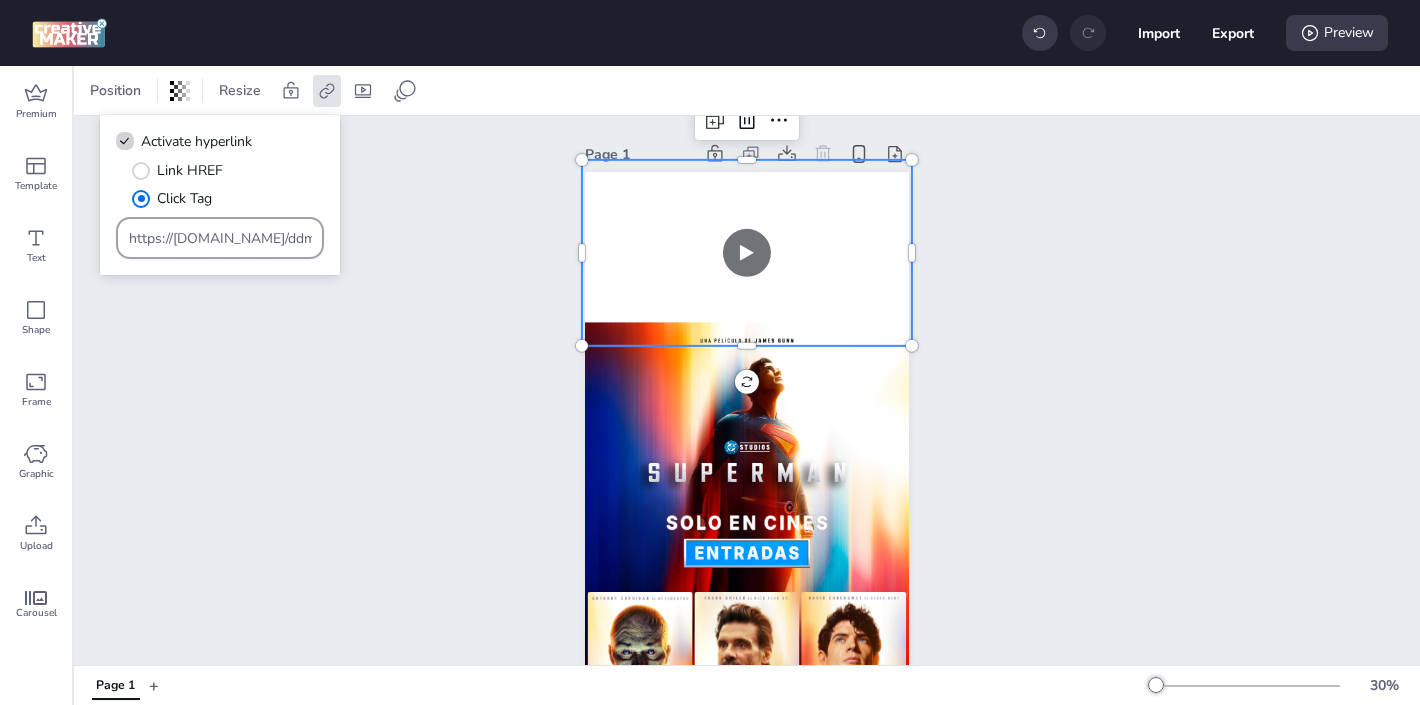 click on "https://[DOMAIN_NAME]/ddm/trackclk/[DOMAIN_NAME]/B33600787.424644667;dc_trk_aid=617450540;dc_trk_cid=237844775;dc_lat=;dc_rdid=;tag_for_child_directed_treatment=;tfua=;gdpr=${GDPR};gdpr_consent=${GDPR_CONSENT_755};ltd=;dc_tdv=1" at bounding box center (220, 238) 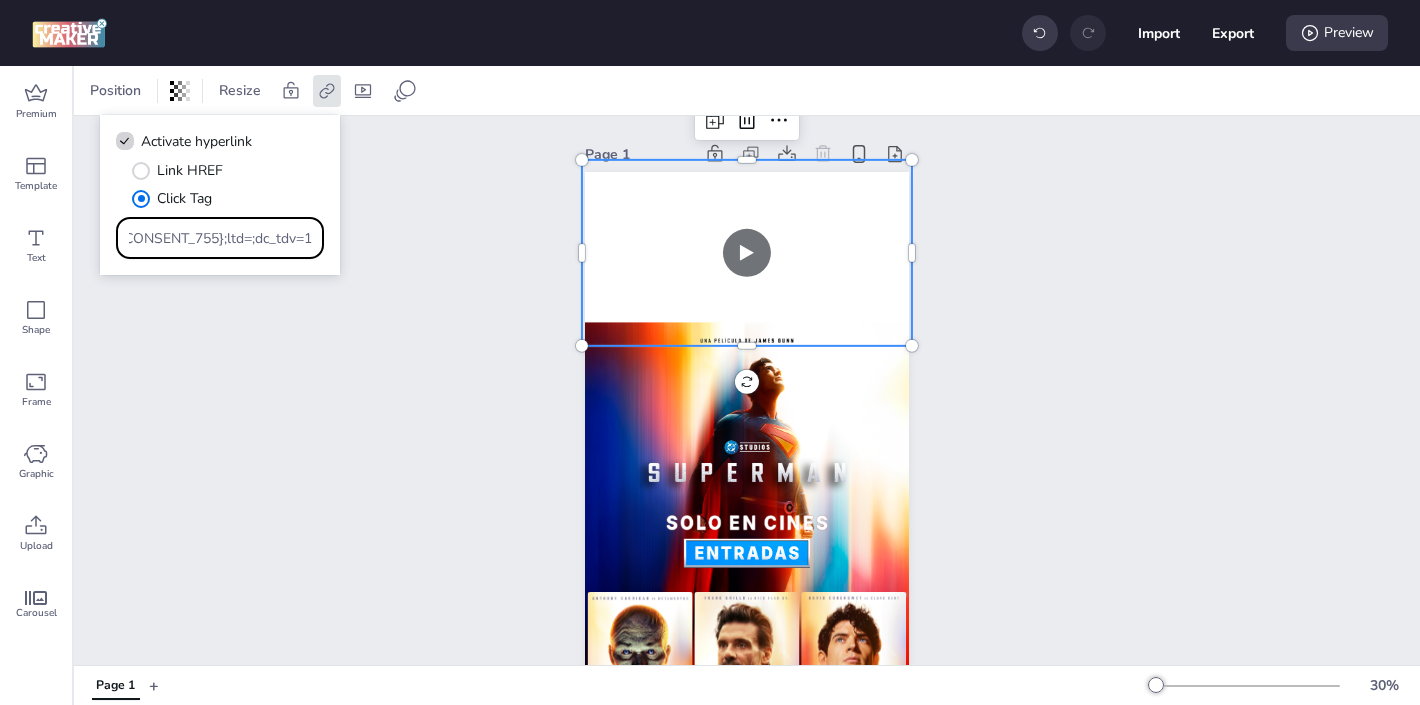 click on "https://[DOMAIN_NAME]/ddm/trackclk/[DOMAIN_NAME]/B33600787.424644667;dc_trk_aid=617450540;dc_trk_cid=237844775;dc_lat=;dc_rdid=;tag_for_child_directed_treatment=;tfua=;gdpr=${GDPR};gdpr_consent=${GDPR_CONSENT_755};ltd=;dc_tdv=1" at bounding box center (220, 238) 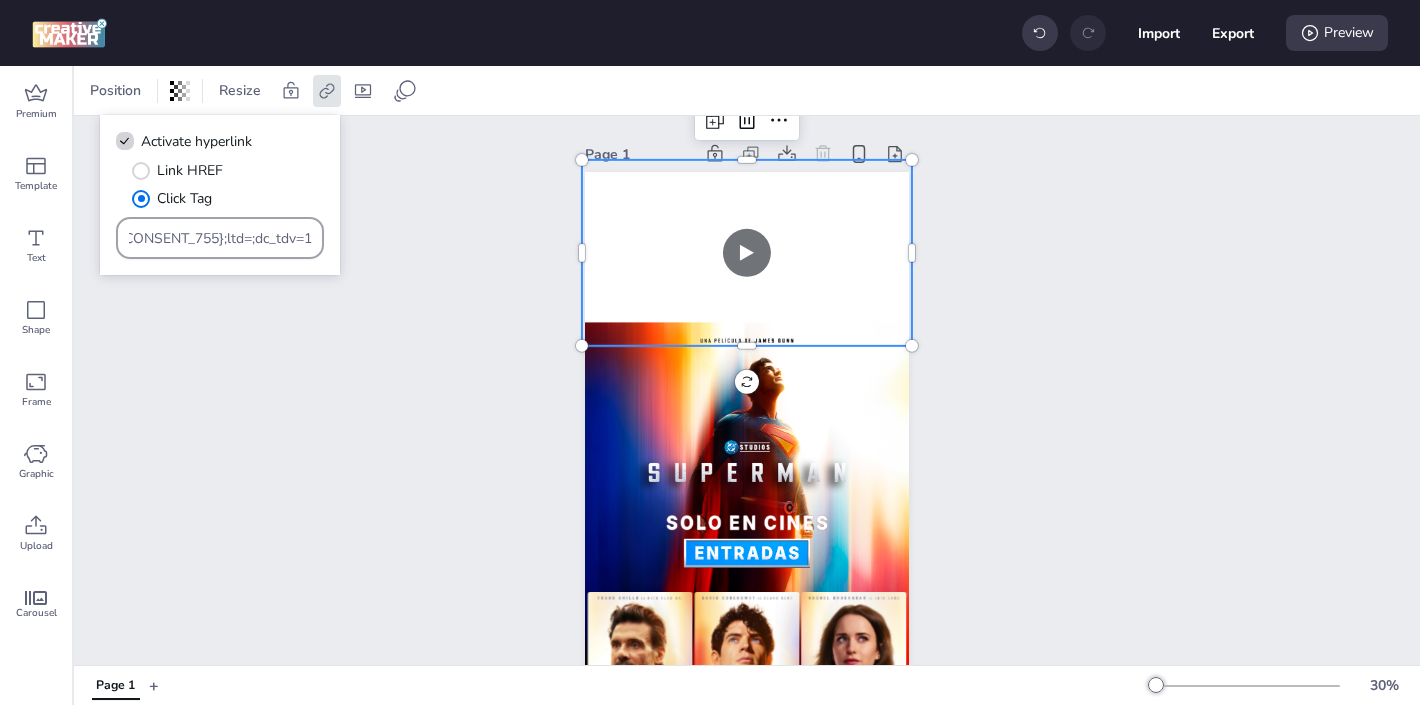 scroll, scrollTop: 0, scrollLeft: 0, axis: both 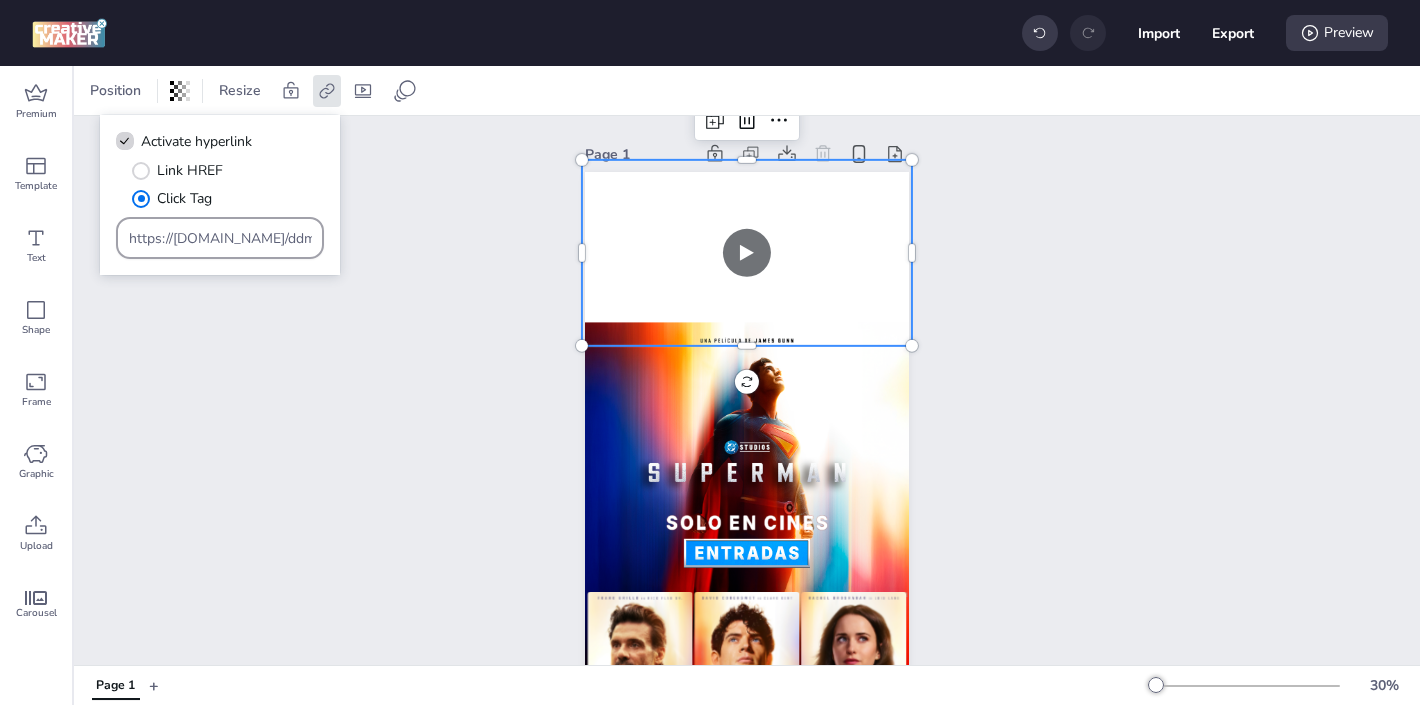 drag, startPoint x: 311, startPoint y: 241, endPoint x: 146, endPoint y: 229, distance: 165.43579 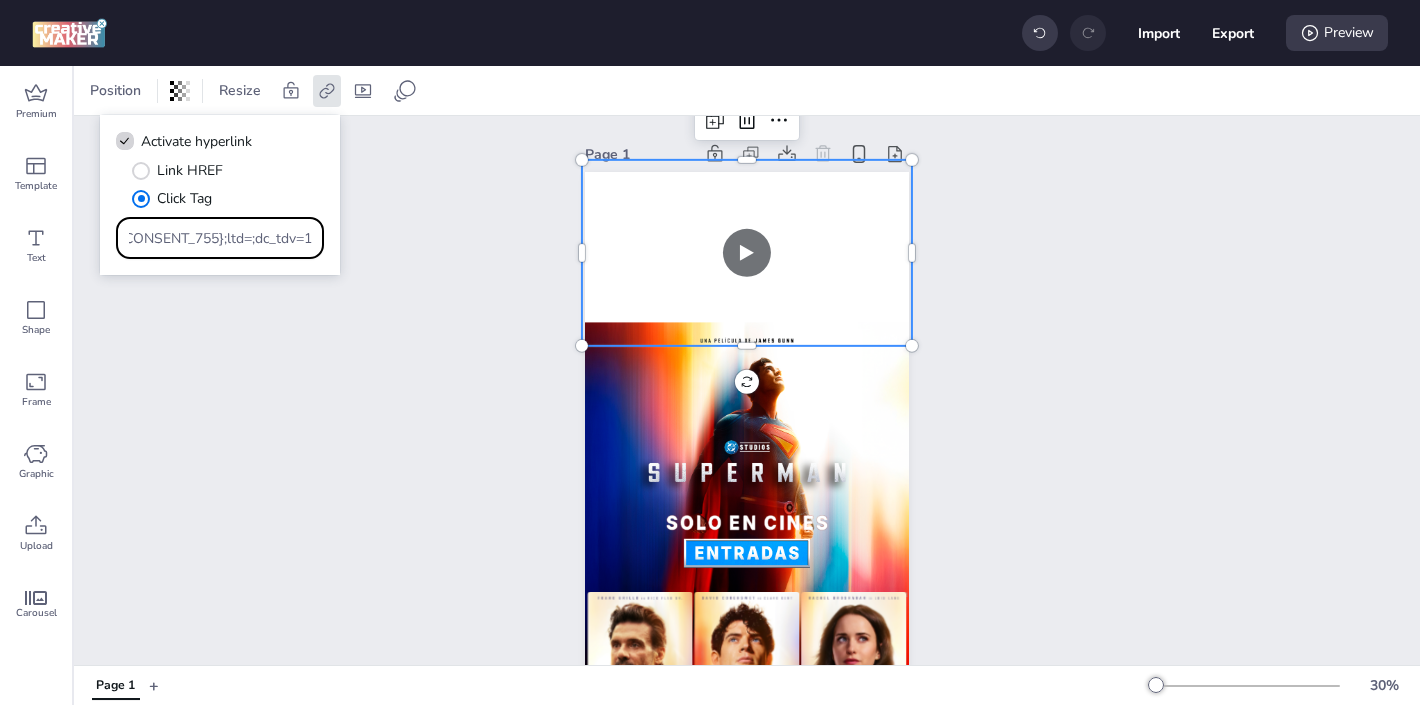 click on "https://[DOMAIN_NAME]/ddm/trackclk/[DOMAIN_NAME]/B33600787.424644667;dc_trk_aid=617450540;dc_trk_cid=237844775;dc_lat=;dc_rdid=;tag_for_child_directed_treatment=;tfua=;gdpr=${GDPR};gdpr_consent=${GDPR_CONSENT_755};ltd=;dc_tdv=1" at bounding box center [220, 238] 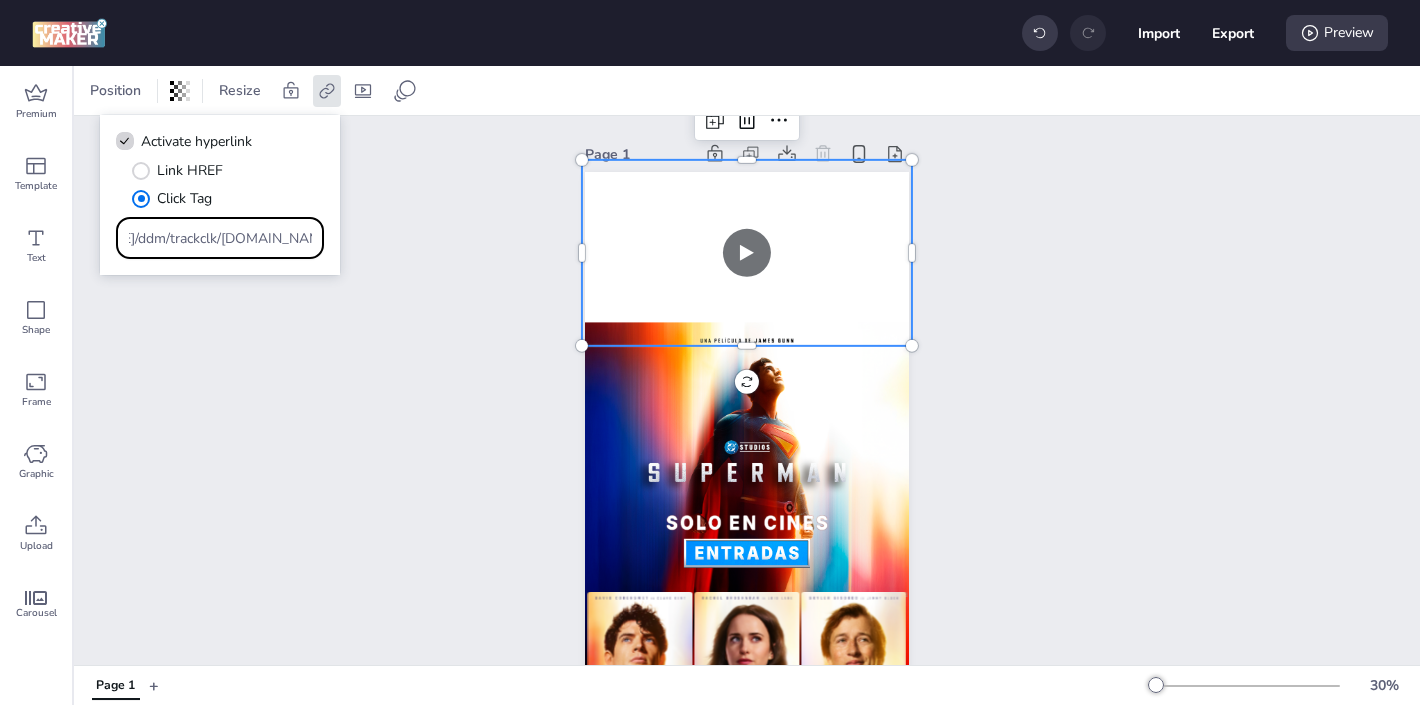 scroll, scrollTop: 0, scrollLeft: 0, axis: both 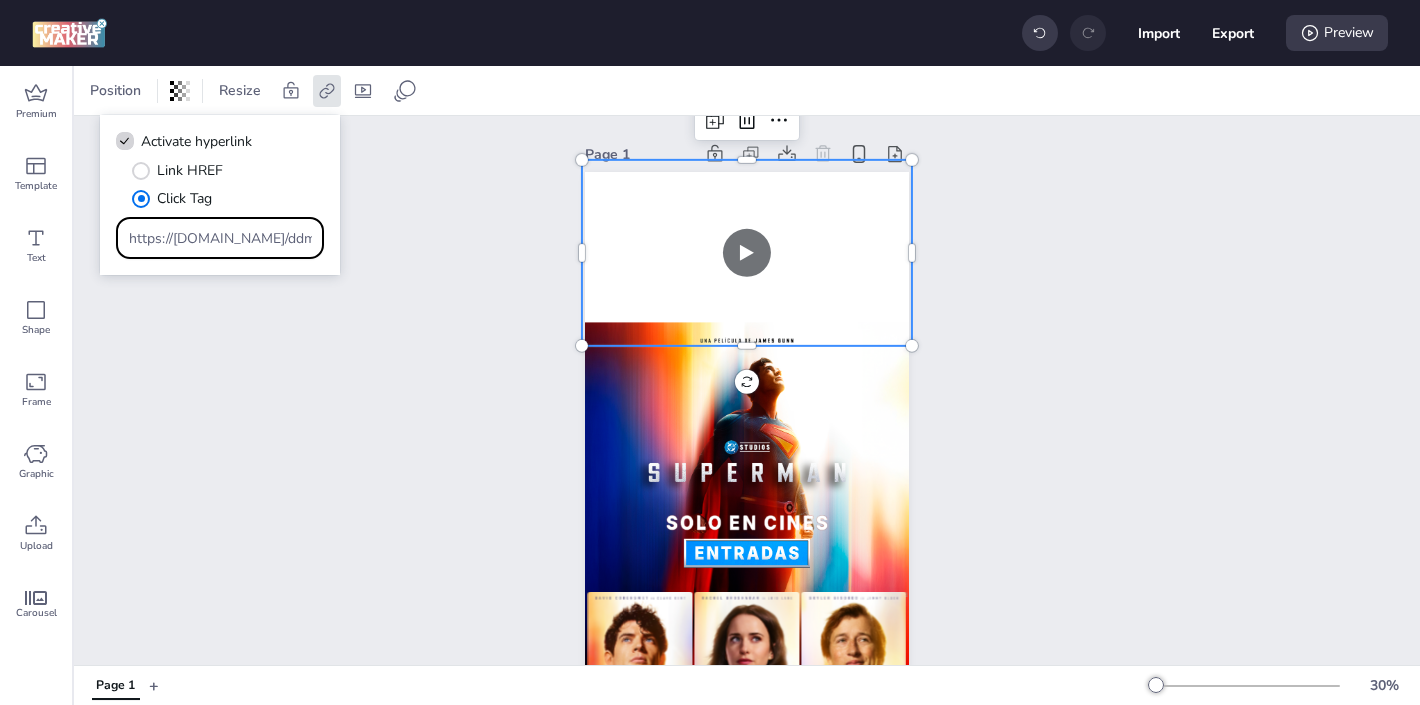 drag, startPoint x: 311, startPoint y: 238, endPoint x: 116, endPoint y: 235, distance: 195.02307 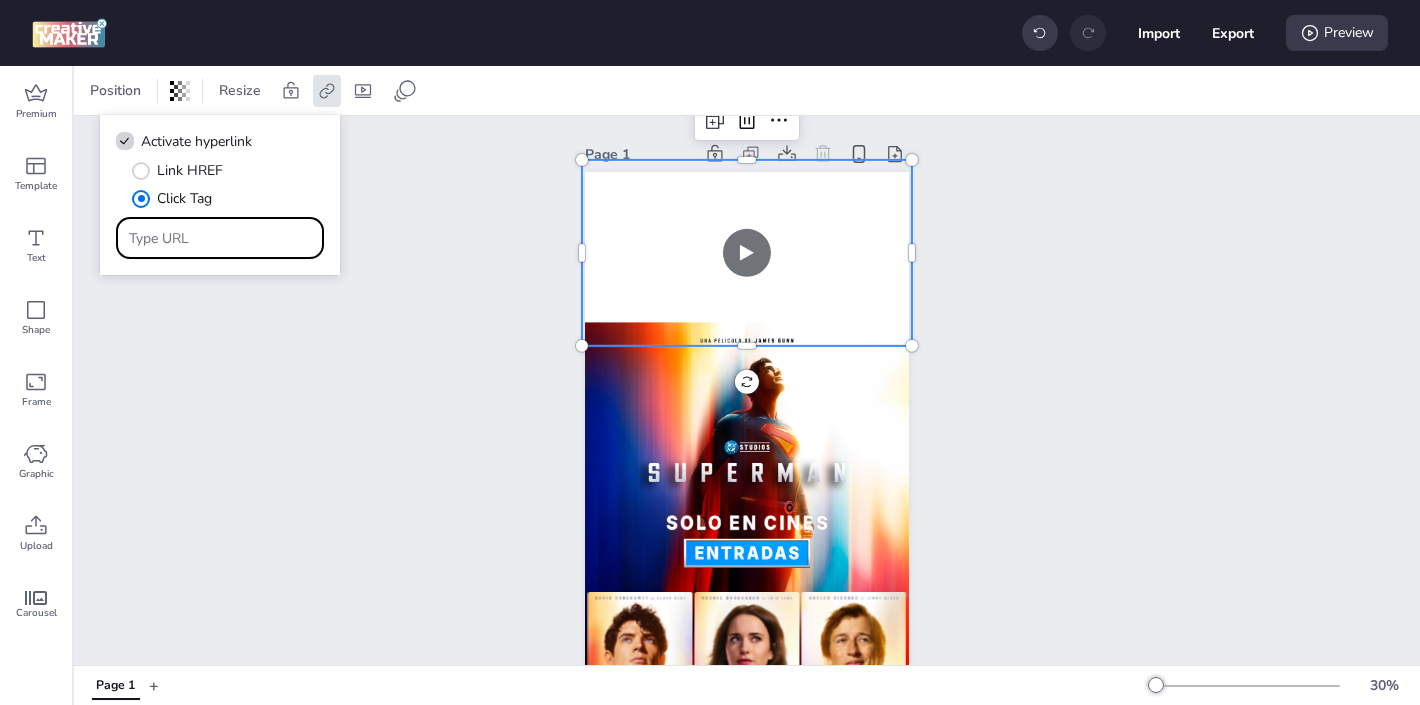 paste on "https://[DOMAIN_NAME]/ddm/trackclk/[DOMAIN_NAME]/B33600787.424644667;dc_trk_aid=617450540;dc_trk_cid=237844775;dc_lat=;dc_rdid=;tag_for_child_directed_treatment=;tfua=;gdpr=${GDPR};gdpr_consent=${GDPR_CONSENT_755};ltd=;dc_tdv=1" 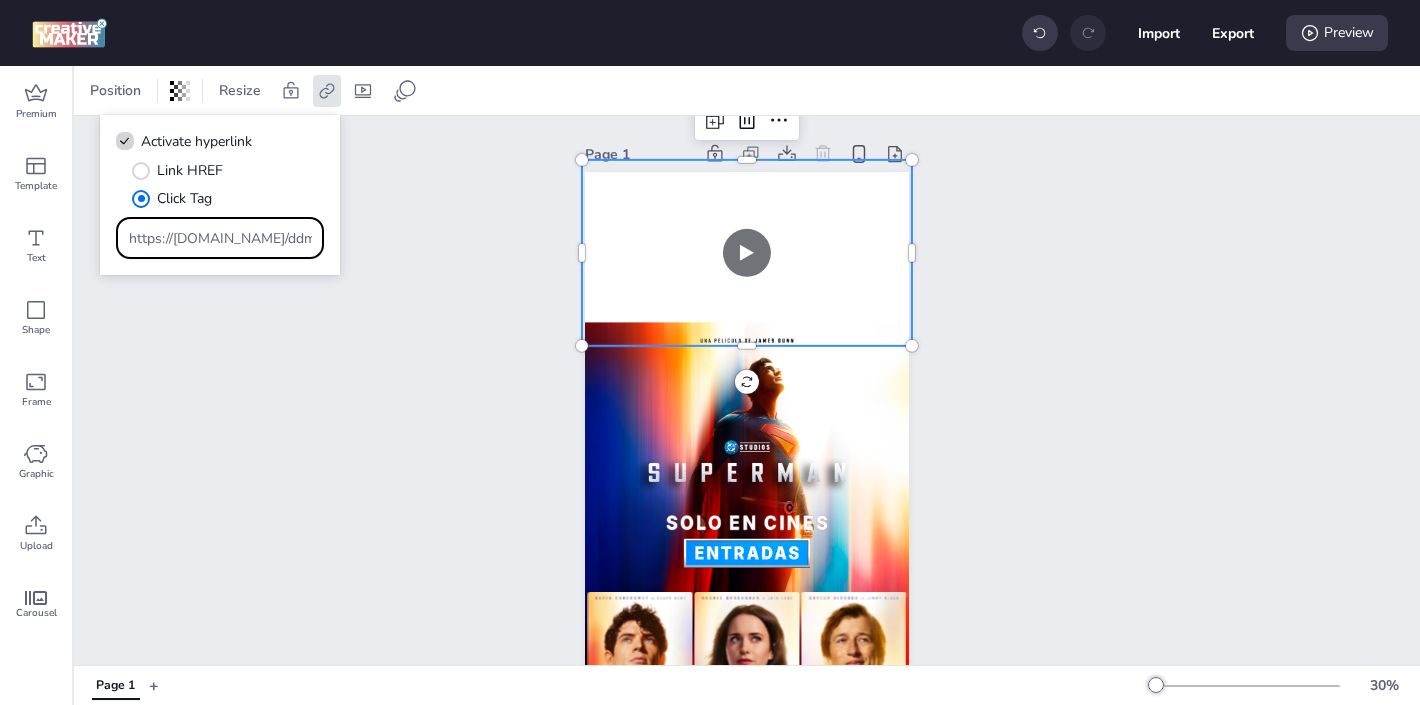 scroll, scrollTop: 0, scrollLeft: 1534, axis: horizontal 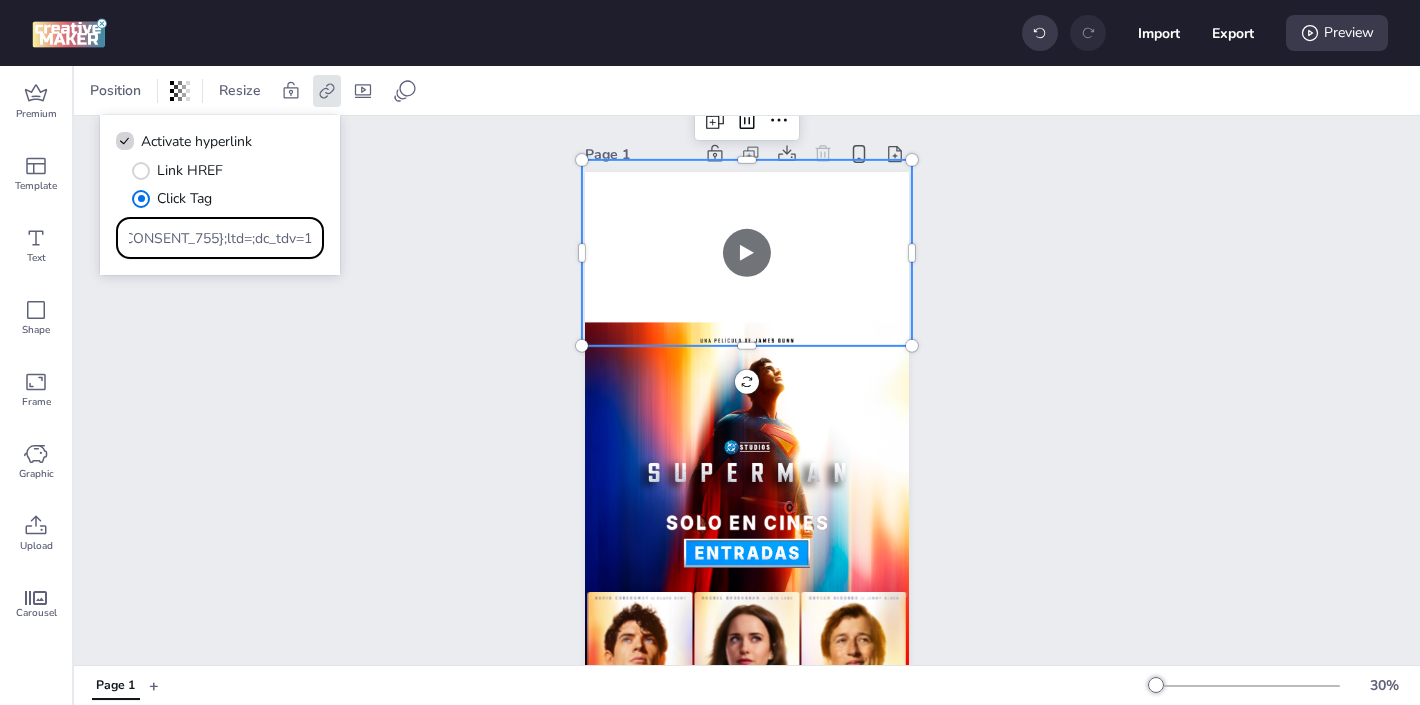 click on "Page 1" at bounding box center (747, 444) 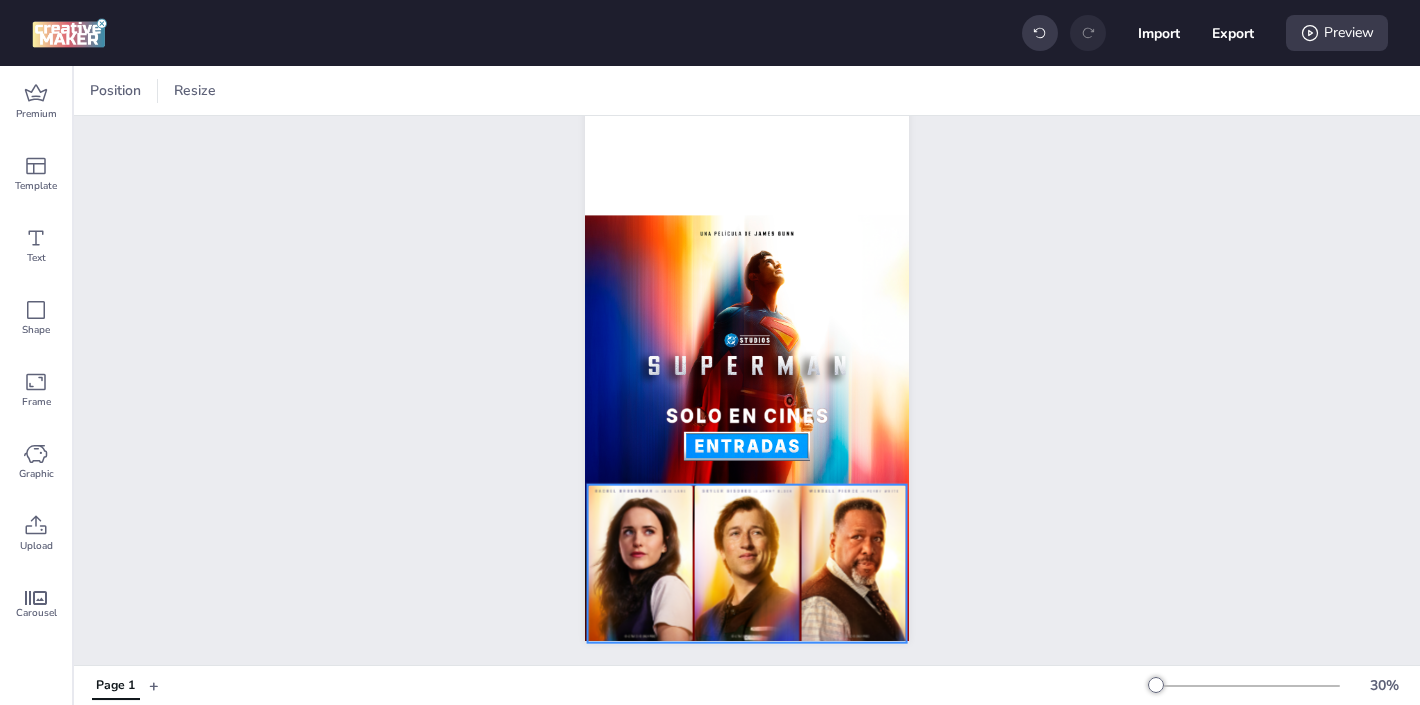 scroll, scrollTop: 107, scrollLeft: 0, axis: vertical 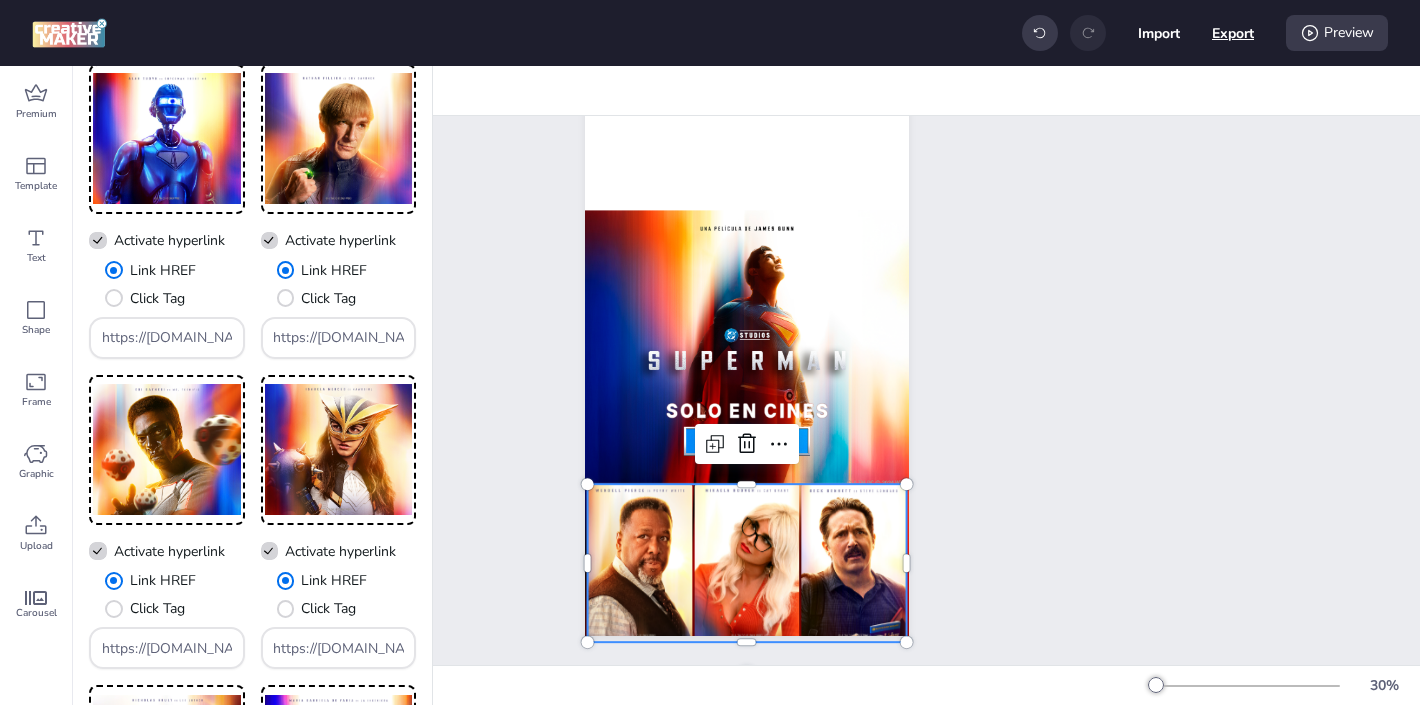 click on "Export" at bounding box center (1233, 33) 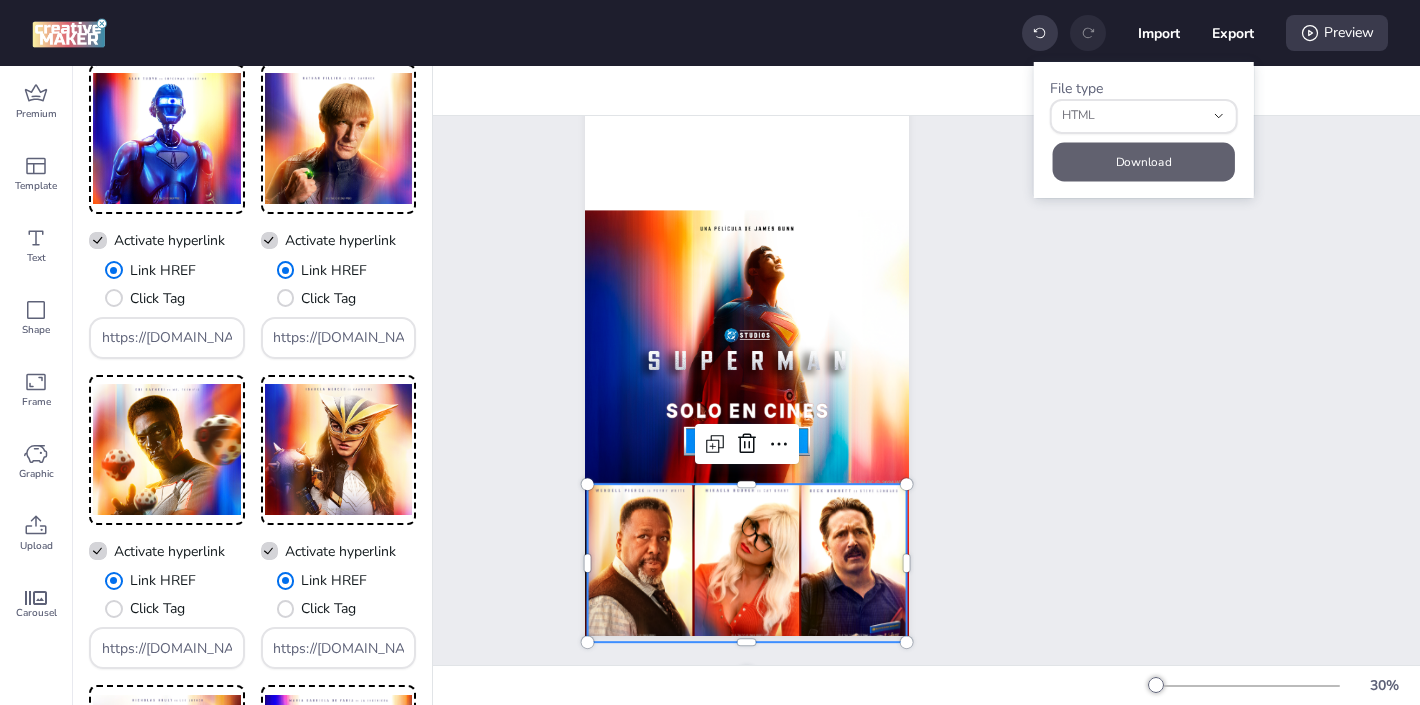 click on "Download" at bounding box center (1144, 161) 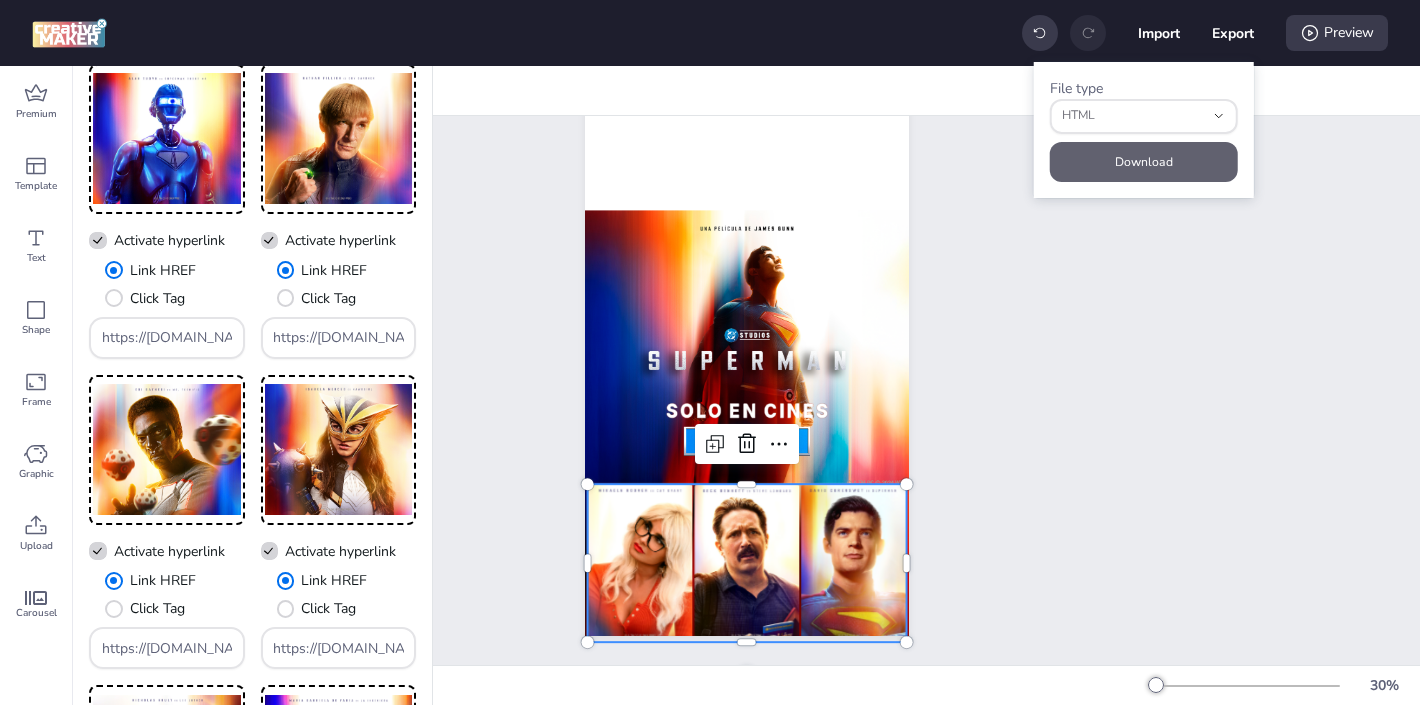 click on "Download" at bounding box center [1144, 162] 